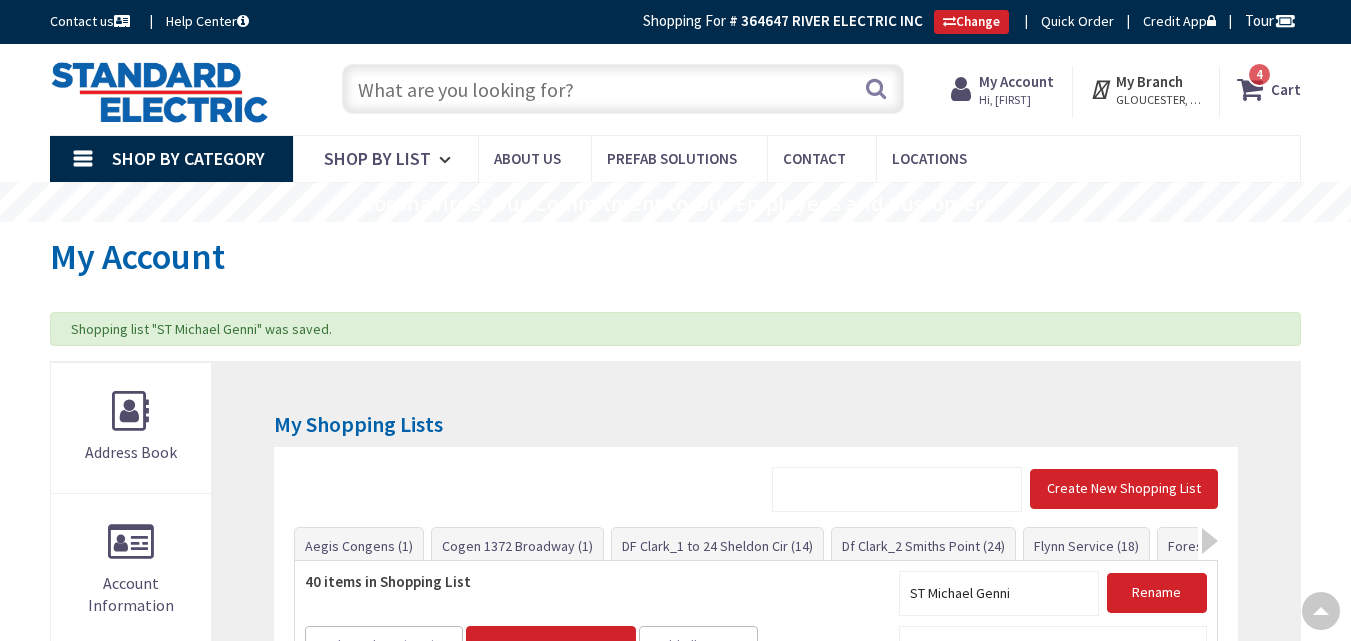scroll, scrollTop: 421, scrollLeft: 0, axis: vertical 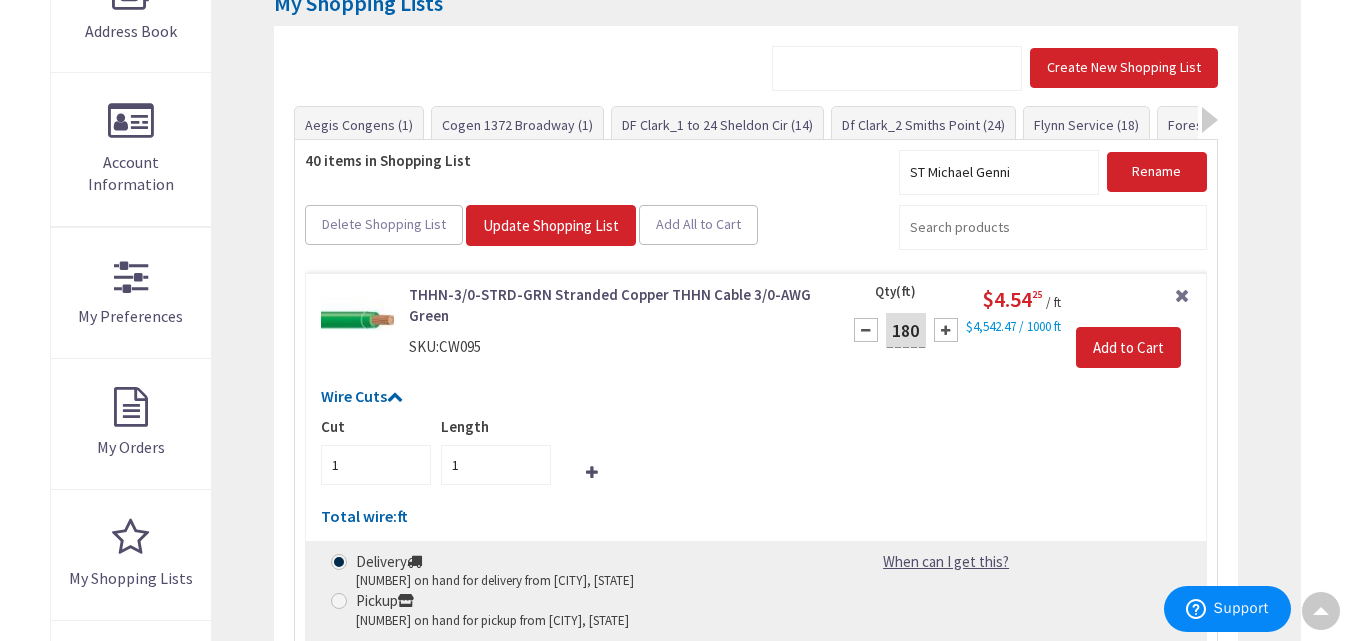 click on "My Account
My Account
Shopping list "ST Michael Genni" was saved.
My Shopping Lists
Create New Shopping List
Aegis Congens (1)
Cogen 1372 Broadway (1)
Rename" at bounding box center (675, 1084) 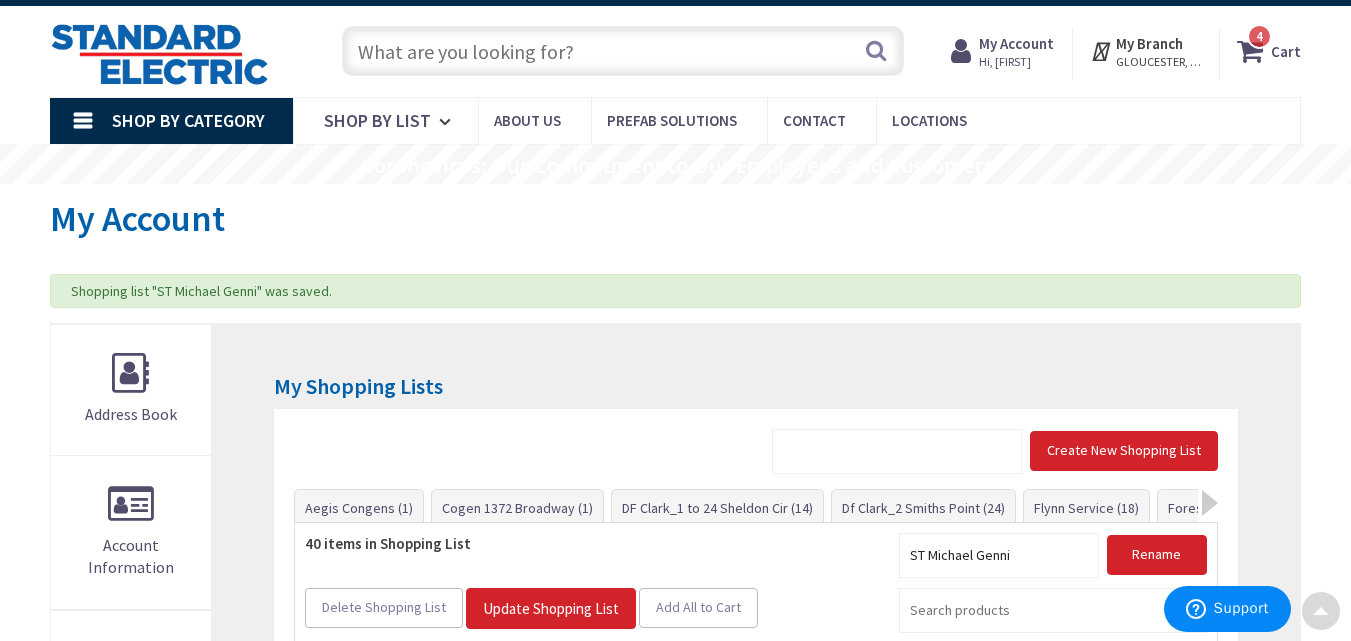 scroll, scrollTop: 0, scrollLeft: 0, axis: both 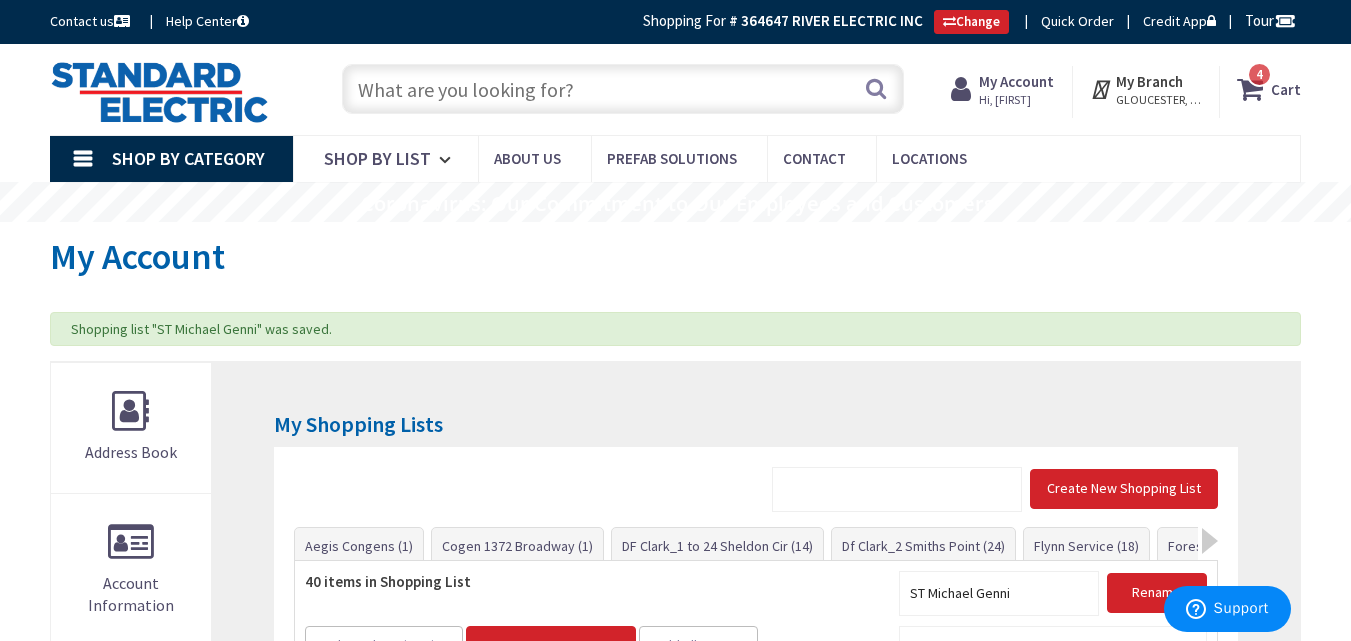 click on "4" at bounding box center (1259, 74) 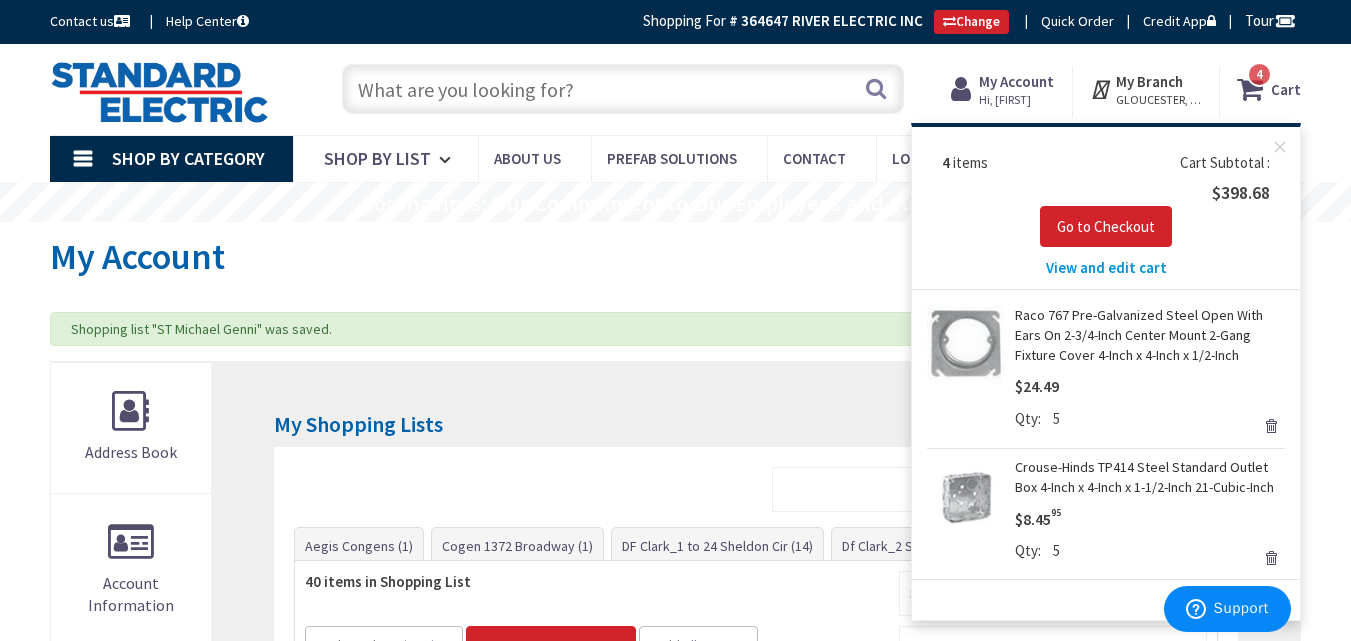 click on "View and edit cart" at bounding box center [1106, 267] 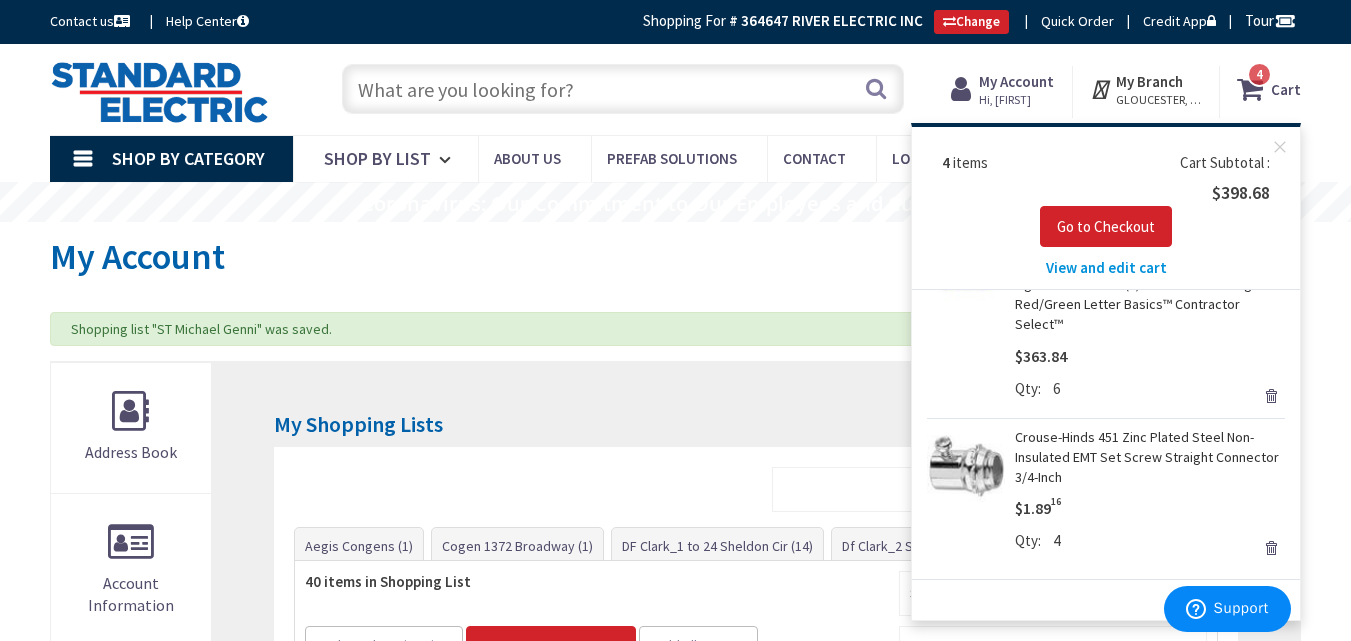 scroll, scrollTop: 381, scrollLeft: 0, axis: vertical 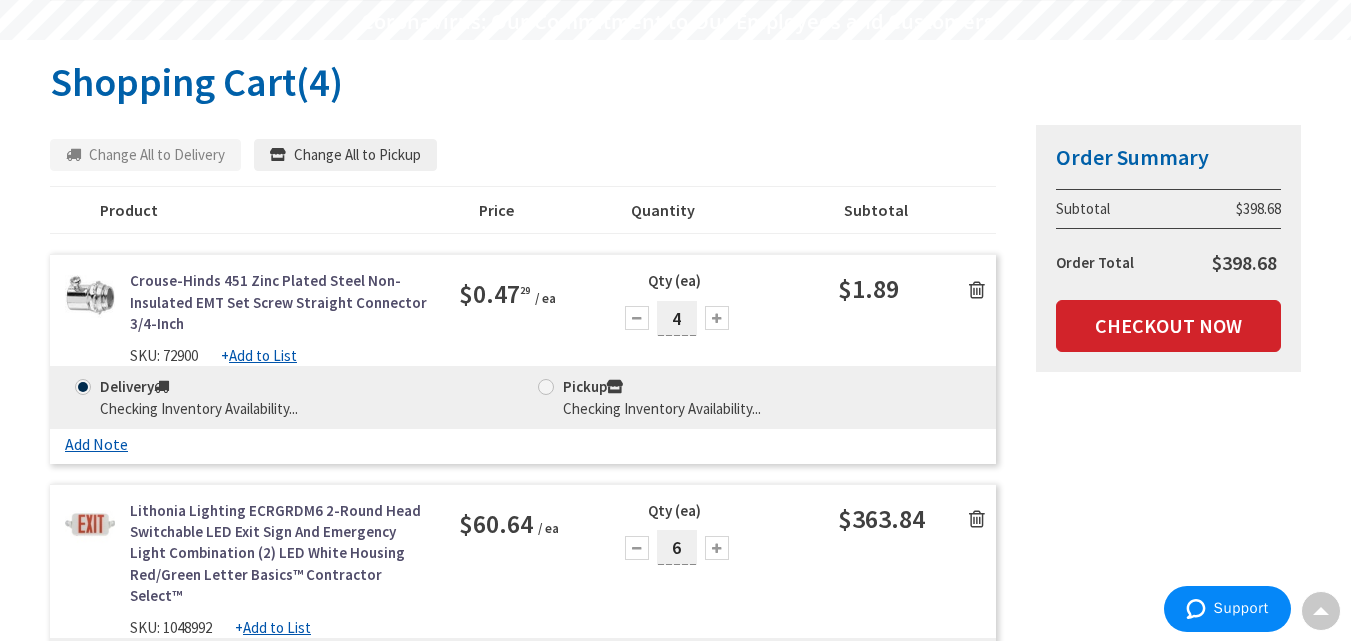 click at bounding box center [977, 288] 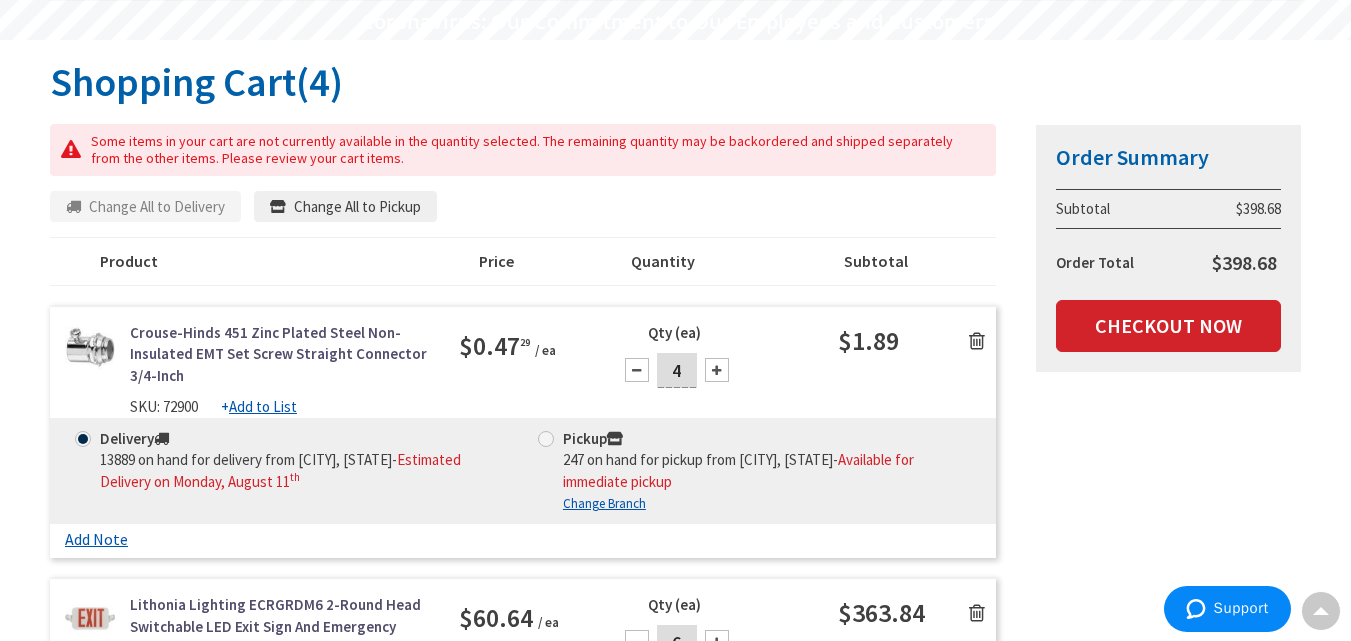 click at bounding box center [977, 341] 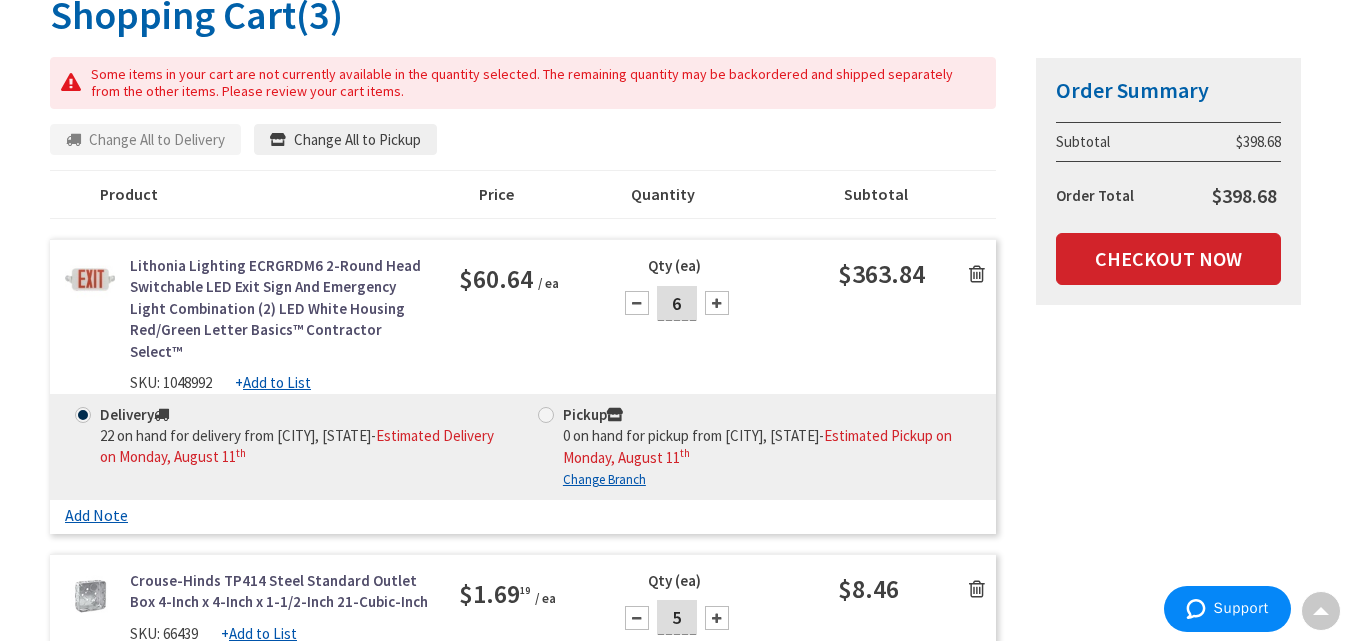 scroll, scrollTop: 259, scrollLeft: 0, axis: vertical 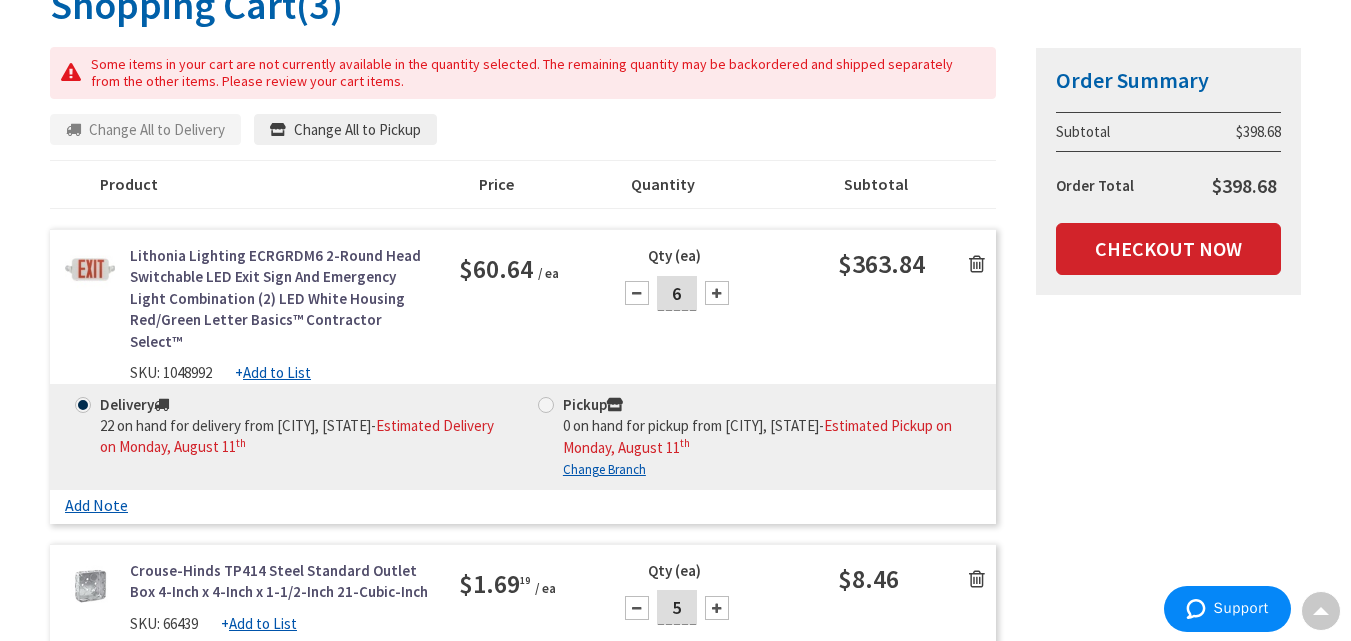 click at bounding box center (977, 264) 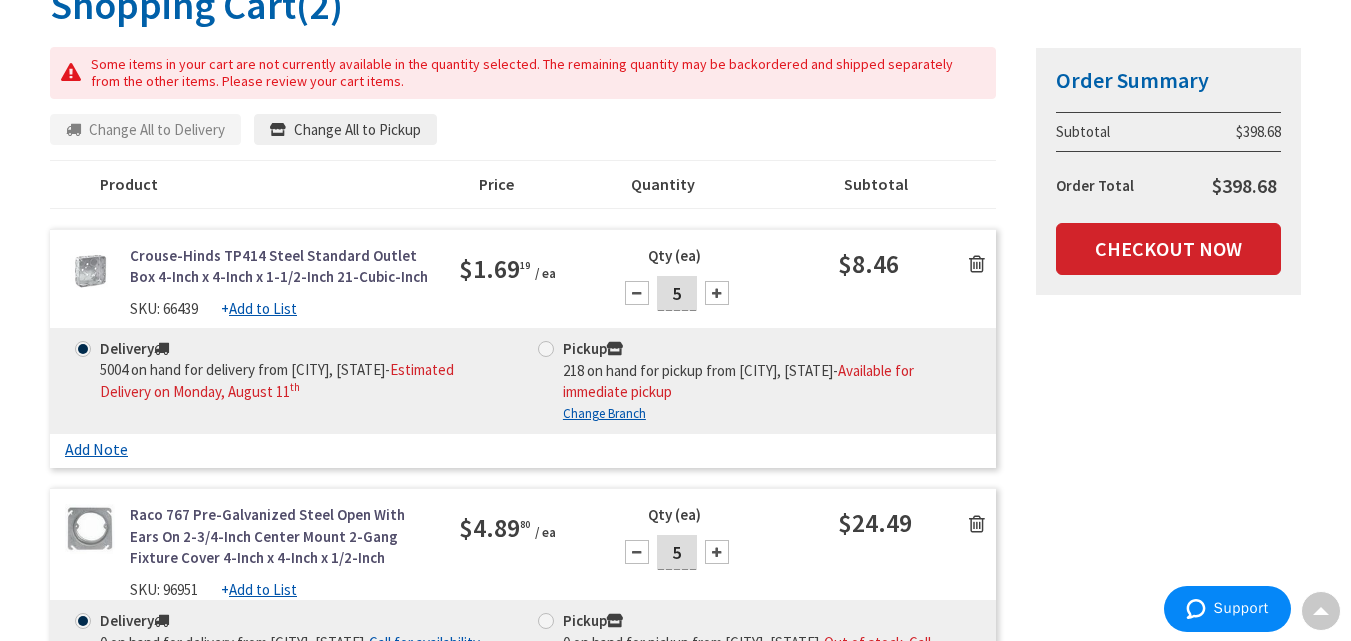 click at bounding box center (977, 263) 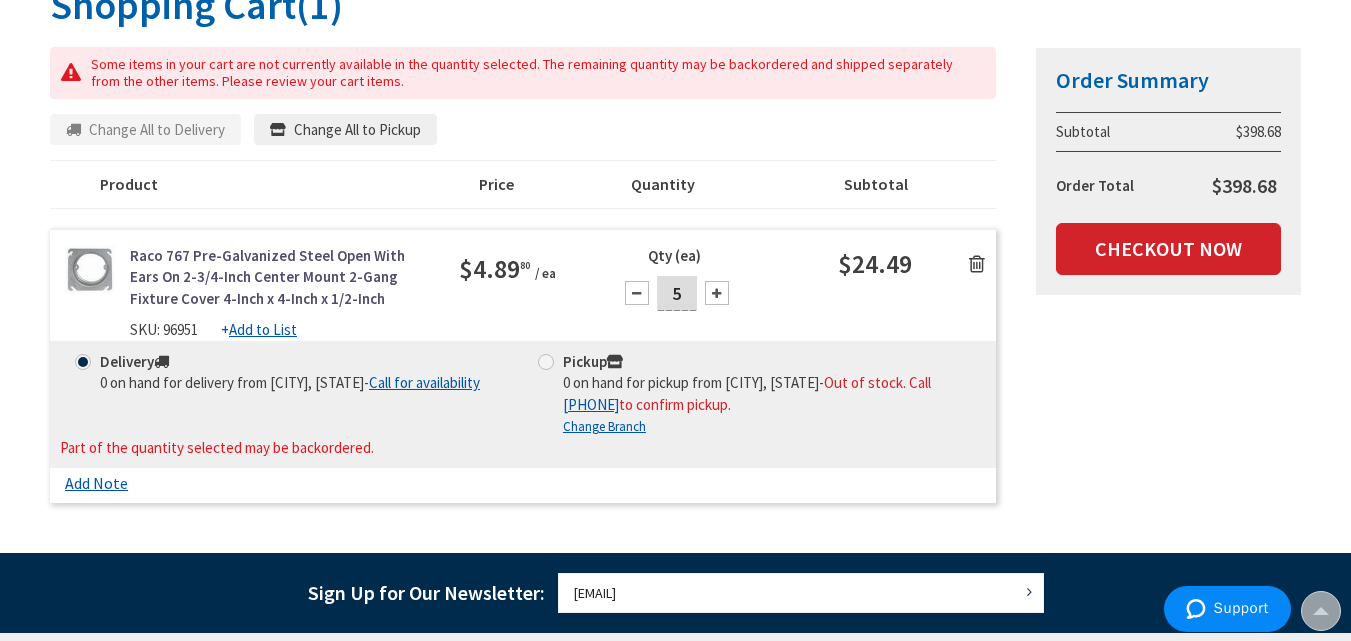 click at bounding box center [977, 264] 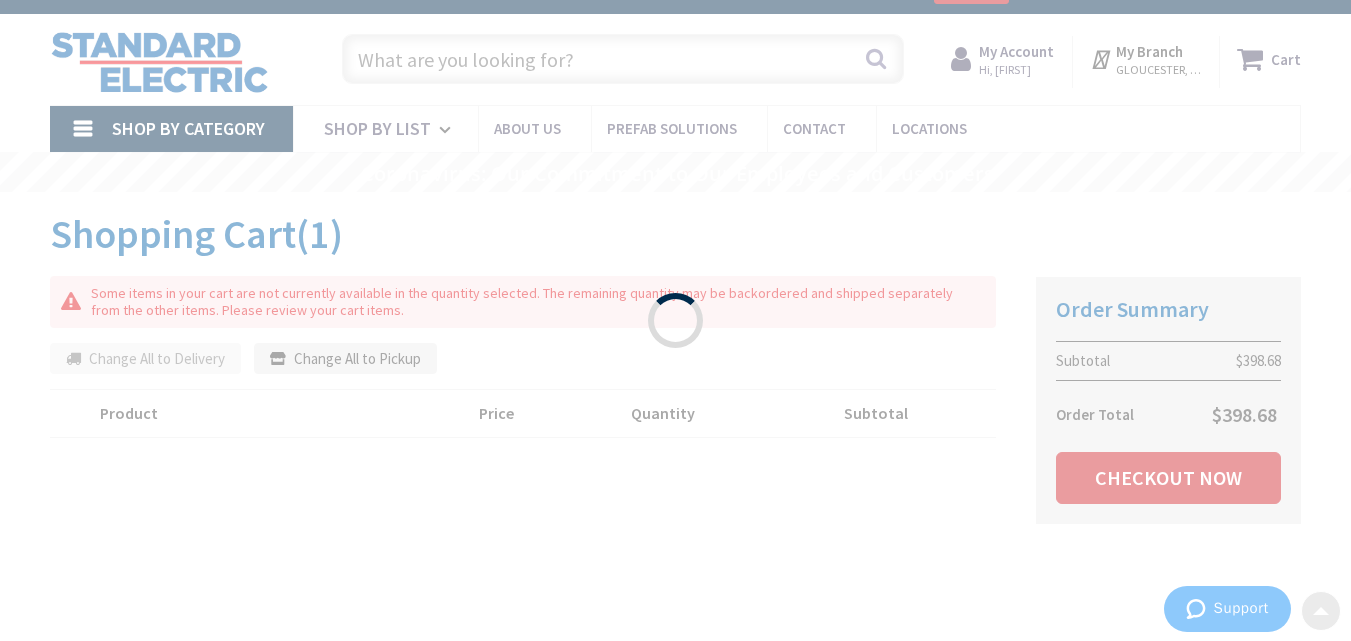 scroll, scrollTop: 0, scrollLeft: 0, axis: both 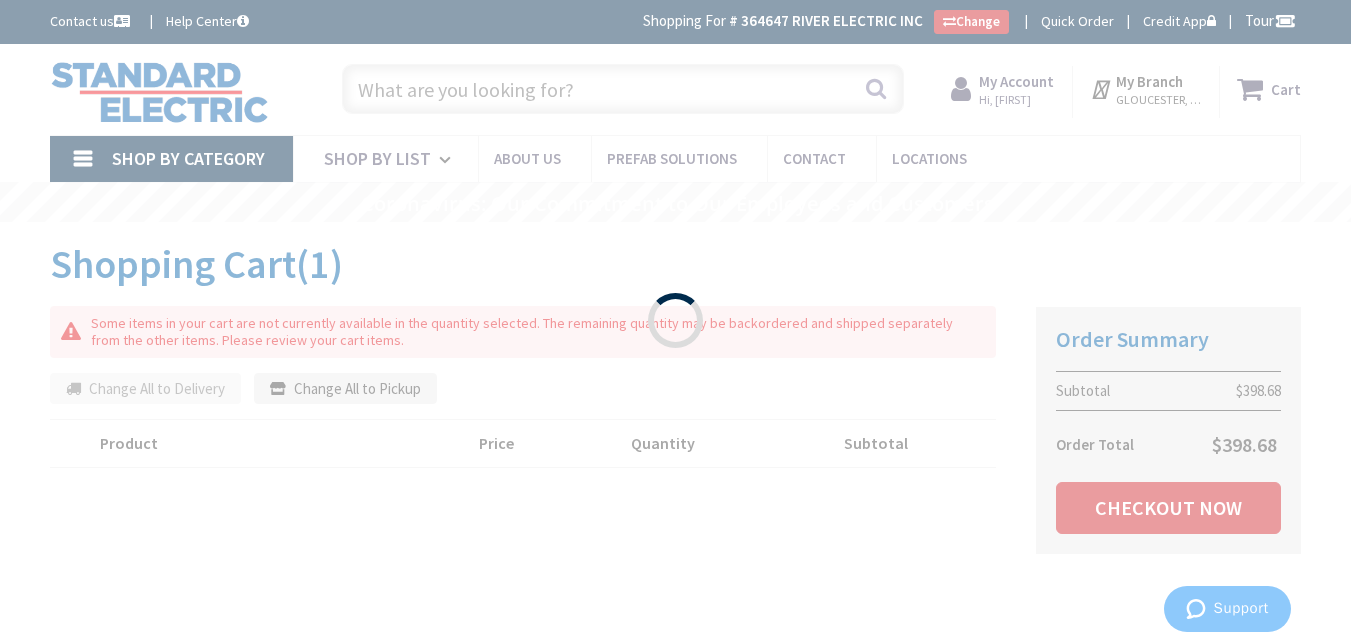 click on "Please wait..." at bounding box center [675, 320] 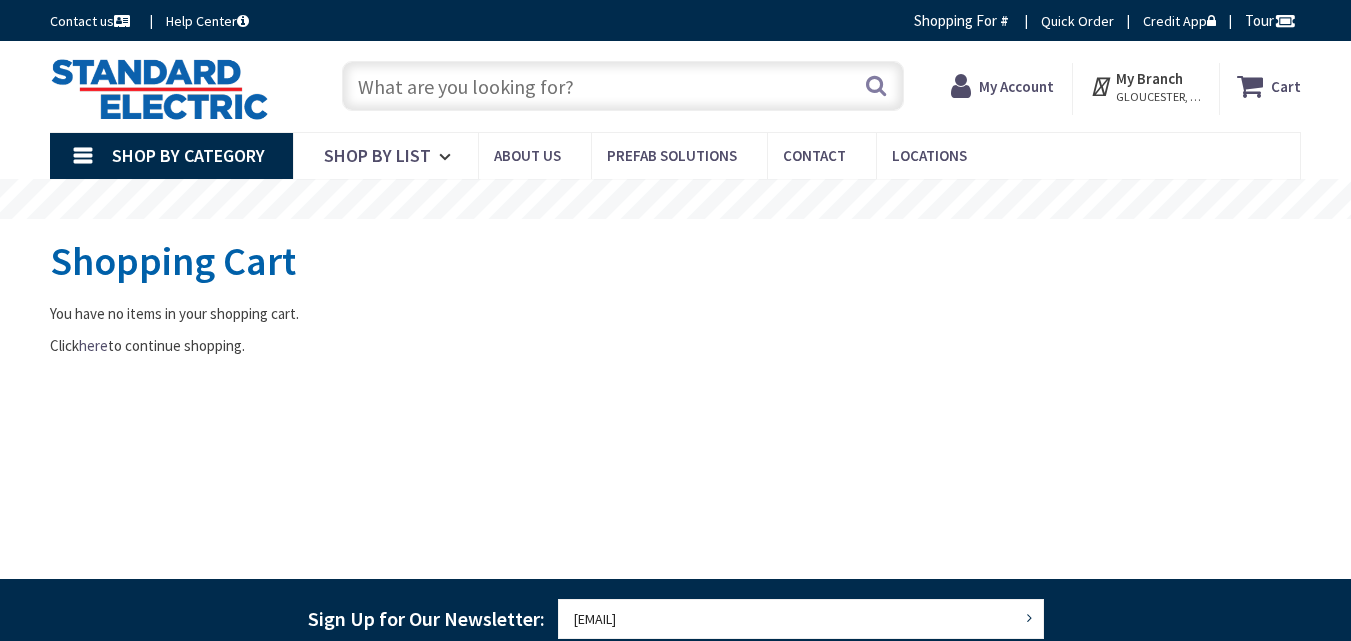 scroll, scrollTop: 0, scrollLeft: 0, axis: both 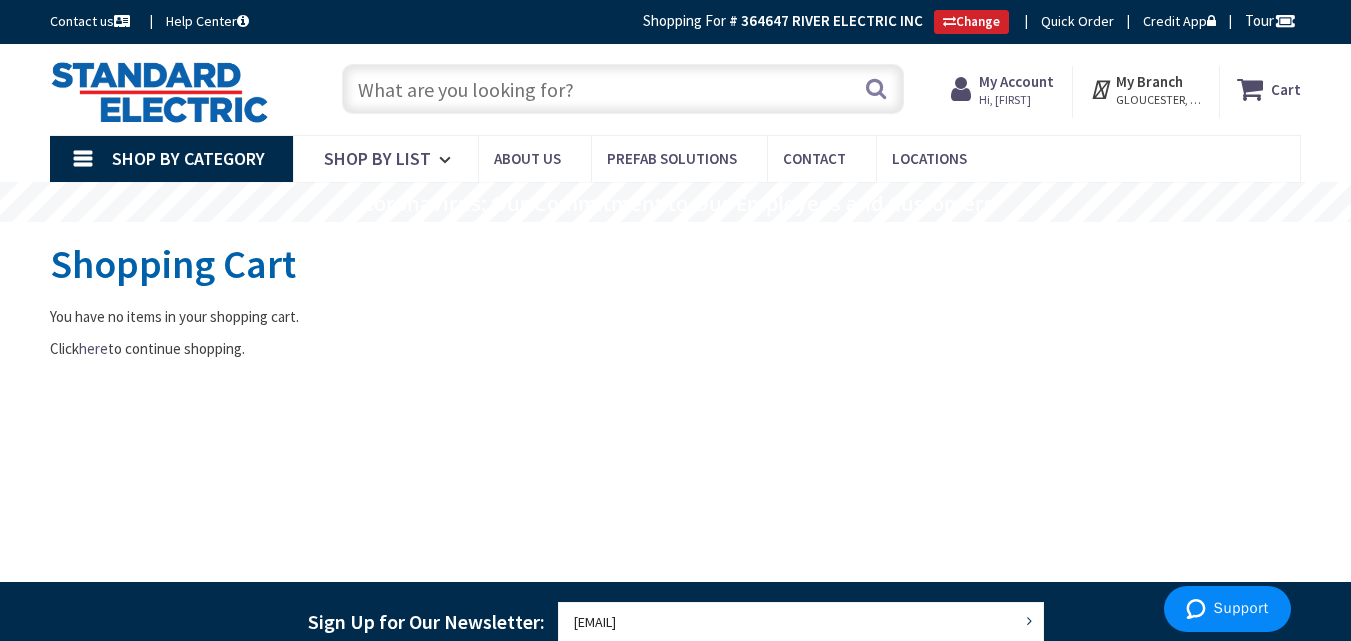 click on "My Account" at bounding box center [1016, 81] 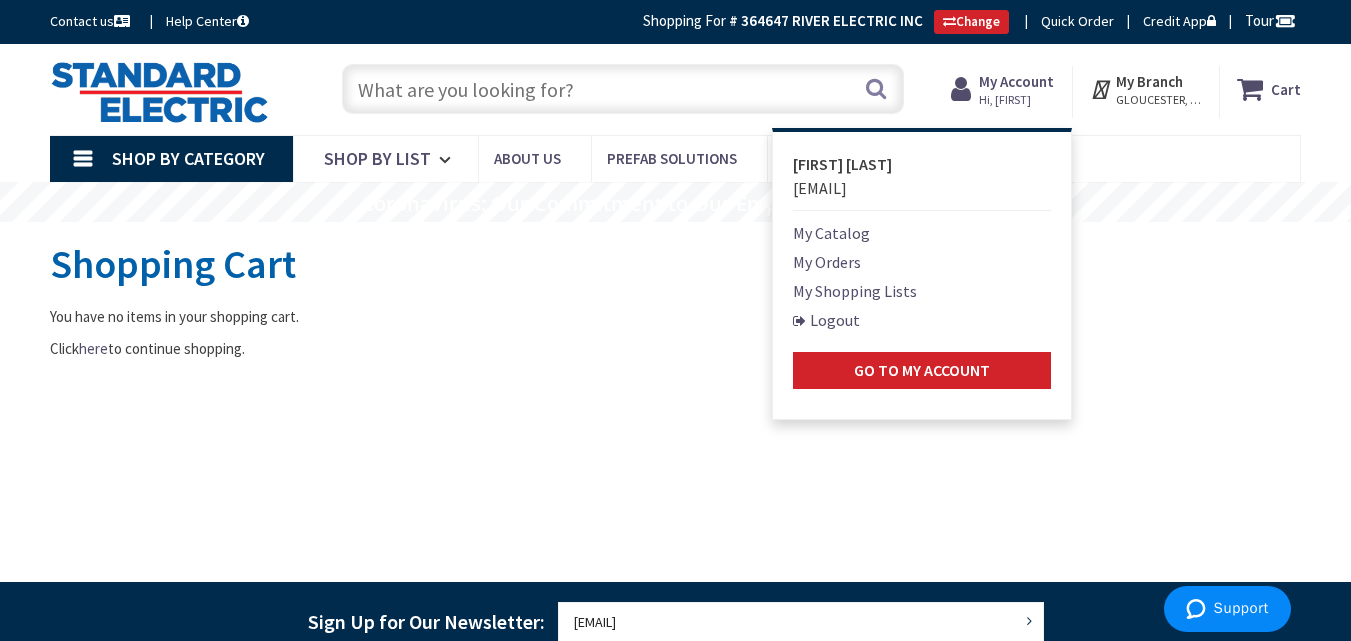 click on "My Shopping Lists" at bounding box center (855, 291) 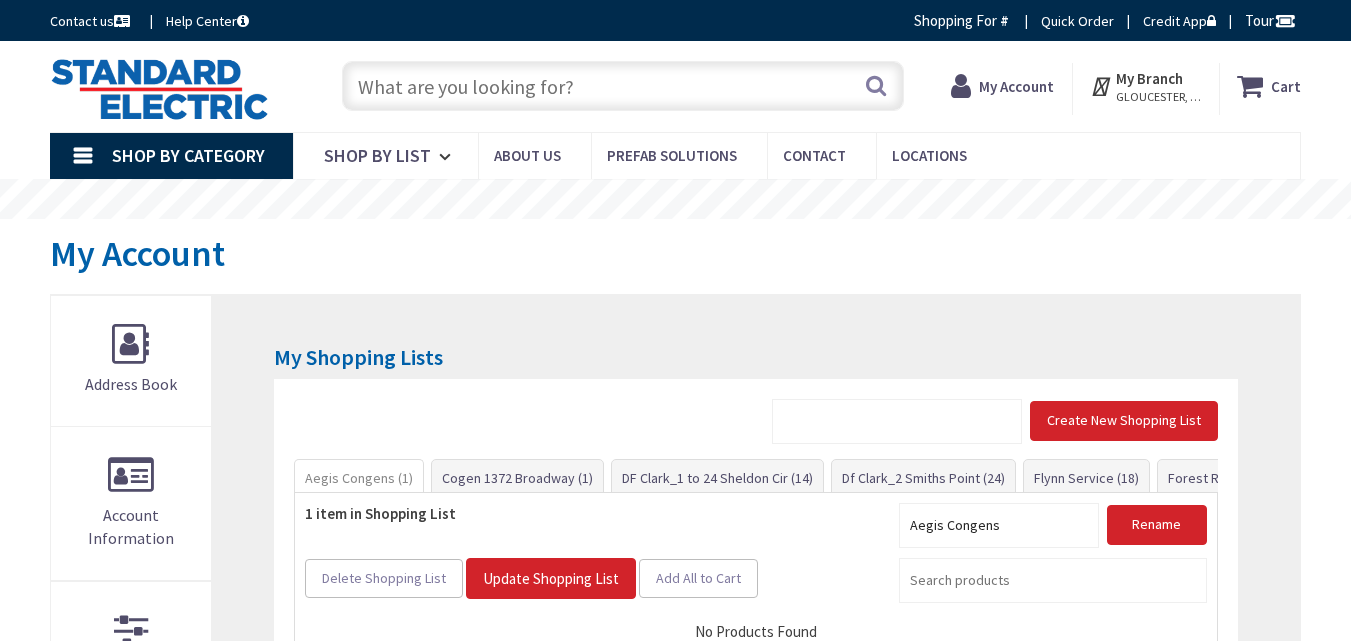 scroll, scrollTop: 0, scrollLeft: 0, axis: both 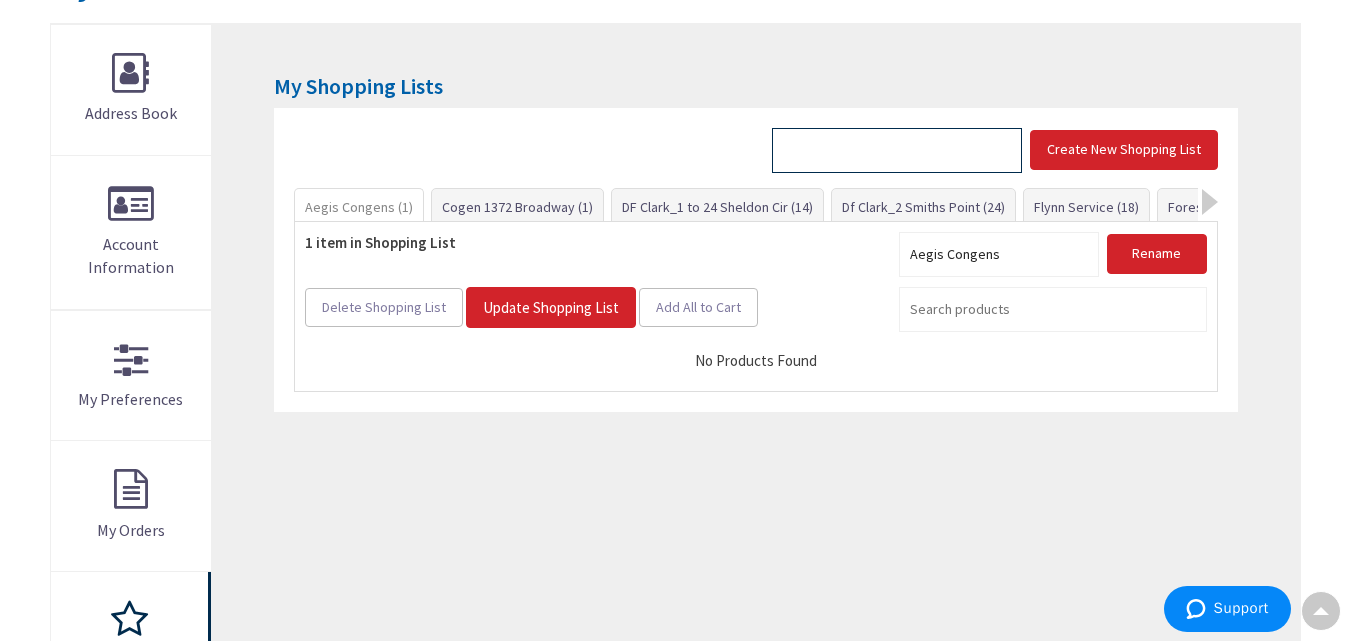 click at bounding box center (897, 150) 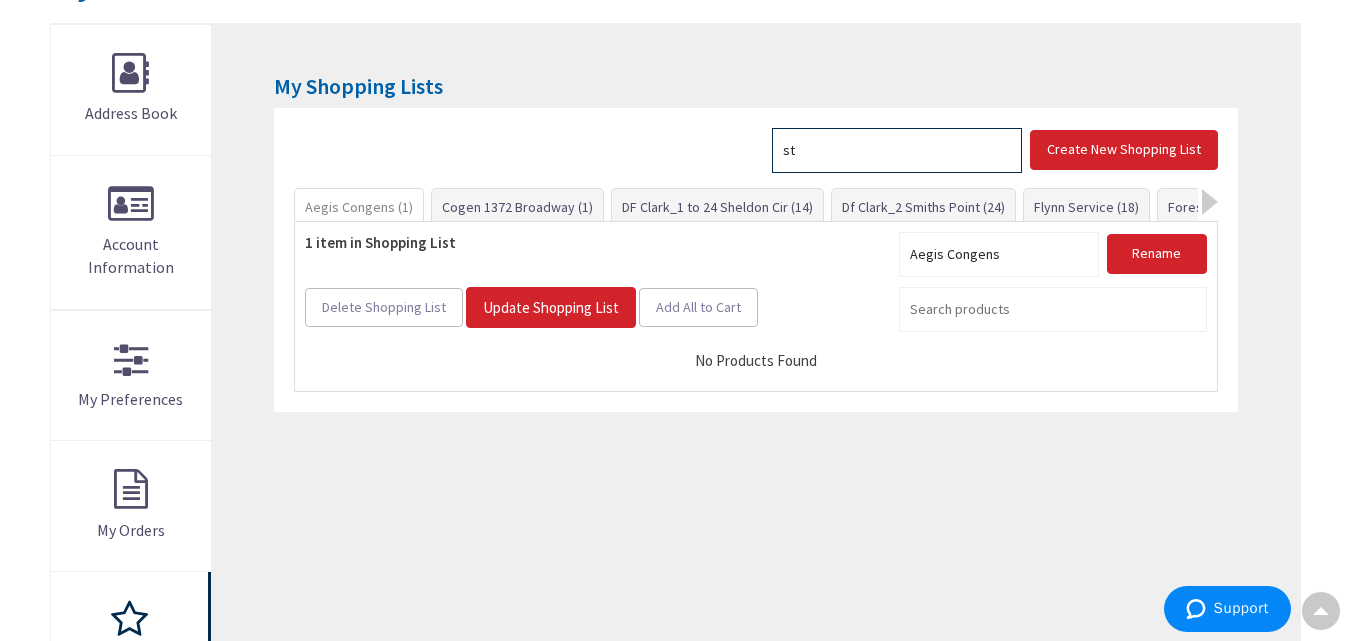 type on "s" 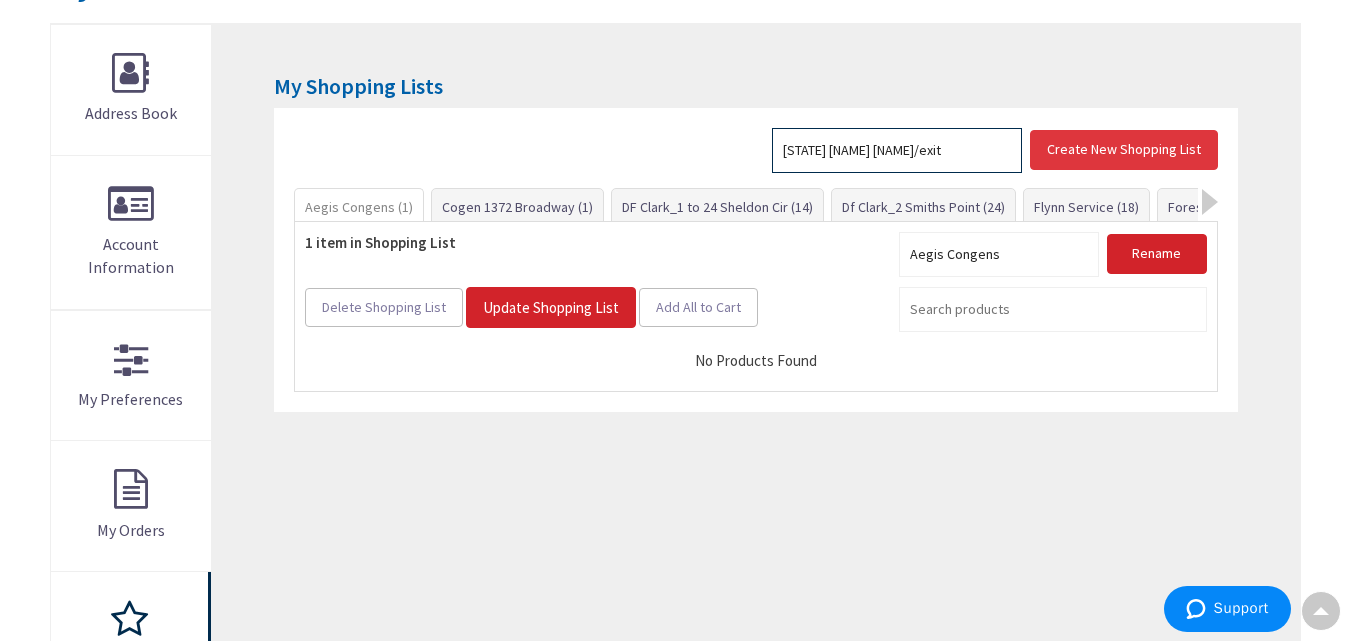 type on "ST mikes EBU/exit" 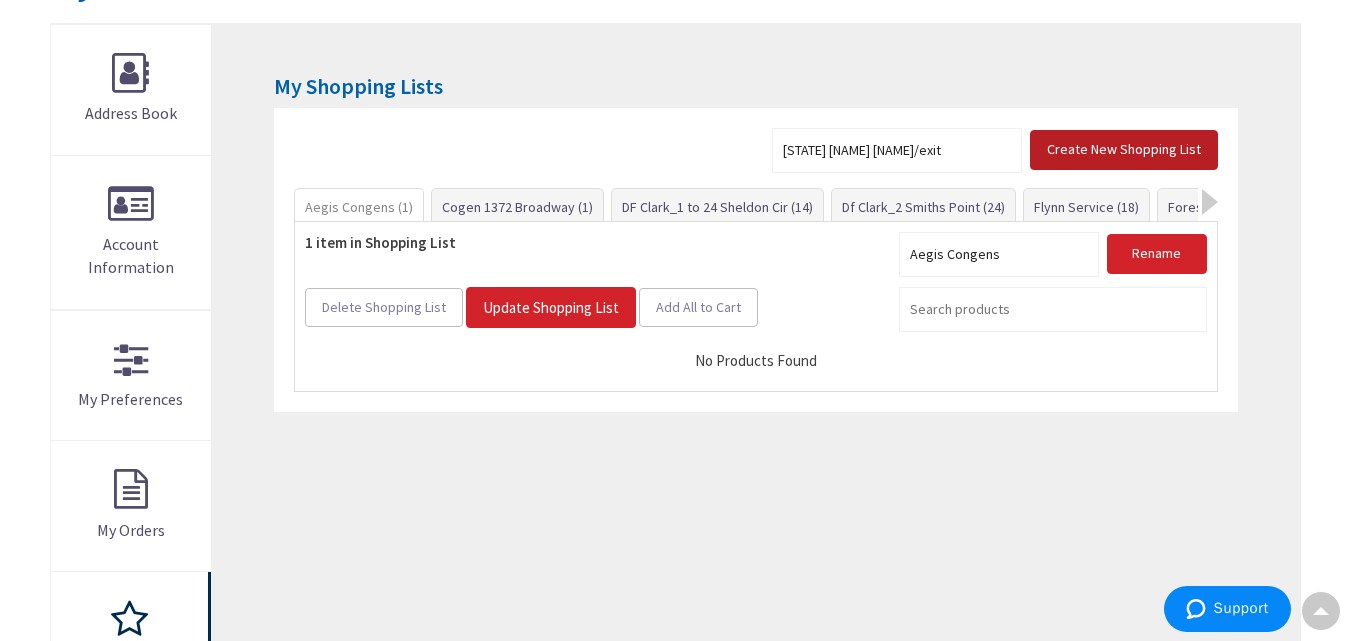click on "Create New Shopping List" at bounding box center (1124, 150) 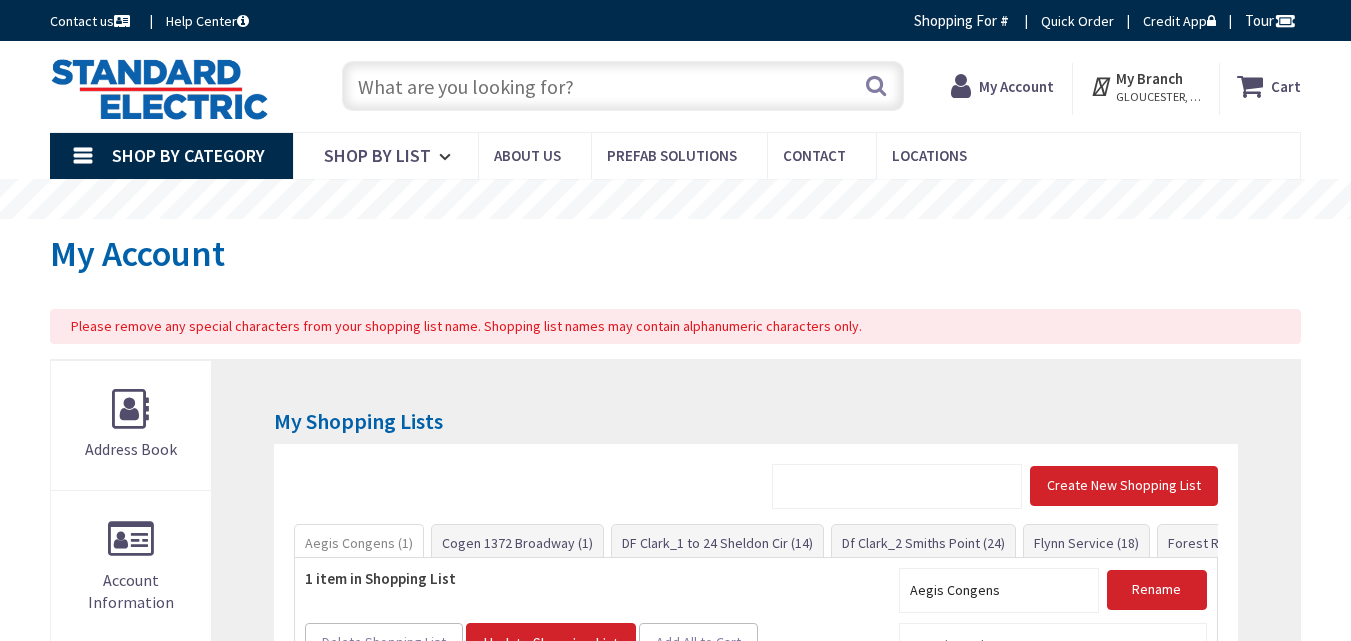 scroll, scrollTop: 0, scrollLeft: 0, axis: both 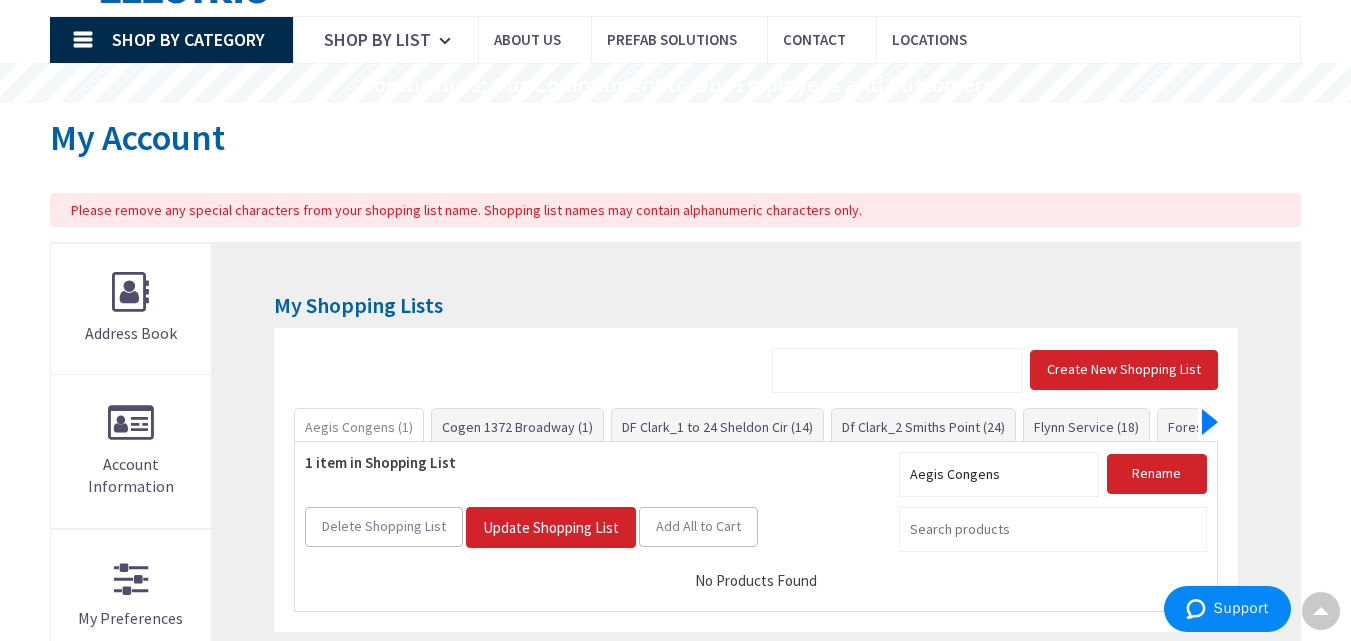 click at bounding box center (1210, 422) 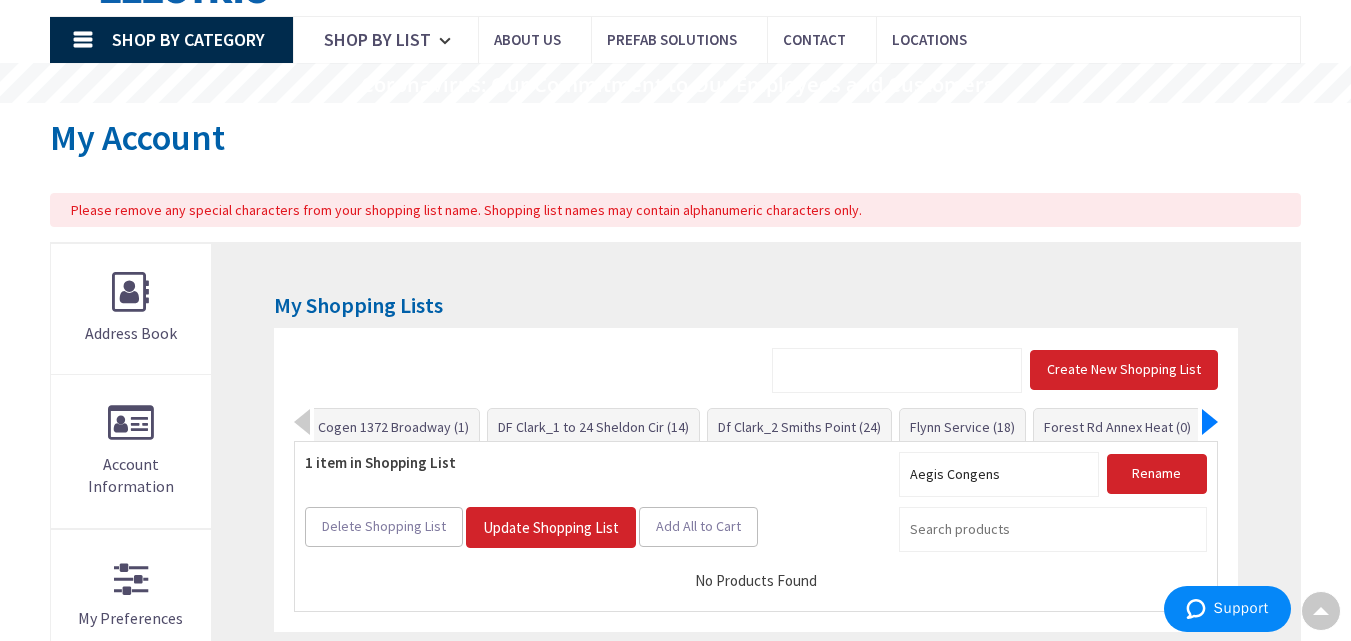 click at bounding box center [1210, 422] 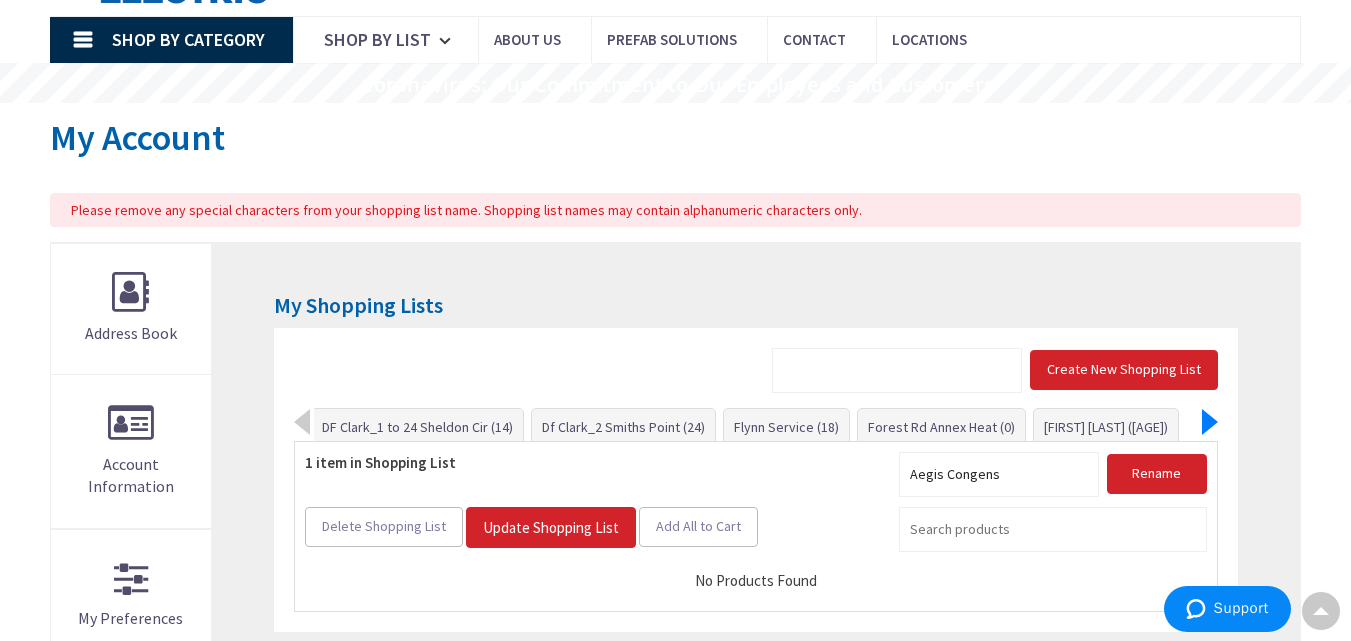 click at bounding box center (1210, 422) 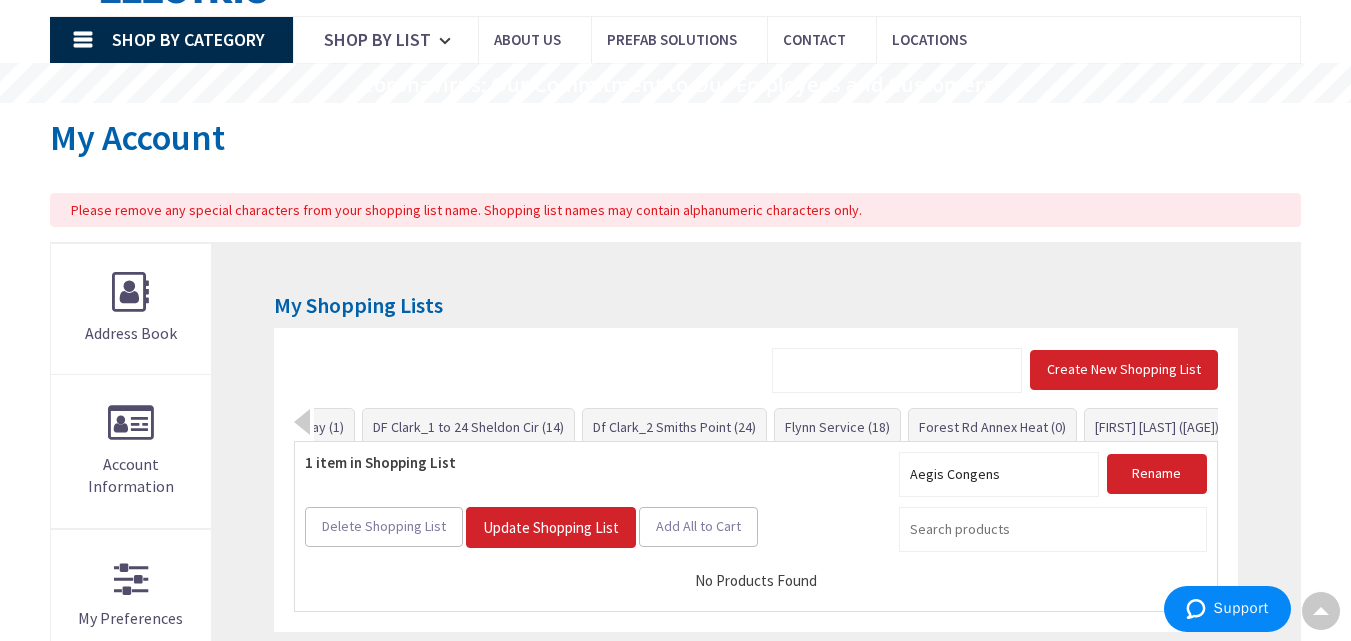 click on "Aegis Congens (1)
Cogen 1372 Broadway (1)
DF Clark_1 to 24 Sheldon Cir (14)
Df Clark_2 Smiths Point (24)" at bounding box center (765, 425) 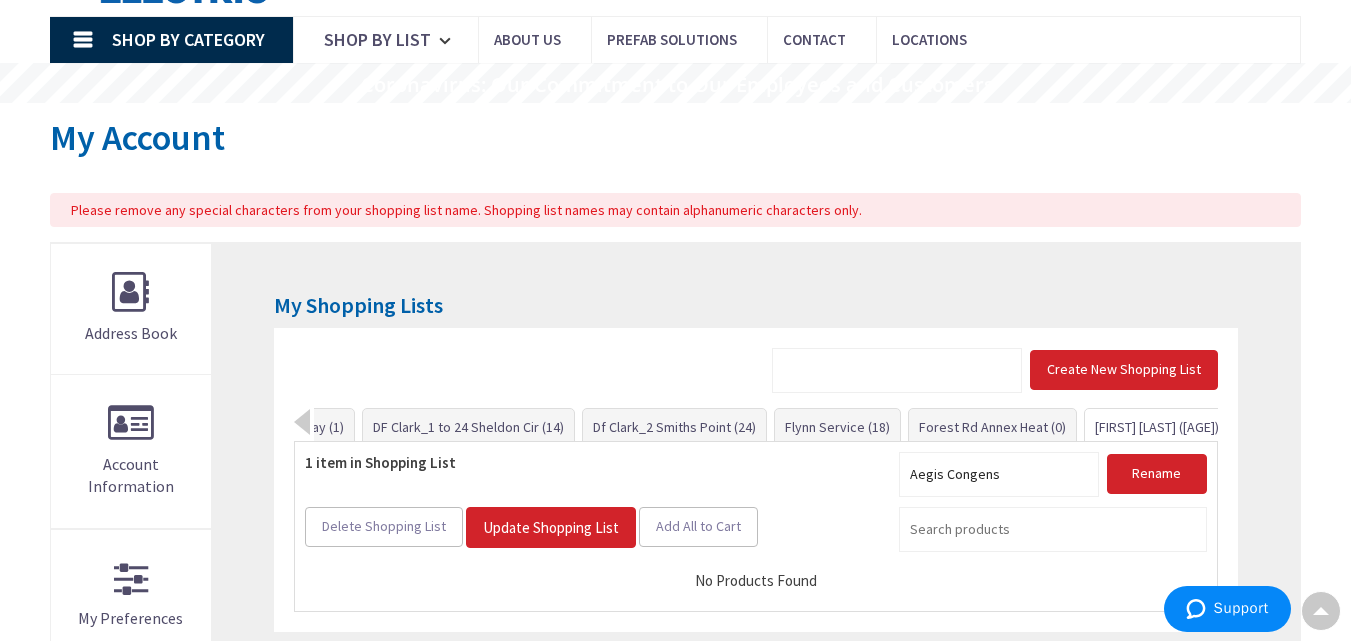click on "[FIRST] [LAST] ([AGE])" 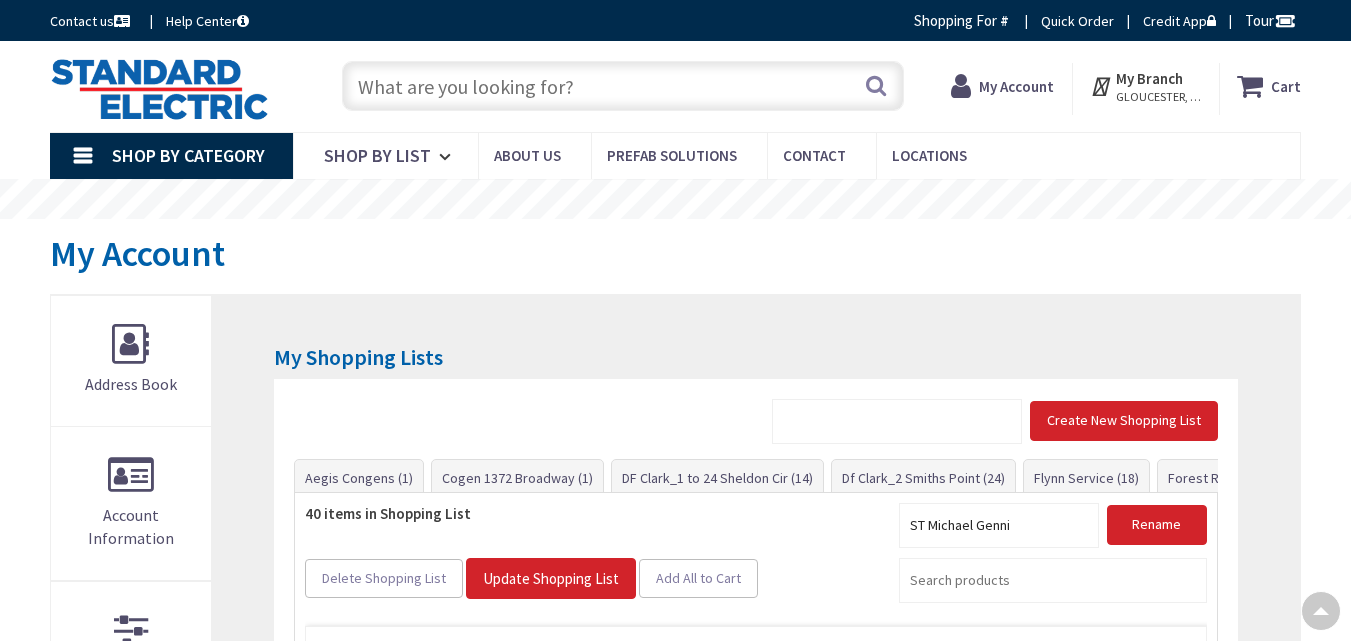 scroll, scrollTop: 418, scrollLeft: 0, axis: vertical 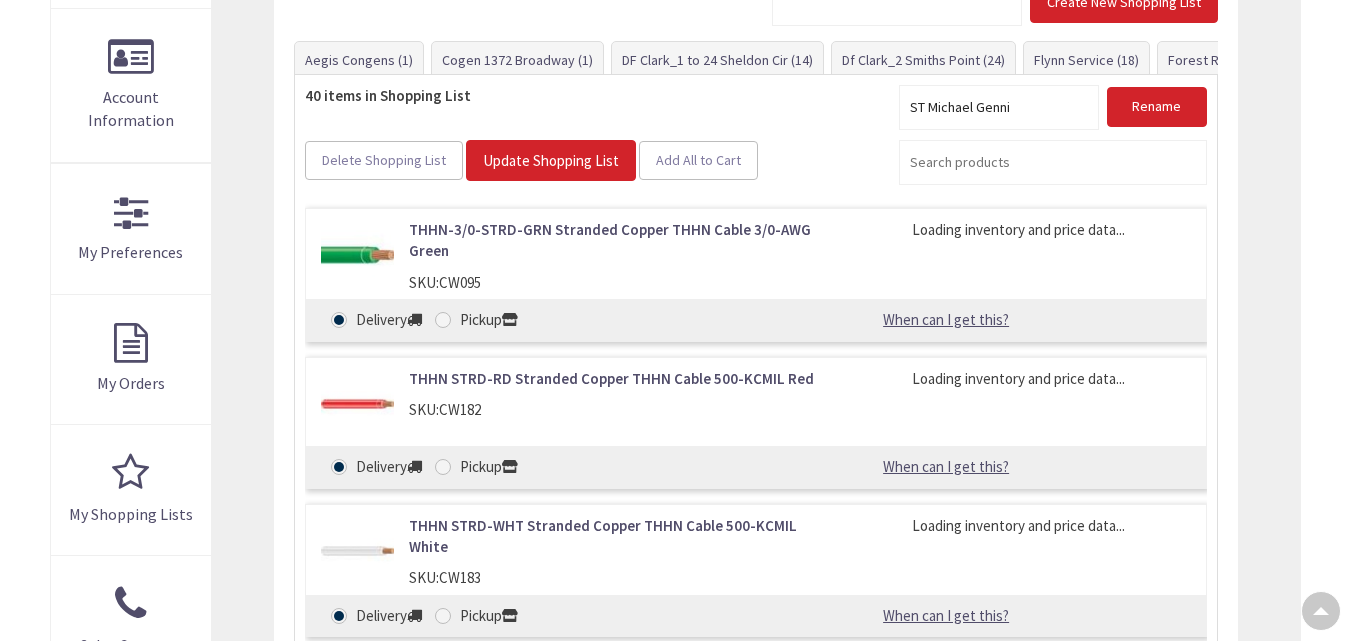 click on "THHN STRD-WHT Stranded Copper THHN Cable 500-KCMIL White
SKU:  CW183
Loading inventory and price data...
Delivery
Pickup" at bounding box center [755, 571] 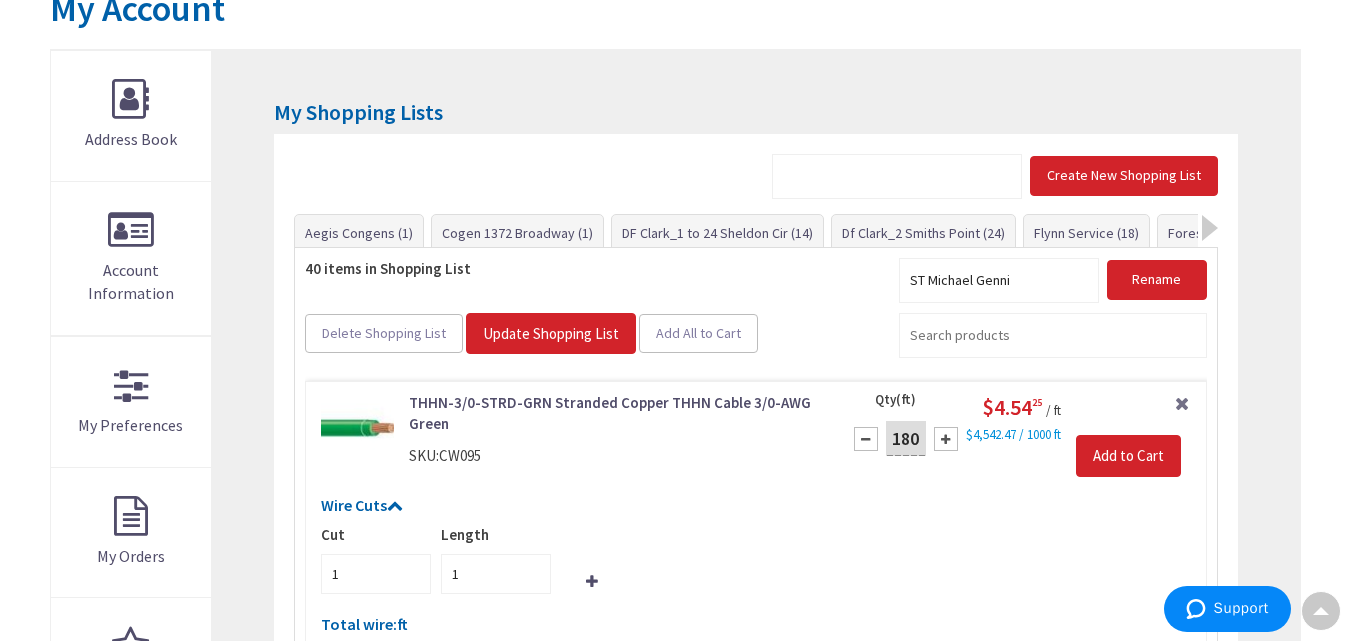 scroll, scrollTop: 242, scrollLeft: 0, axis: vertical 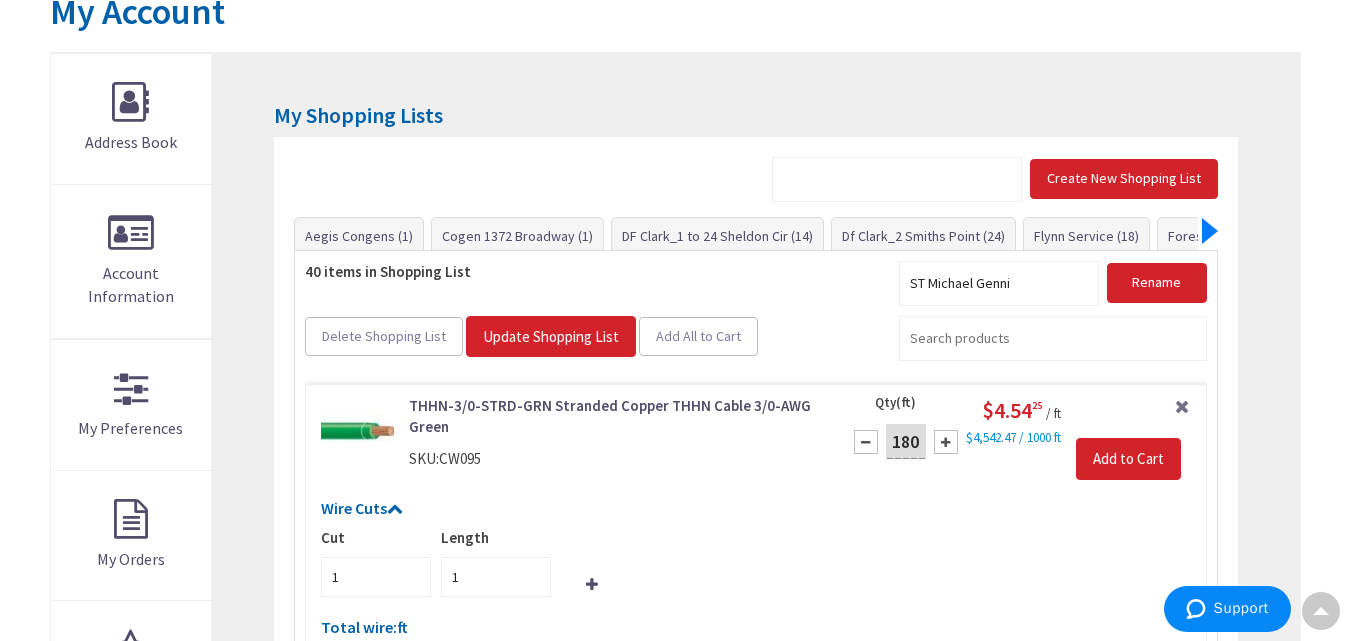 click at bounding box center [1210, 231] 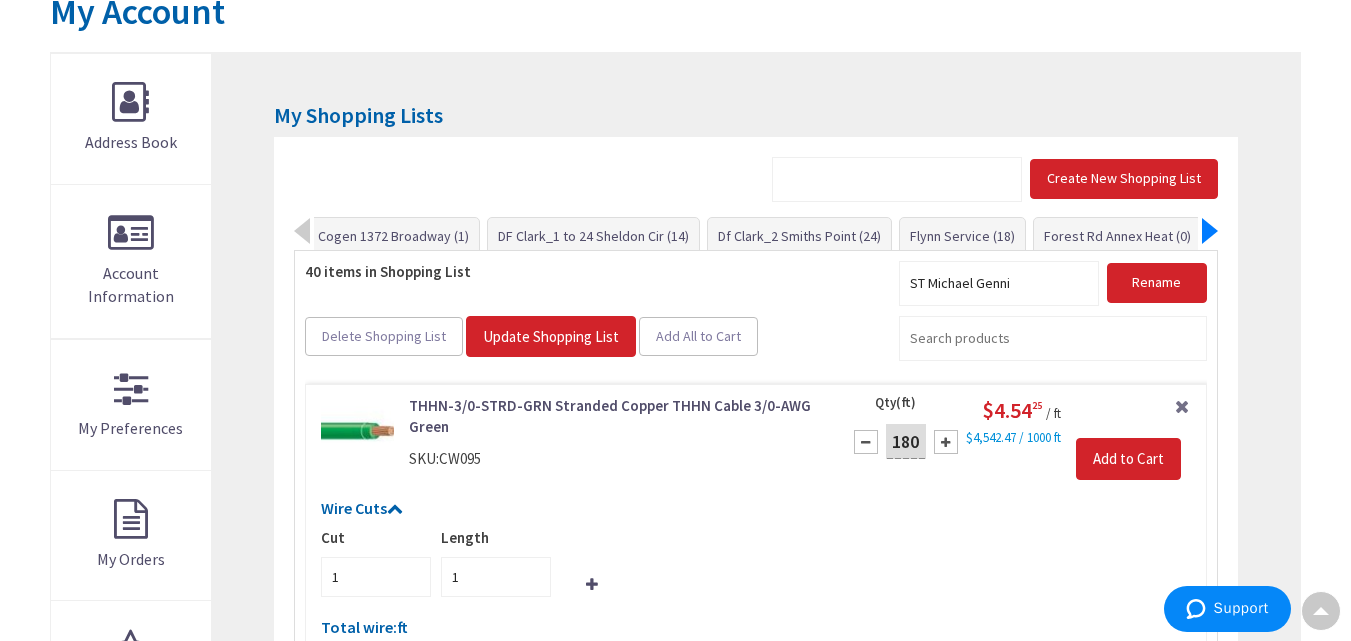 click at bounding box center [1210, 231] 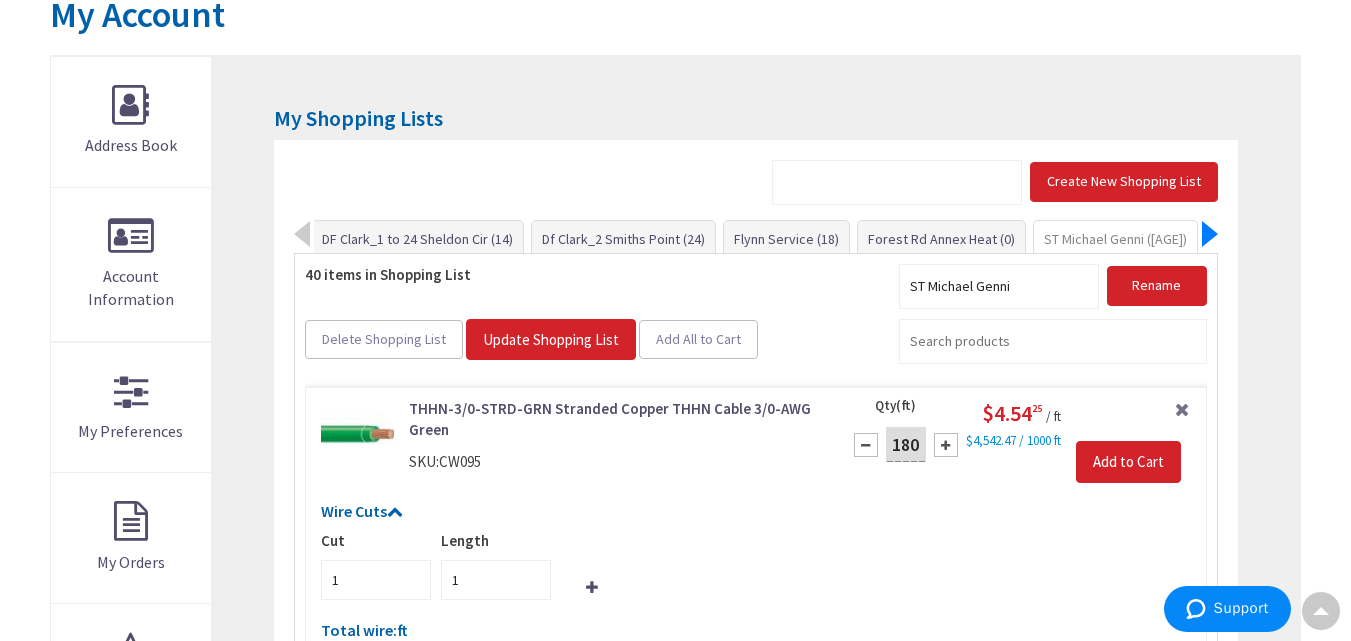scroll, scrollTop: 245, scrollLeft: 0, axis: vertical 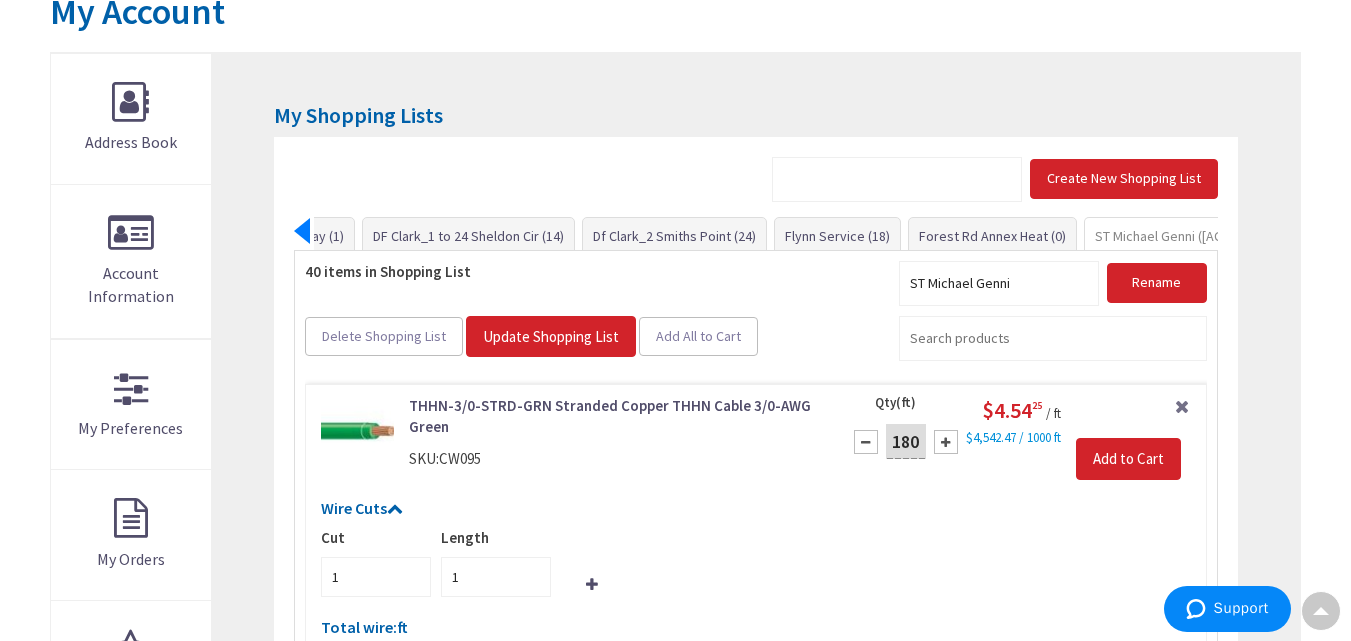 click at bounding box center (302, 231) 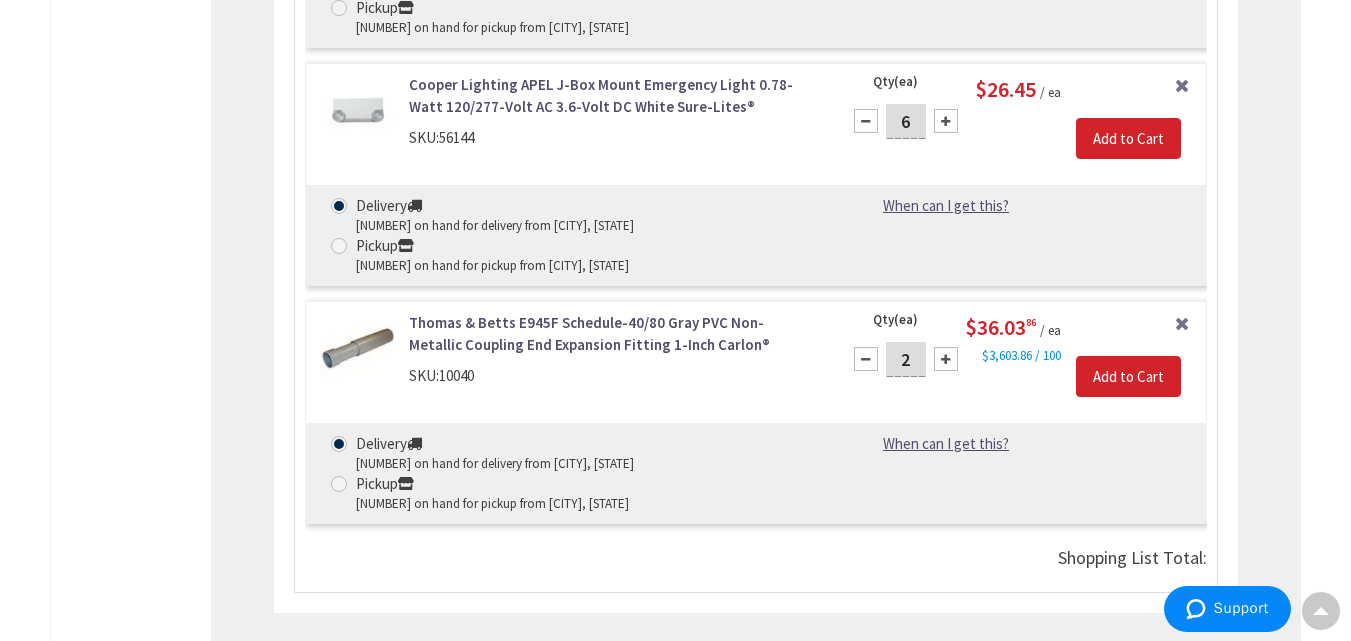 scroll, scrollTop: 6783, scrollLeft: 0, axis: vertical 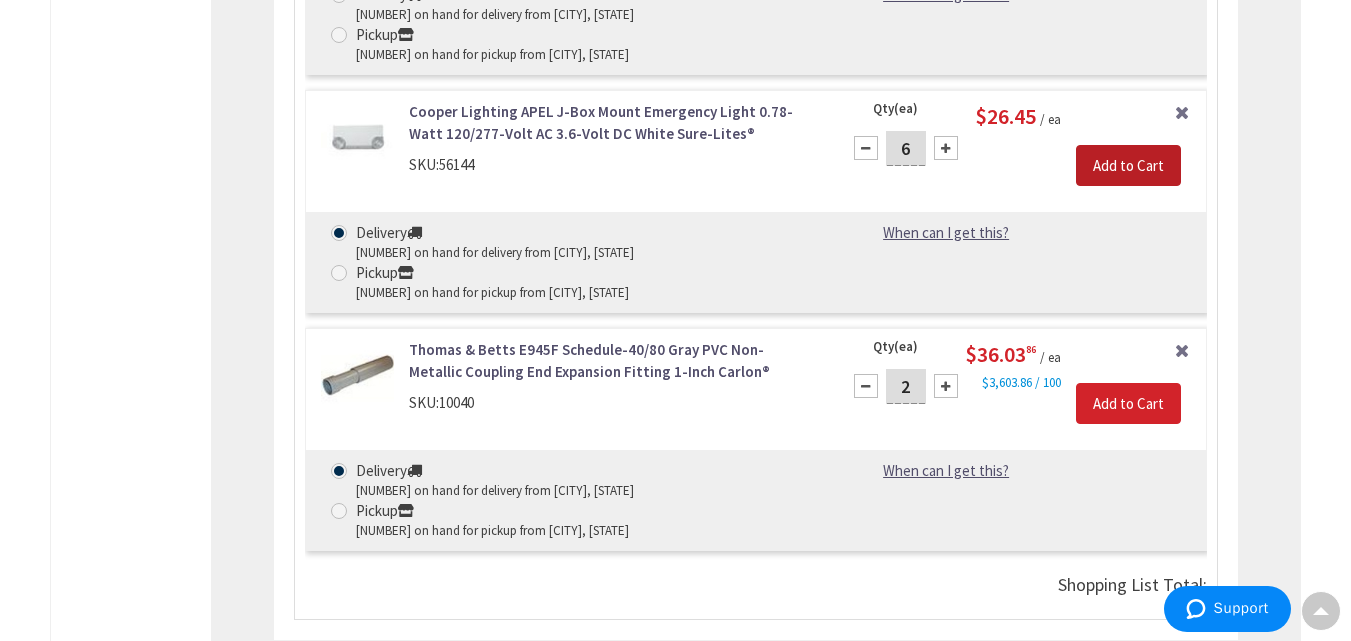 click on "Add to Cart" at bounding box center [1128, 166] 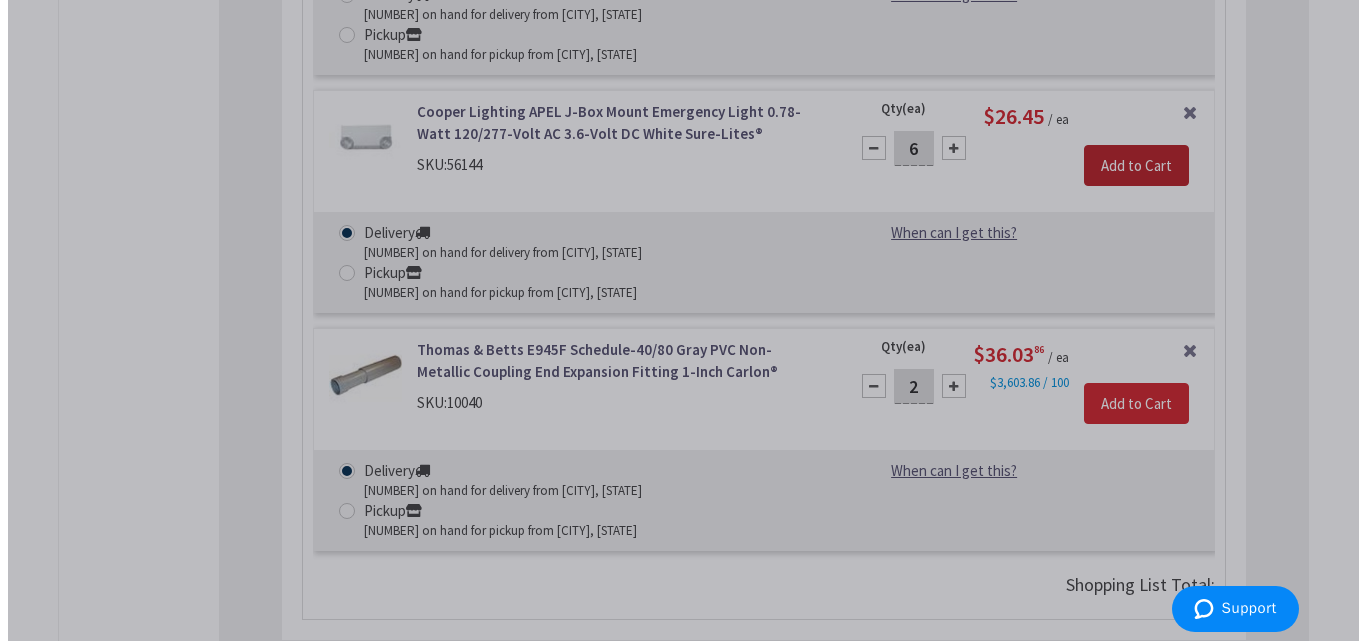 scroll, scrollTop: 6784, scrollLeft: 0, axis: vertical 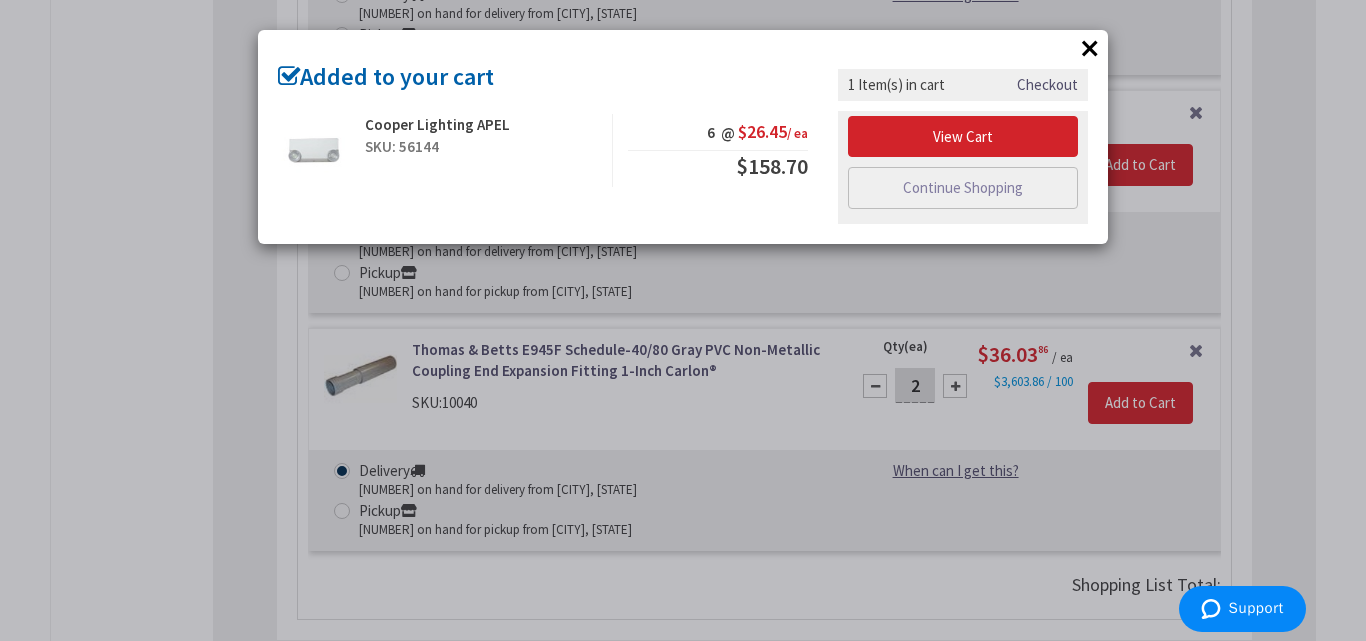 click on "×" at bounding box center [1090, 48] 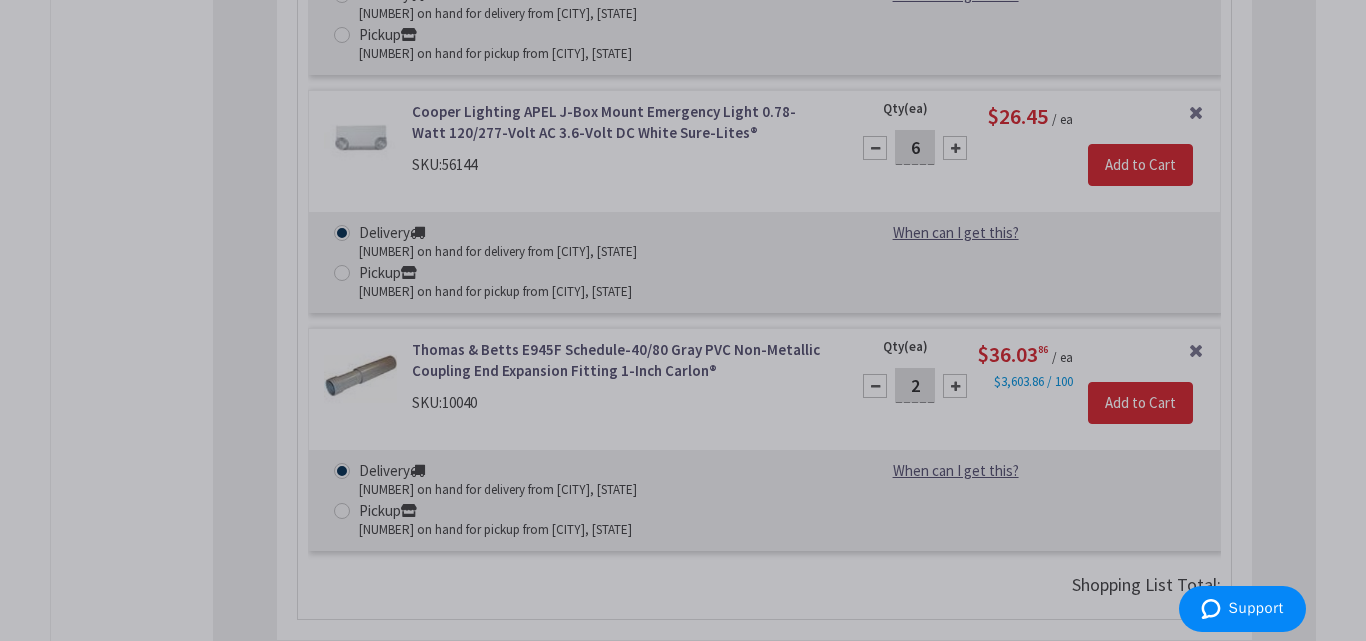 click at bounding box center (683, 320) 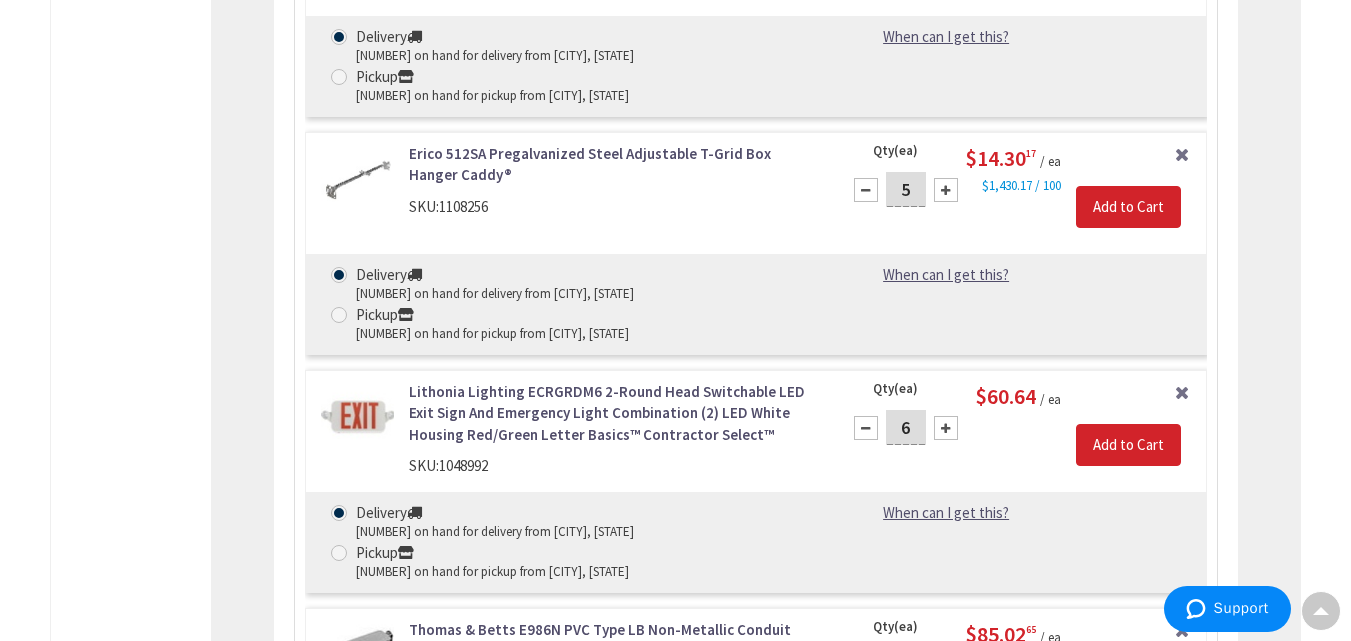 scroll, scrollTop: 9369, scrollLeft: 0, axis: vertical 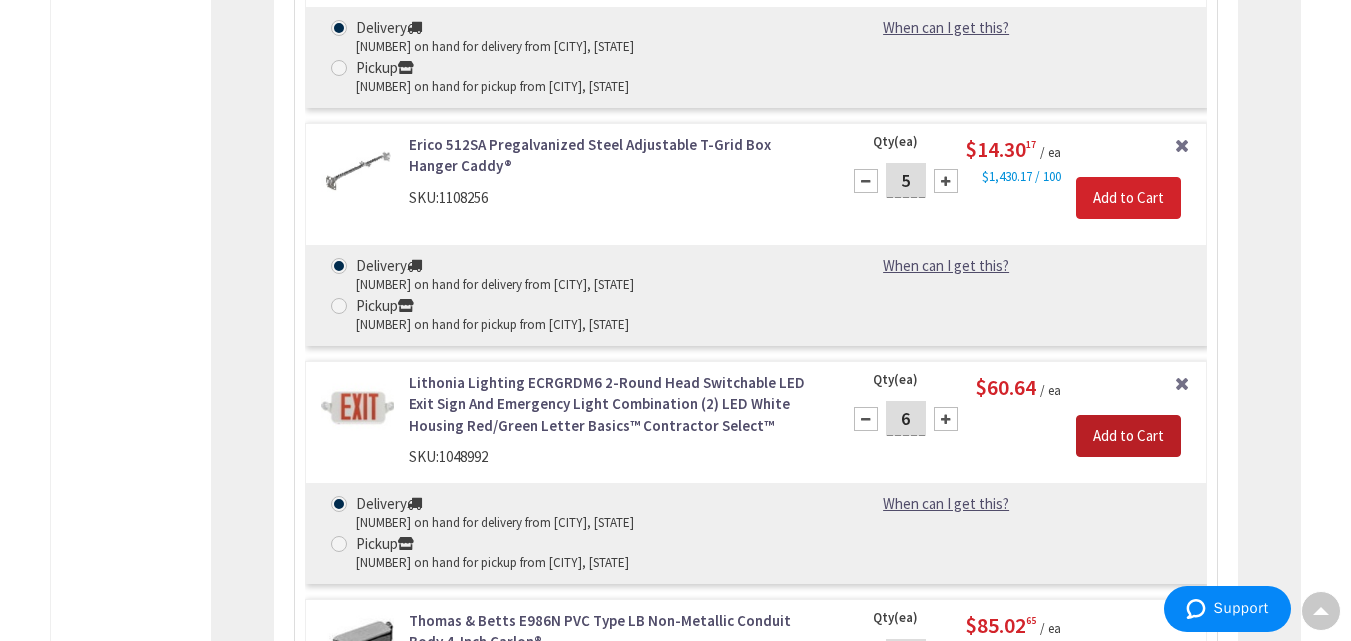 click on "Add to Cart" at bounding box center (1128, 436) 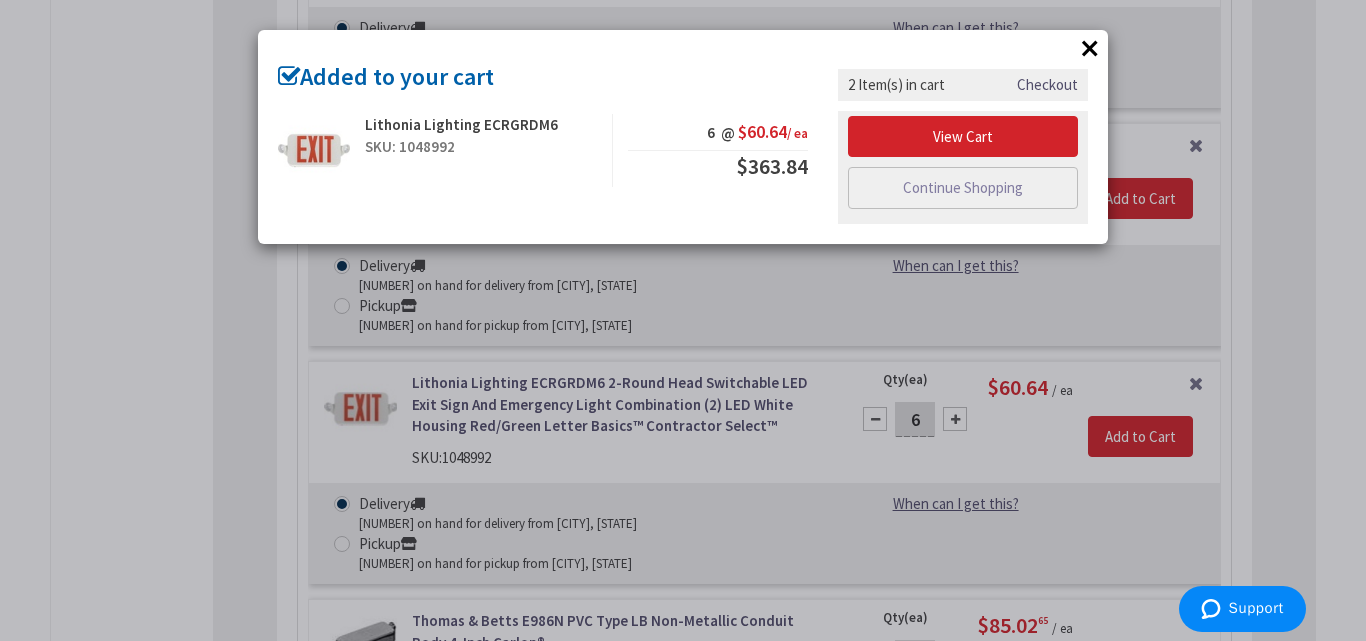 click on "×" at bounding box center [1090, 48] 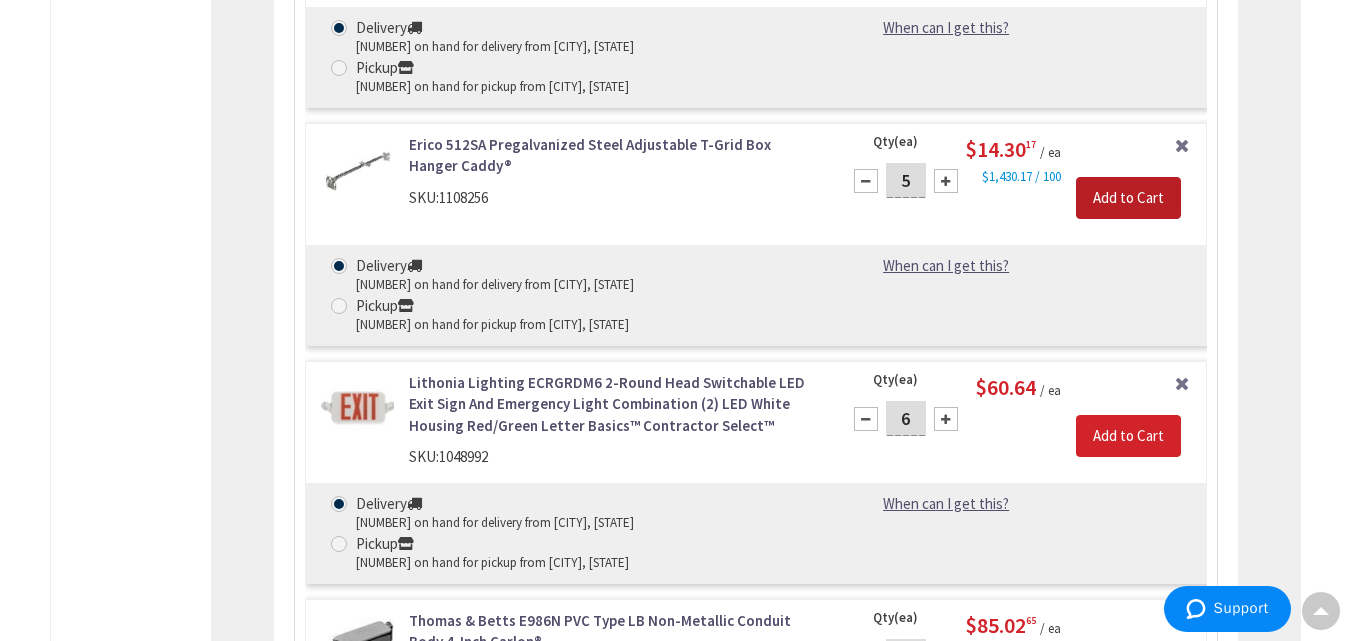 click on "Add to Cart" at bounding box center (1128, 198) 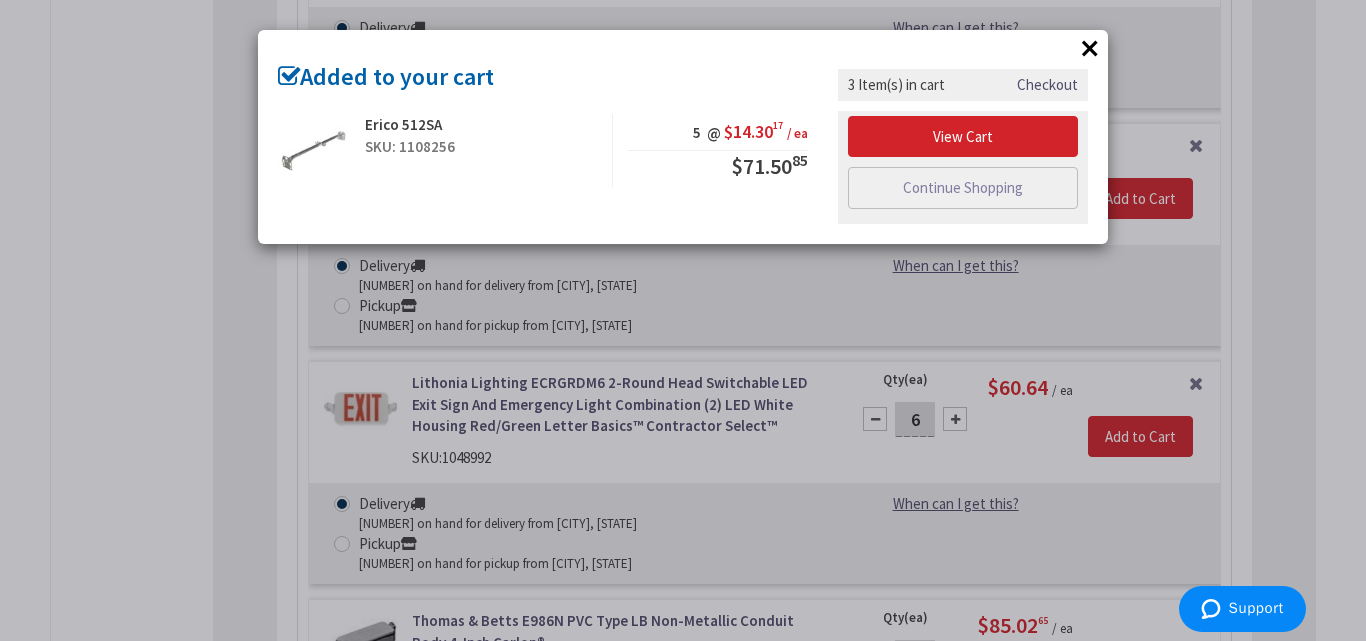 click on "×" at bounding box center [1090, 48] 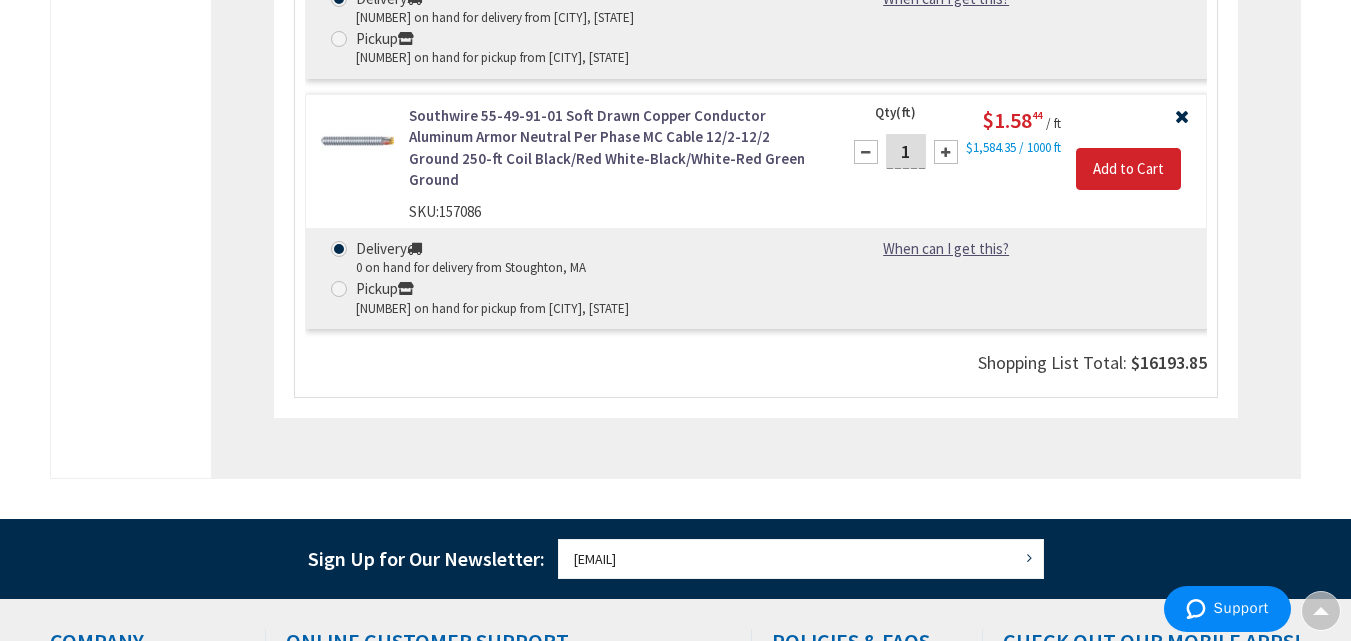 scroll, scrollTop: 10594, scrollLeft: 0, axis: vertical 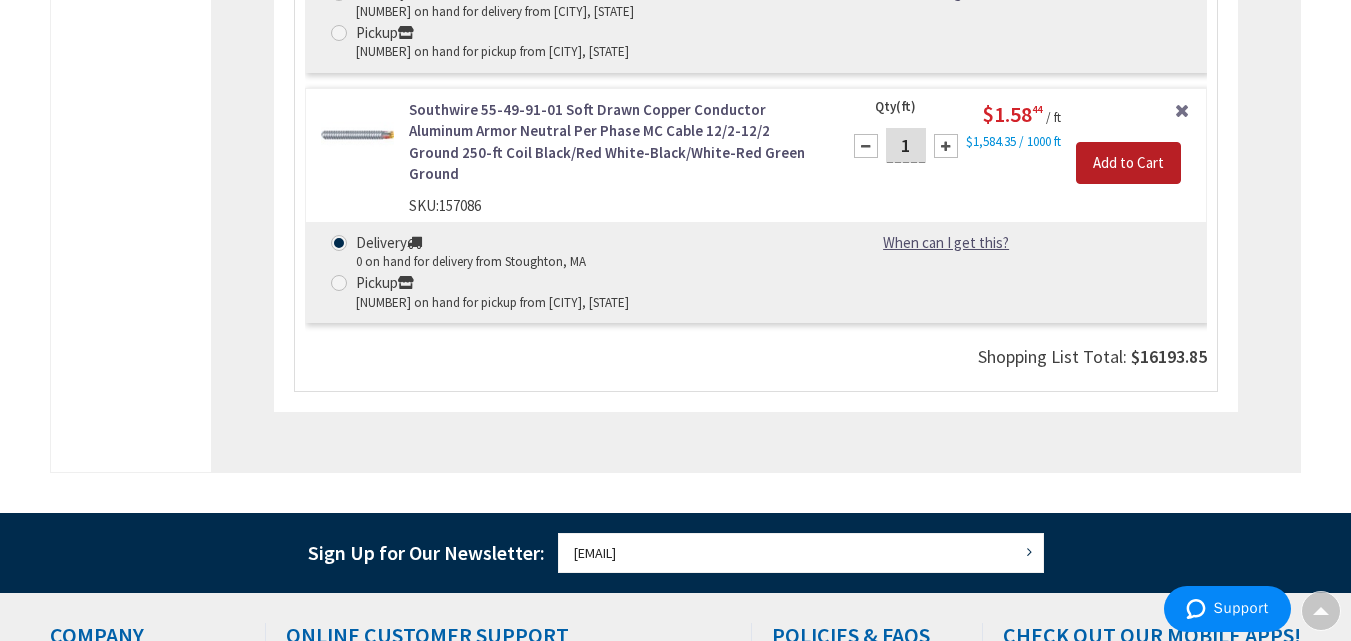 click on "Add to Cart" at bounding box center [1128, 163] 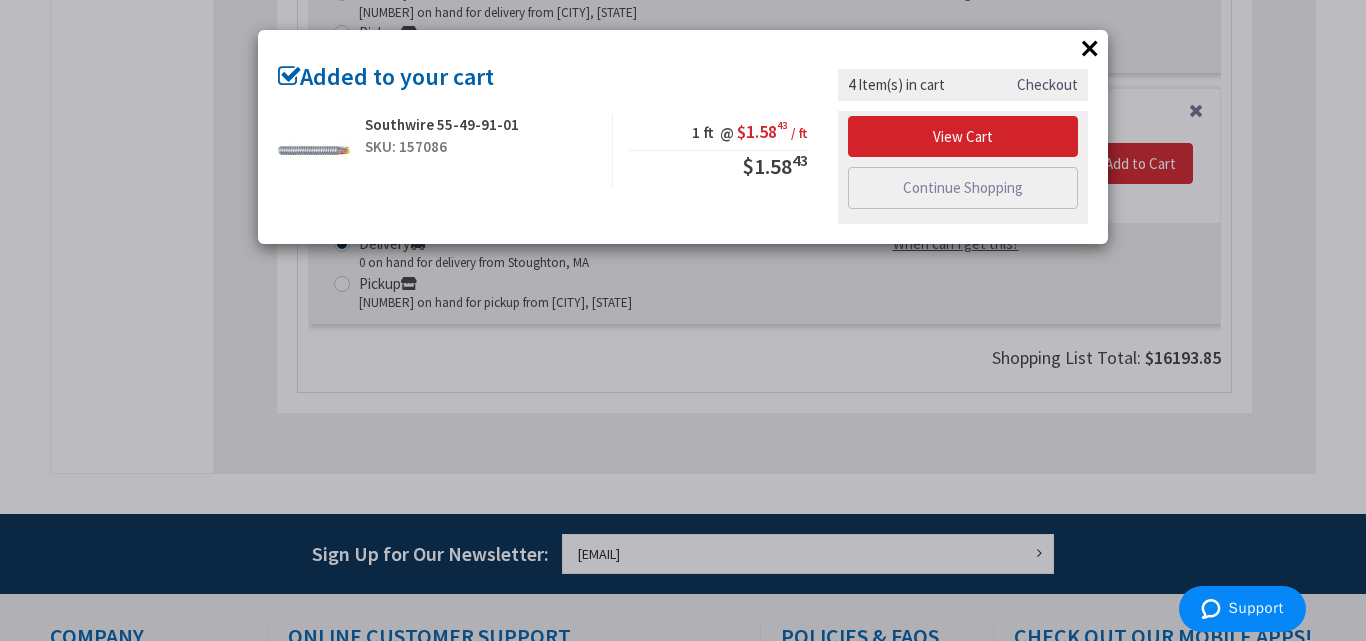 click on "×" at bounding box center [1090, 48] 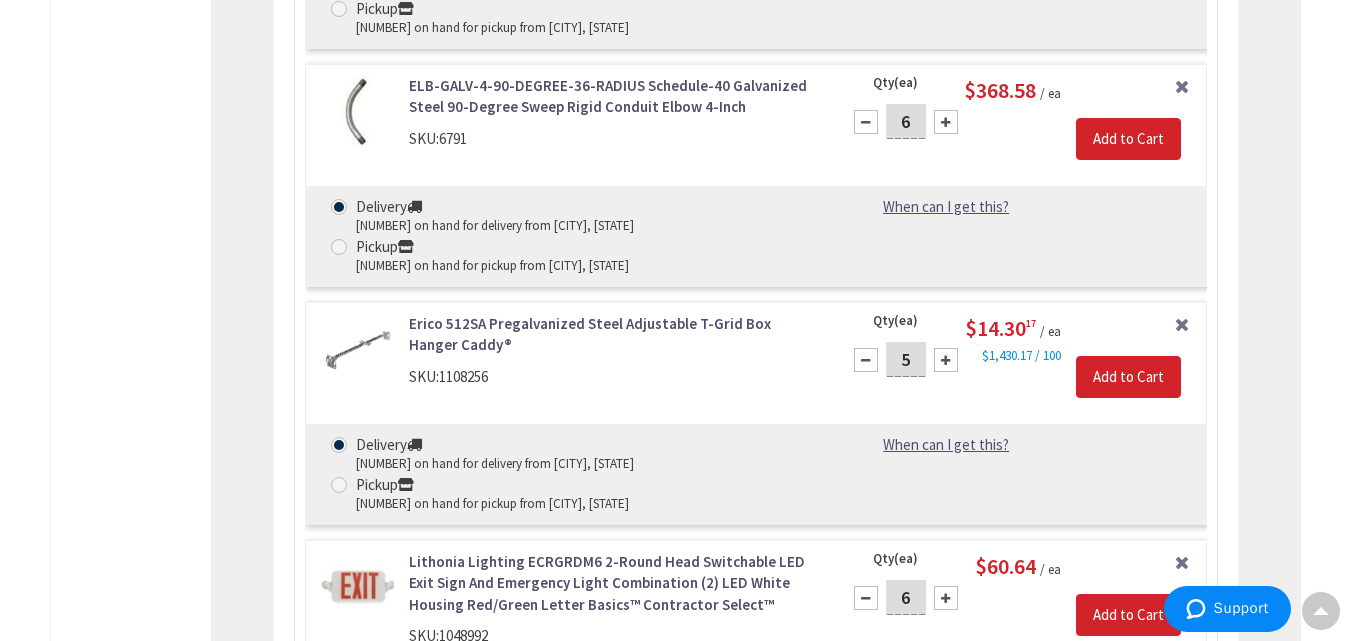 scroll, scrollTop: 9181, scrollLeft: 0, axis: vertical 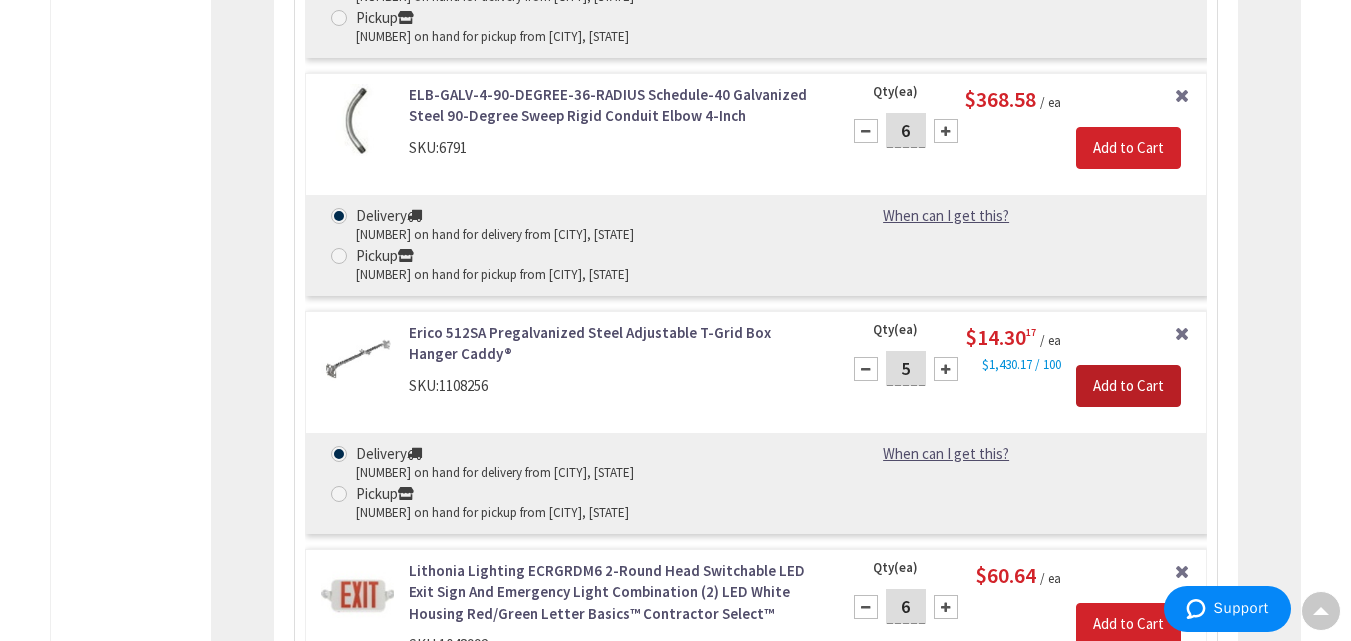 click on "Add to Cart" at bounding box center [1128, 386] 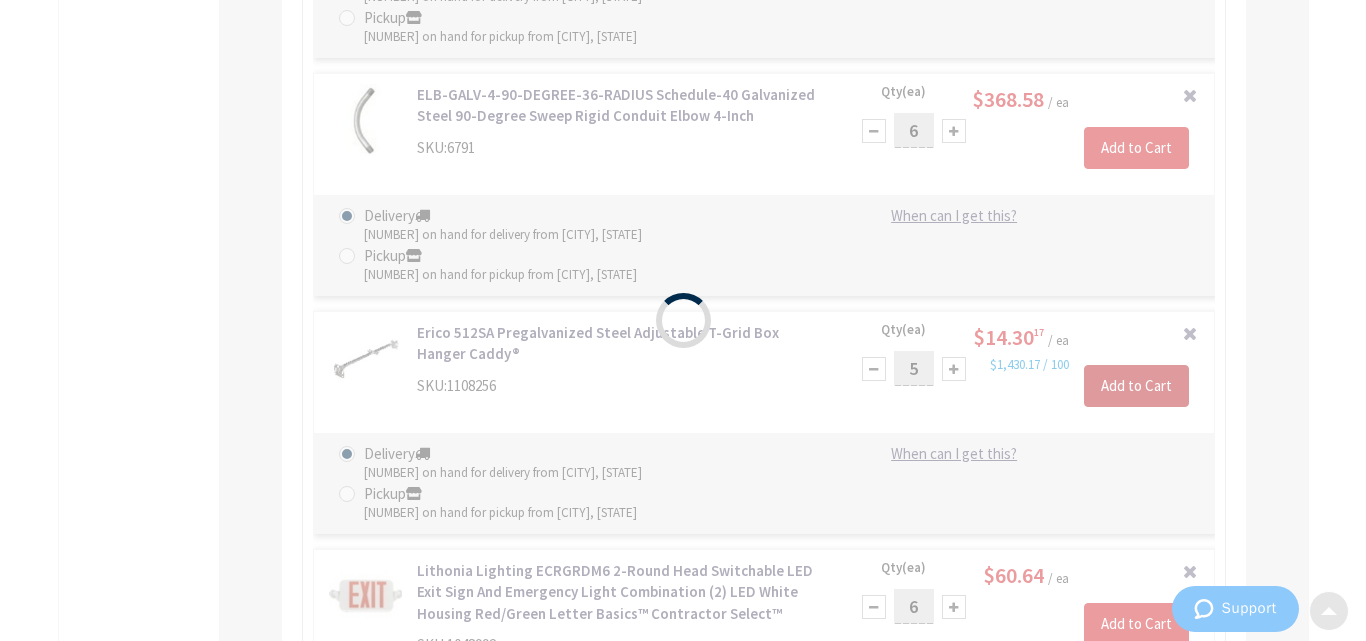 scroll, scrollTop: 9182, scrollLeft: 0, axis: vertical 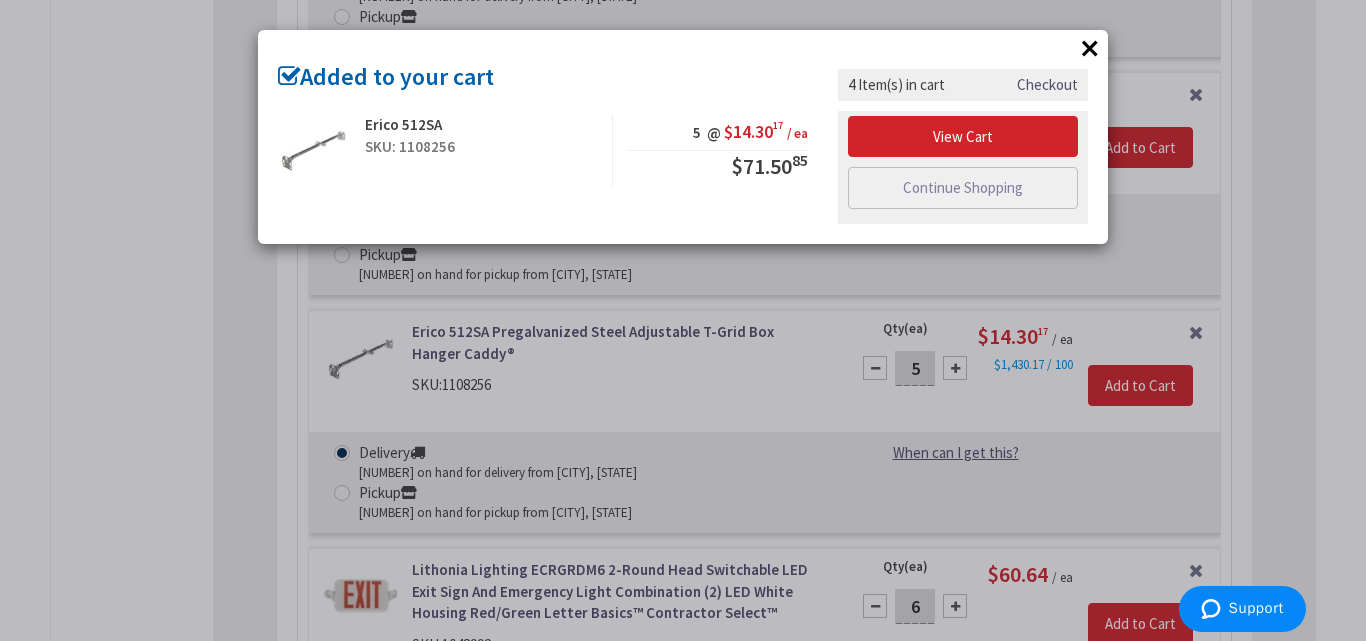 click on "×" at bounding box center (1090, 48) 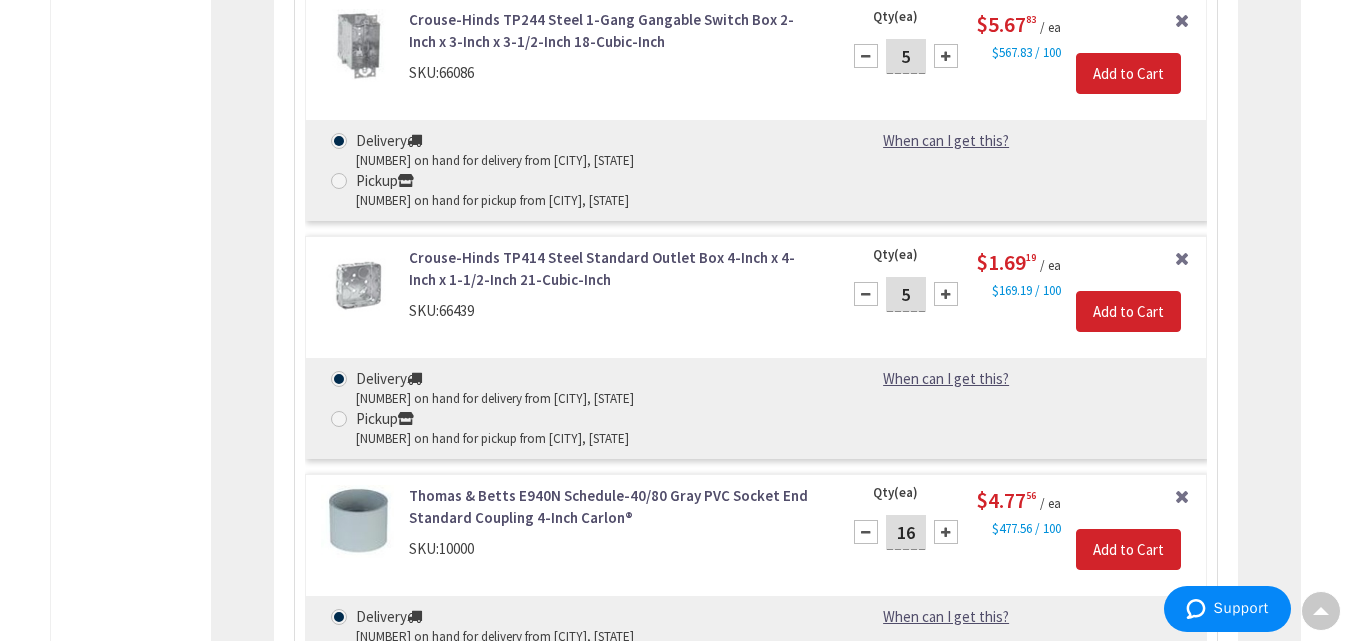 scroll, scrollTop: 5437, scrollLeft: 0, axis: vertical 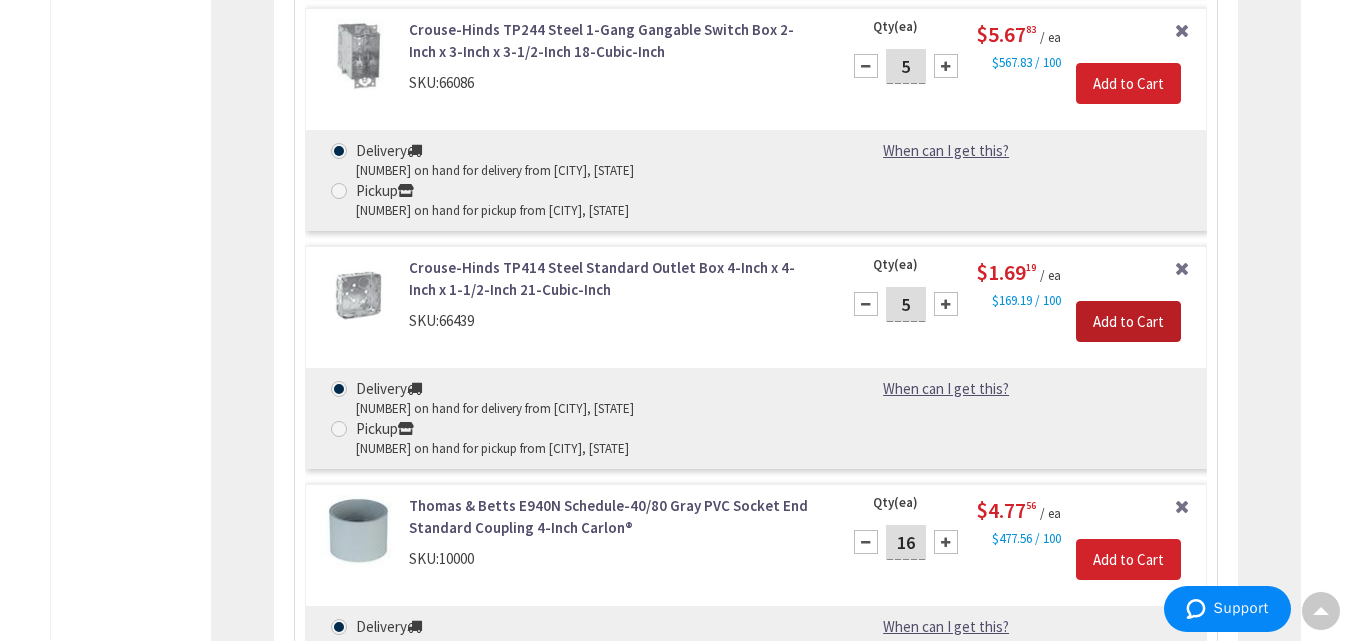 click on "Add to Cart" at bounding box center (1128, 322) 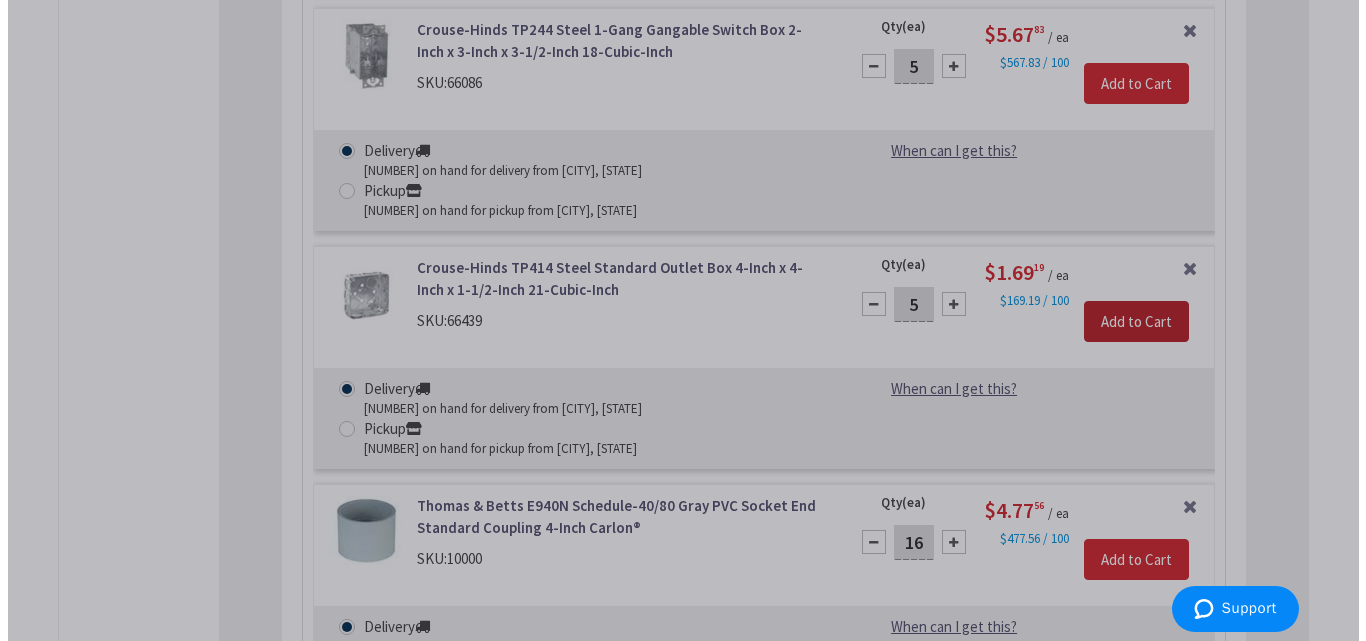 scroll, scrollTop: 5438, scrollLeft: 0, axis: vertical 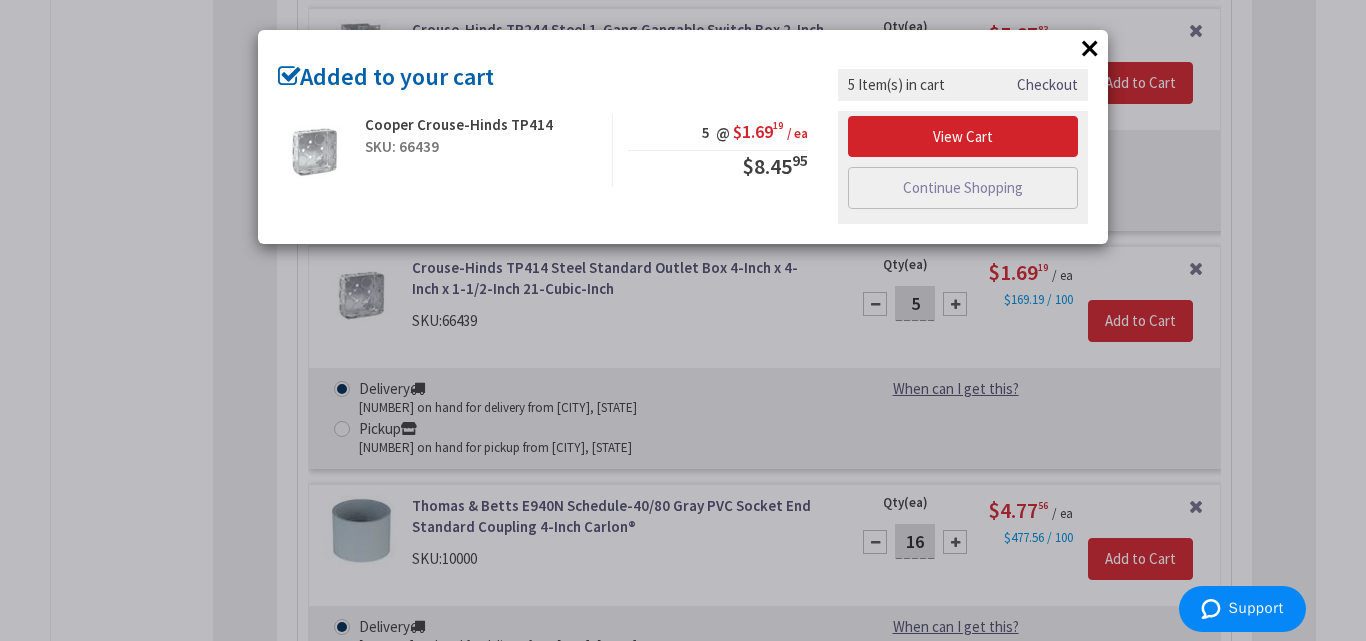 click on "×" at bounding box center [1090, 48] 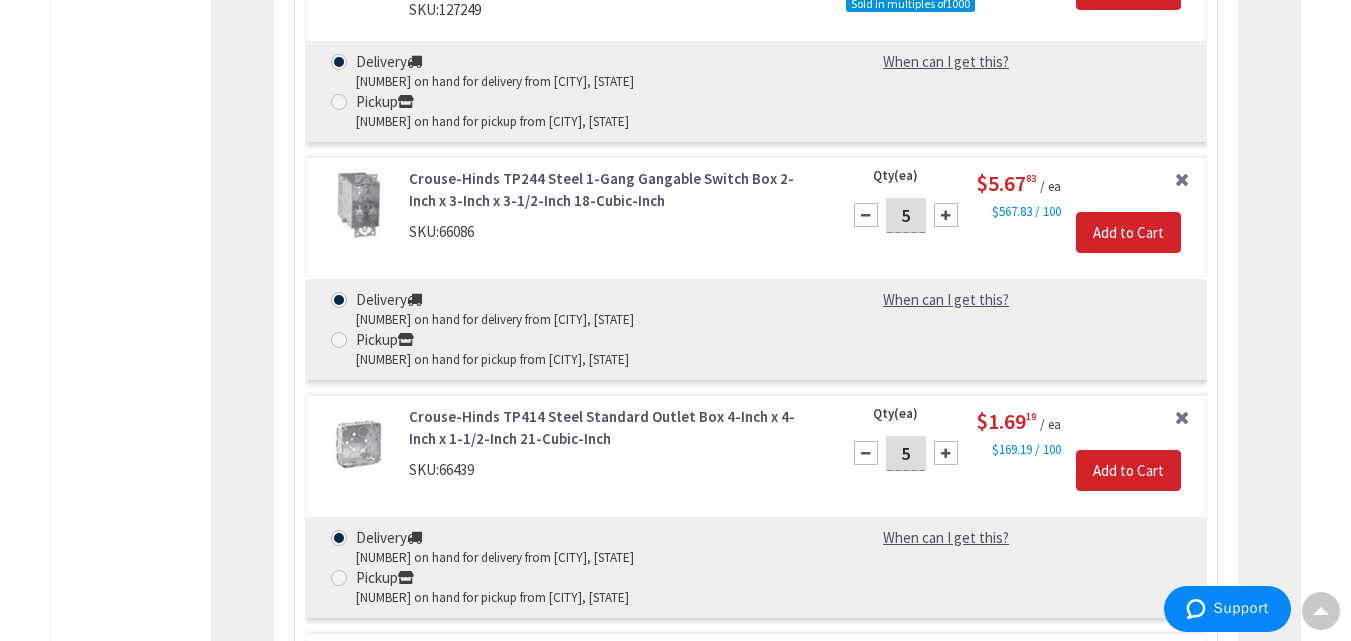 scroll, scrollTop: 5247, scrollLeft: 0, axis: vertical 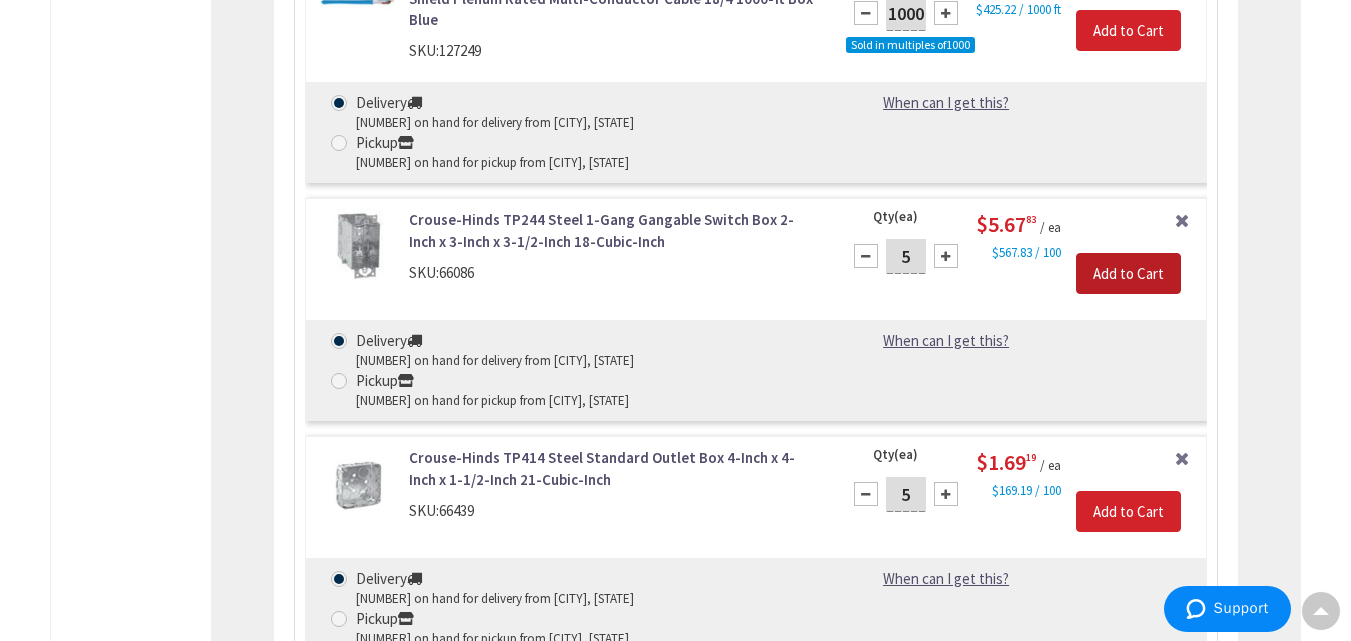 click on "Add to Cart" at bounding box center (1128, 274) 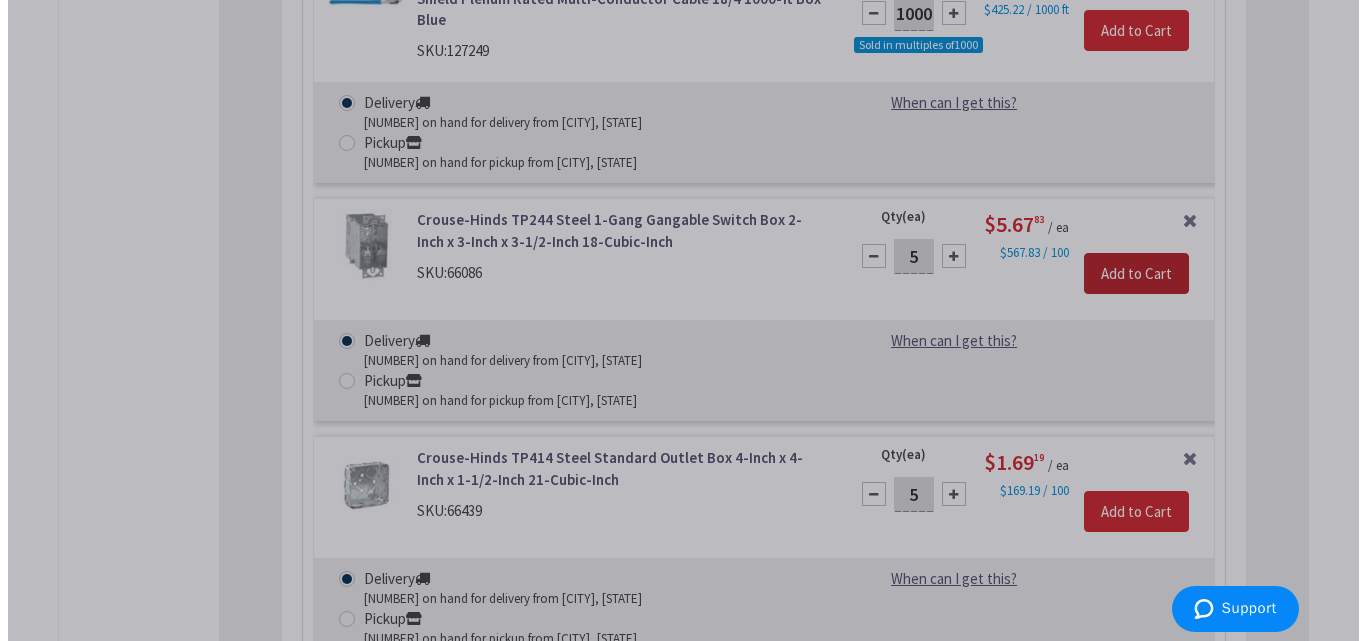 scroll, scrollTop: 5248, scrollLeft: 0, axis: vertical 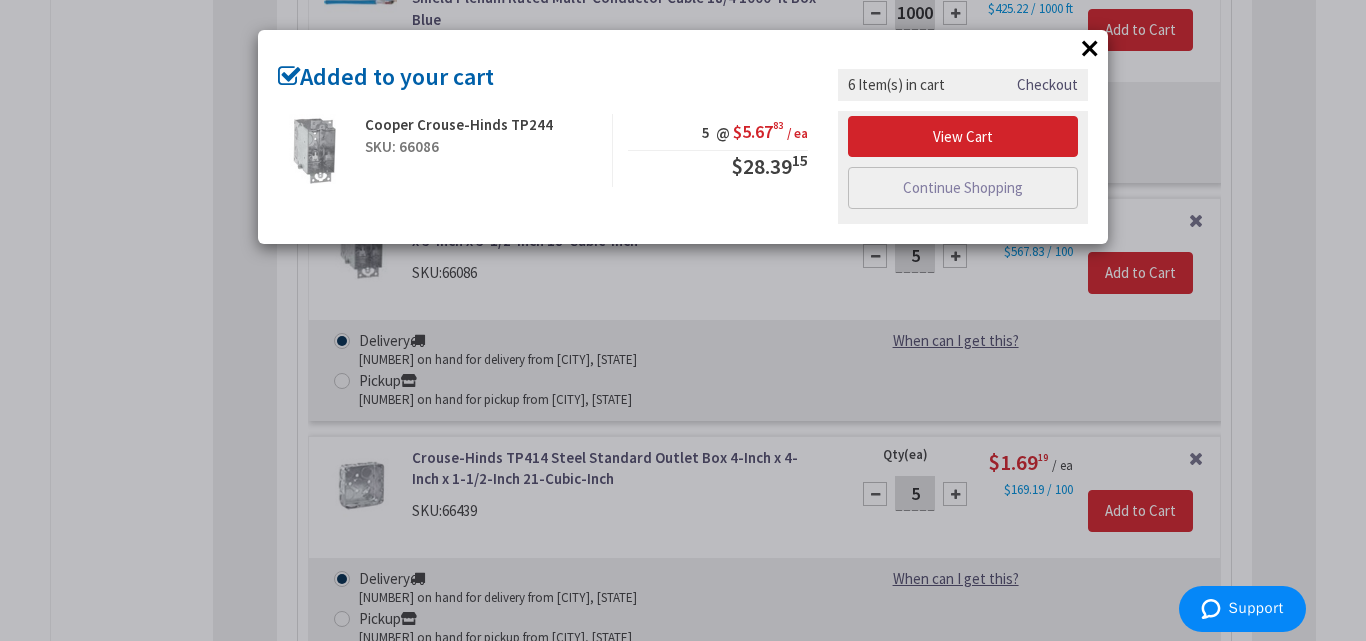 click on "×" at bounding box center [1090, 48] 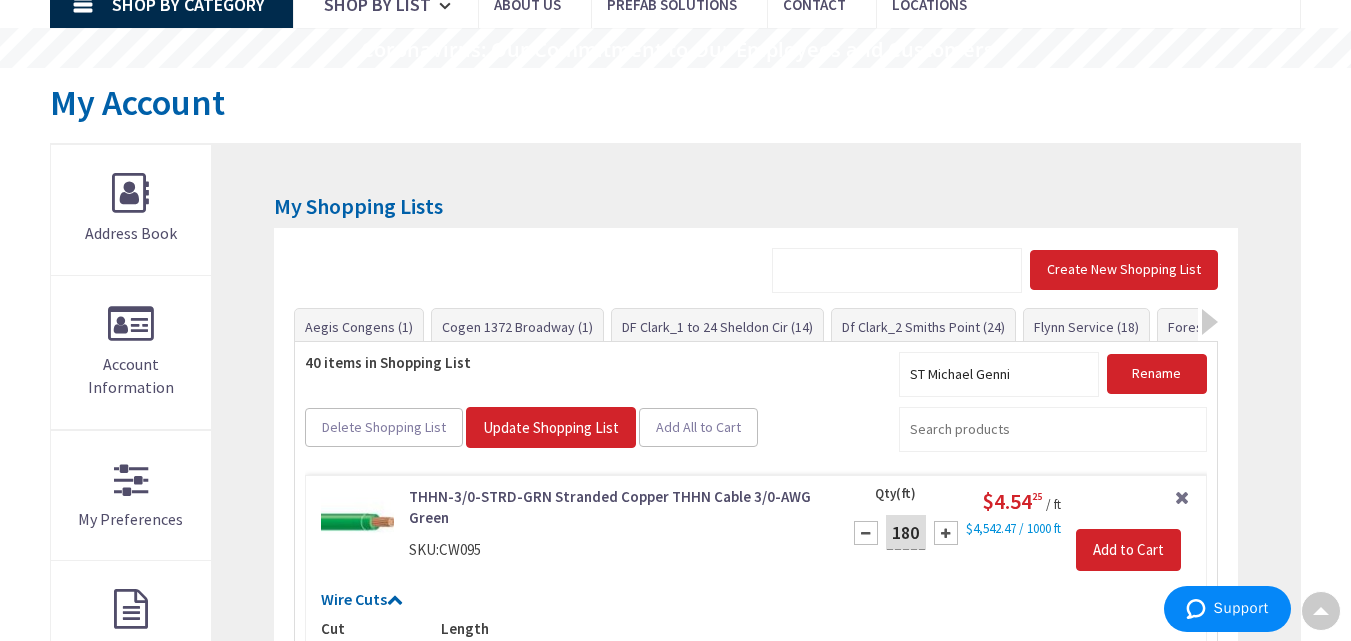scroll, scrollTop: 0, scrollLeft: 0, axis: both 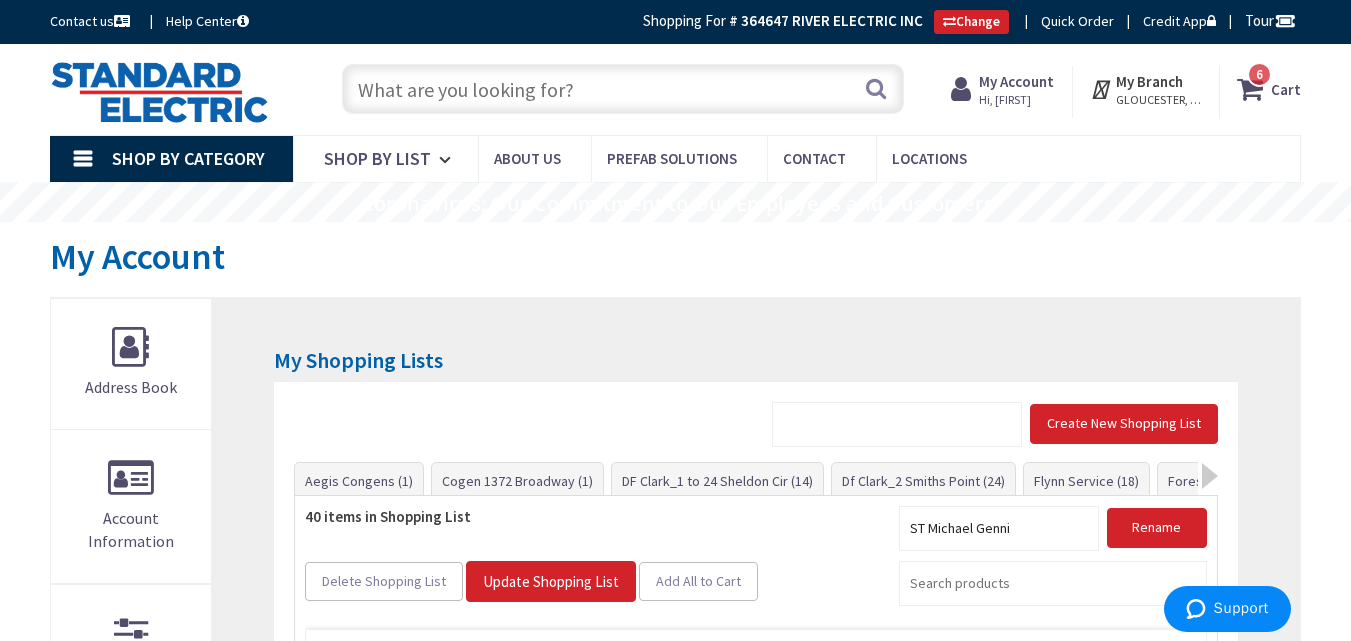 click at bounding box center [623, 89] 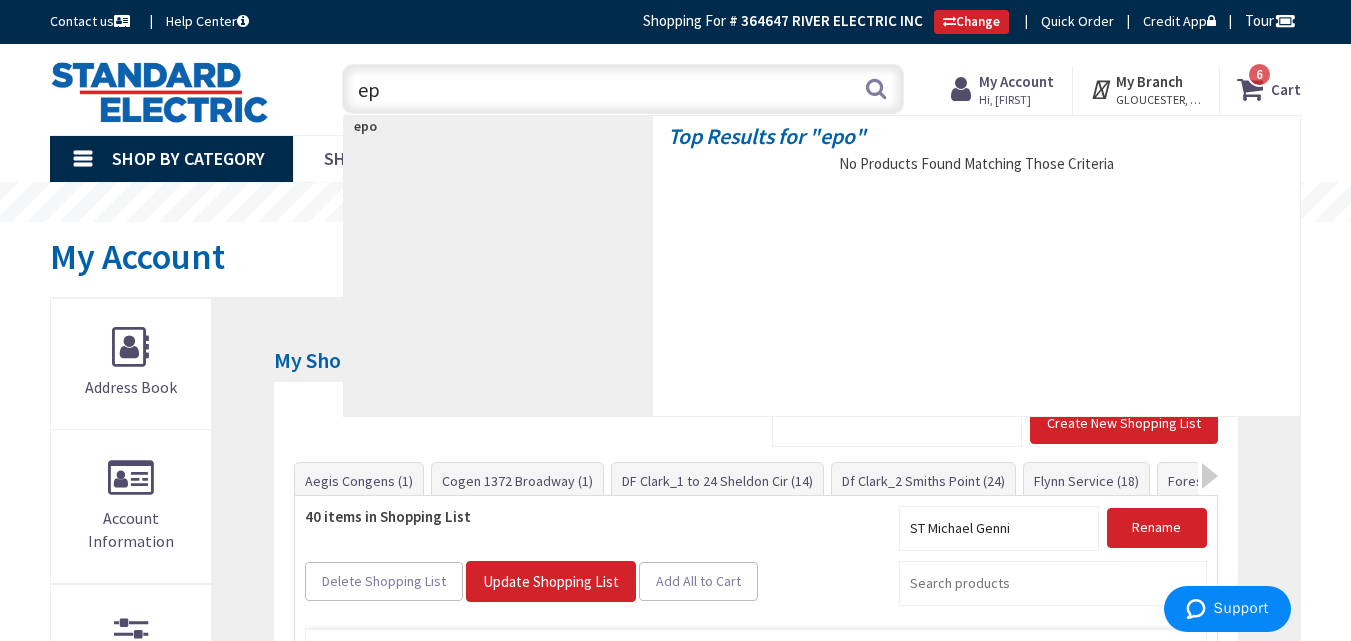 type on "e" 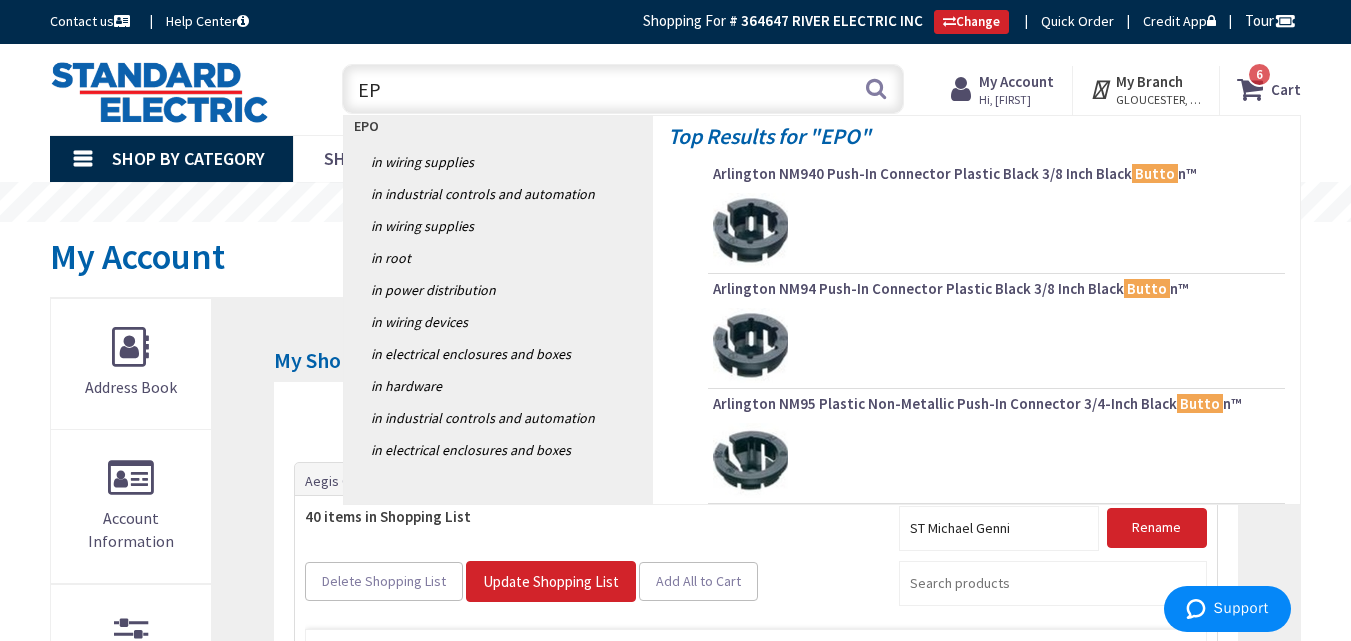 type on "E" 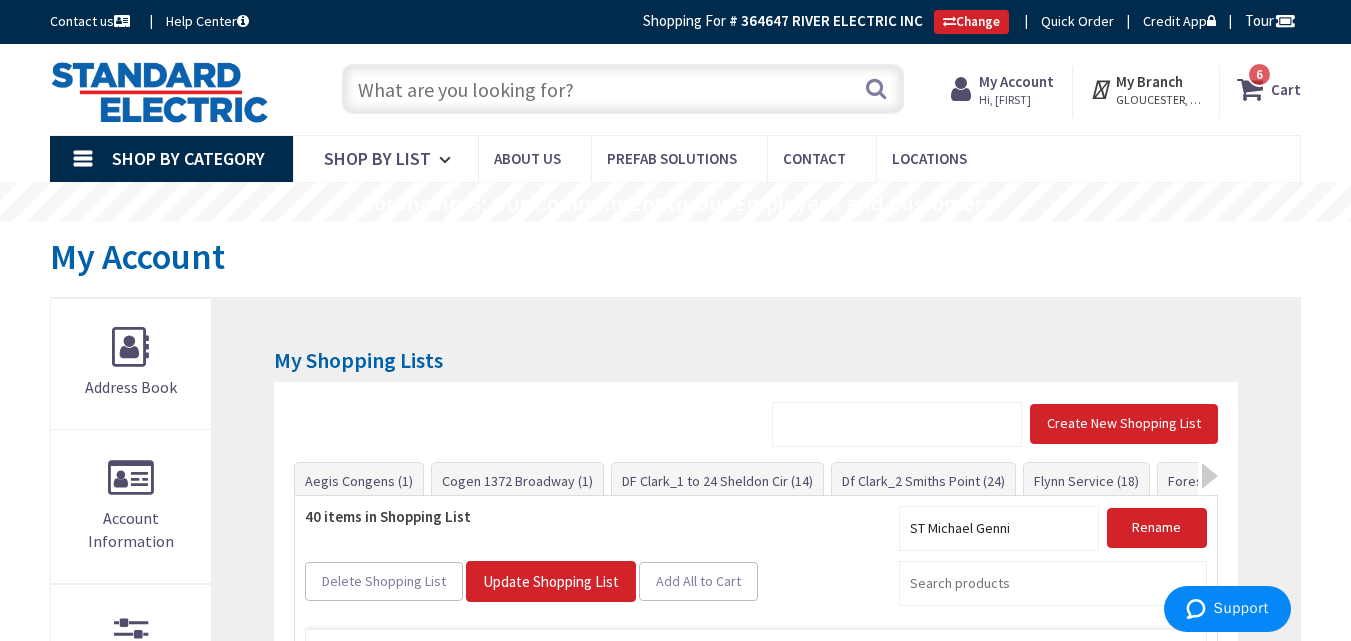 type on "e" 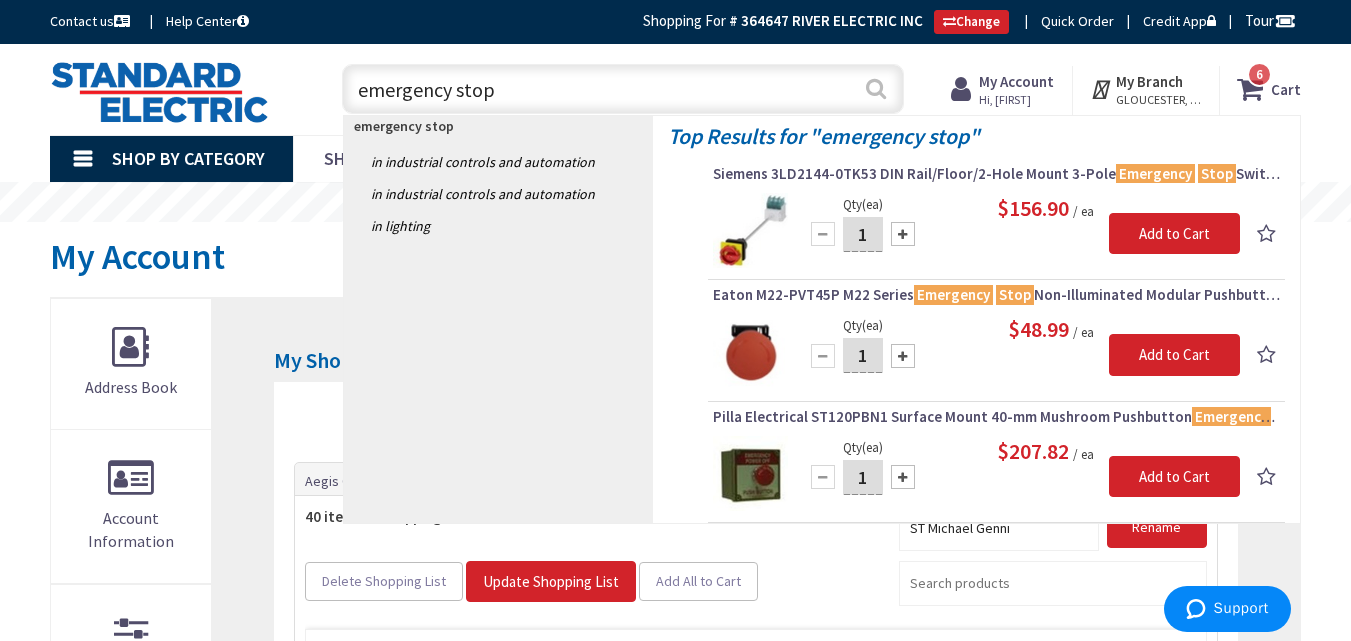type on "emergency stop" 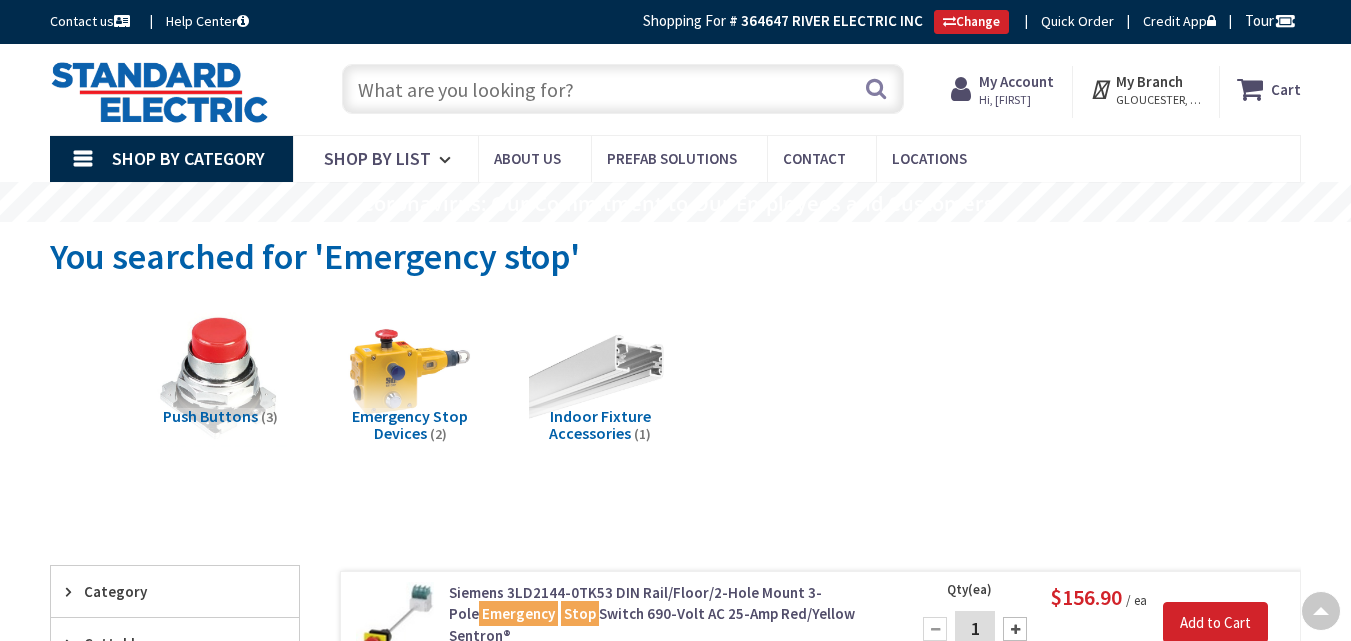 scroll, scrollTop: 1010, scrollLeft: 0, axis: vertical 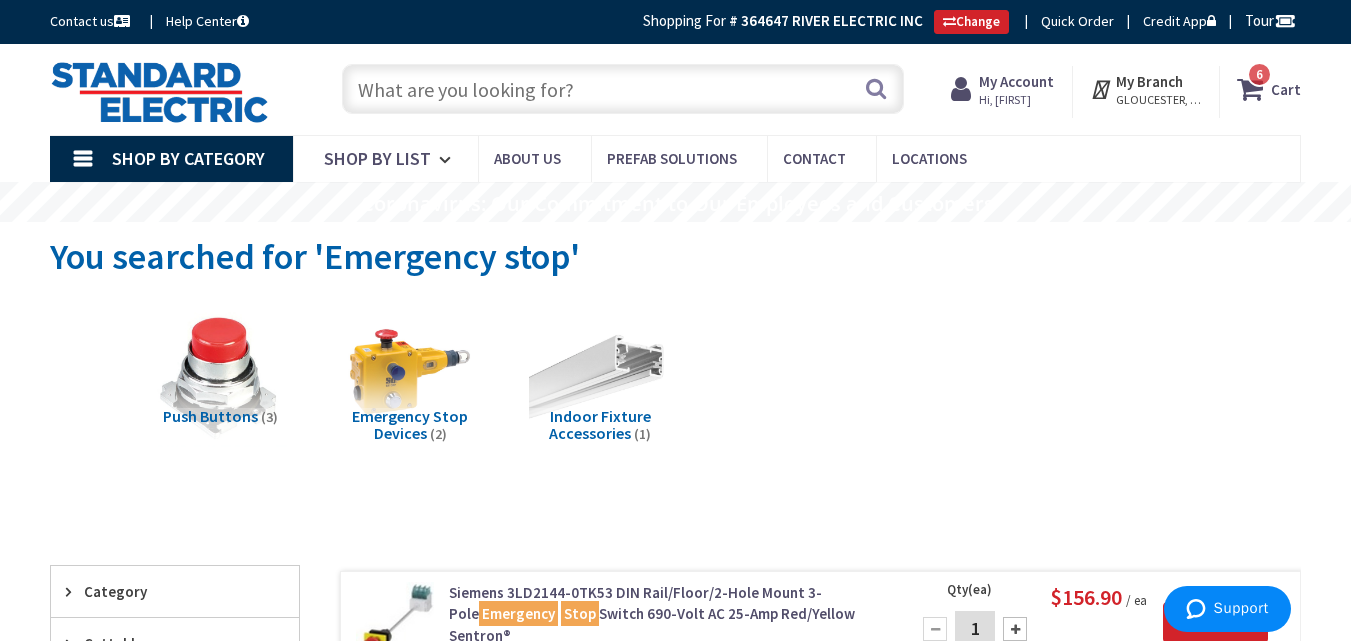 click at bounding box center (623, 89) 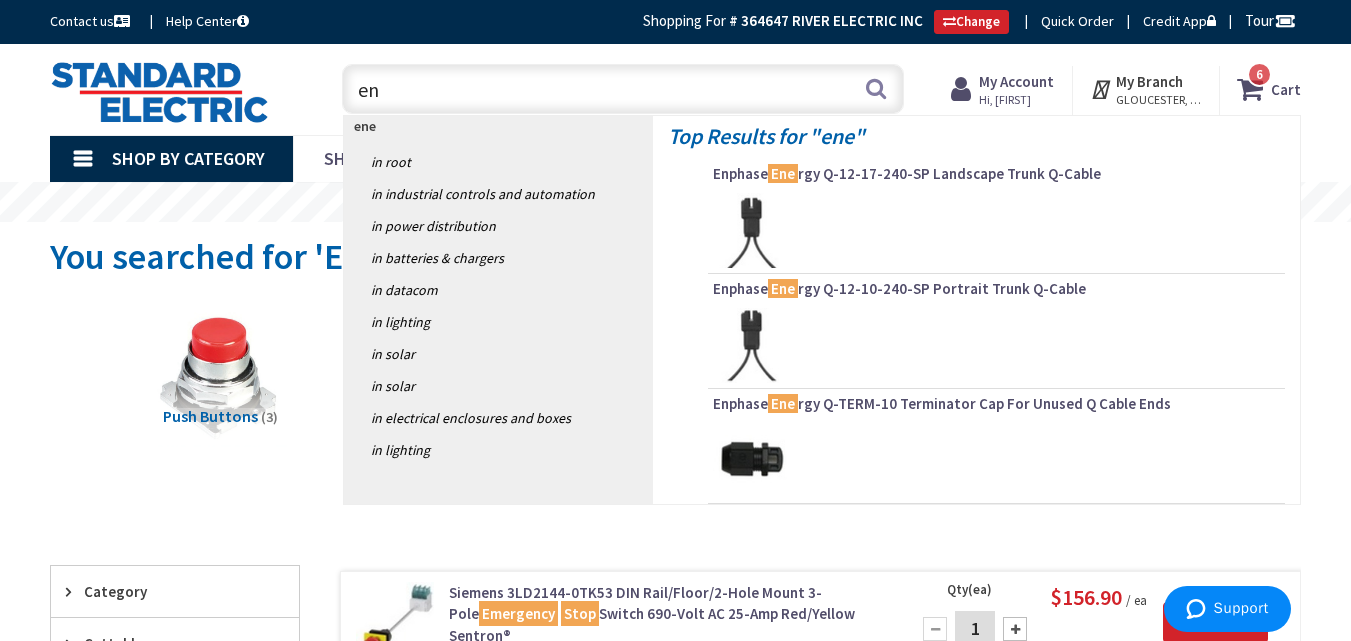 type on "e" 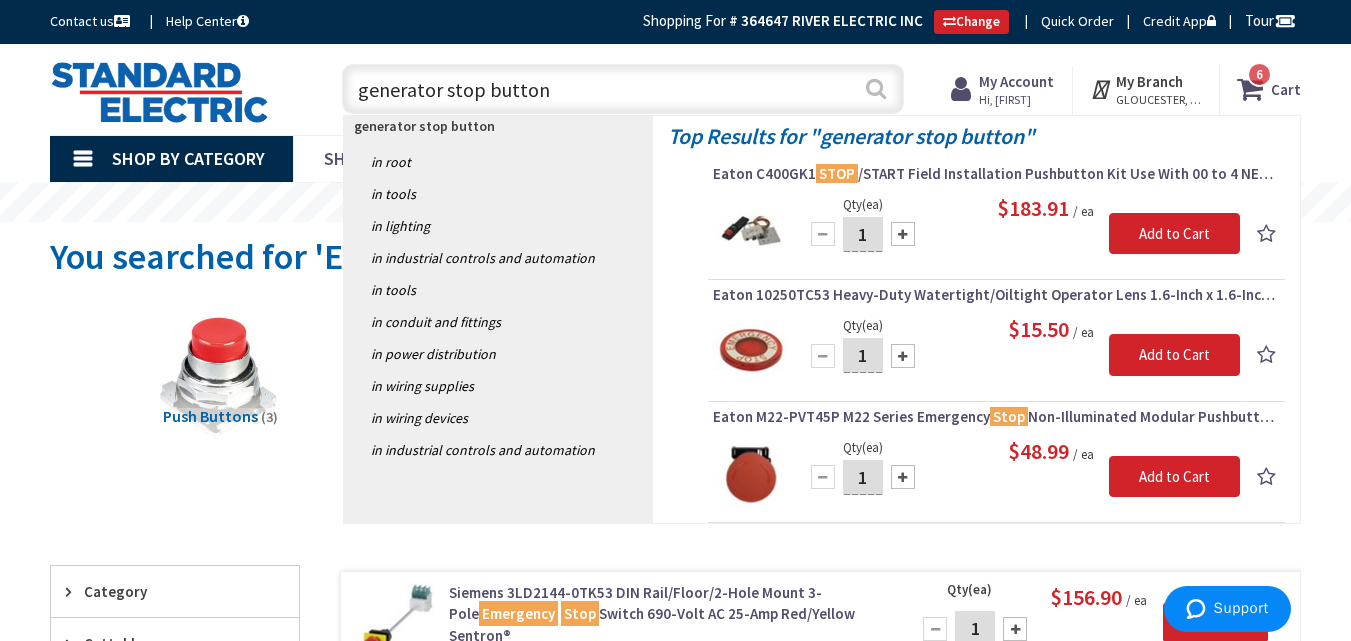 type on "generator stop button" 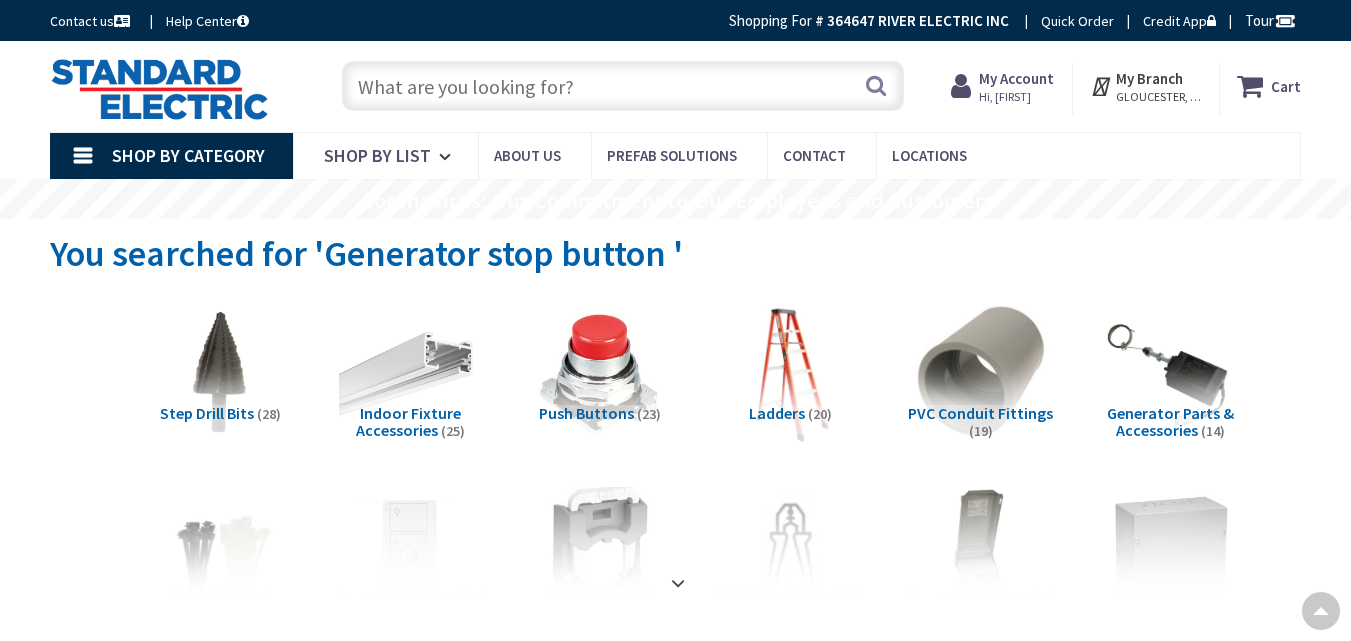 scroll, scrollTop: 1063, scrollLeft: 0, axis: vertical 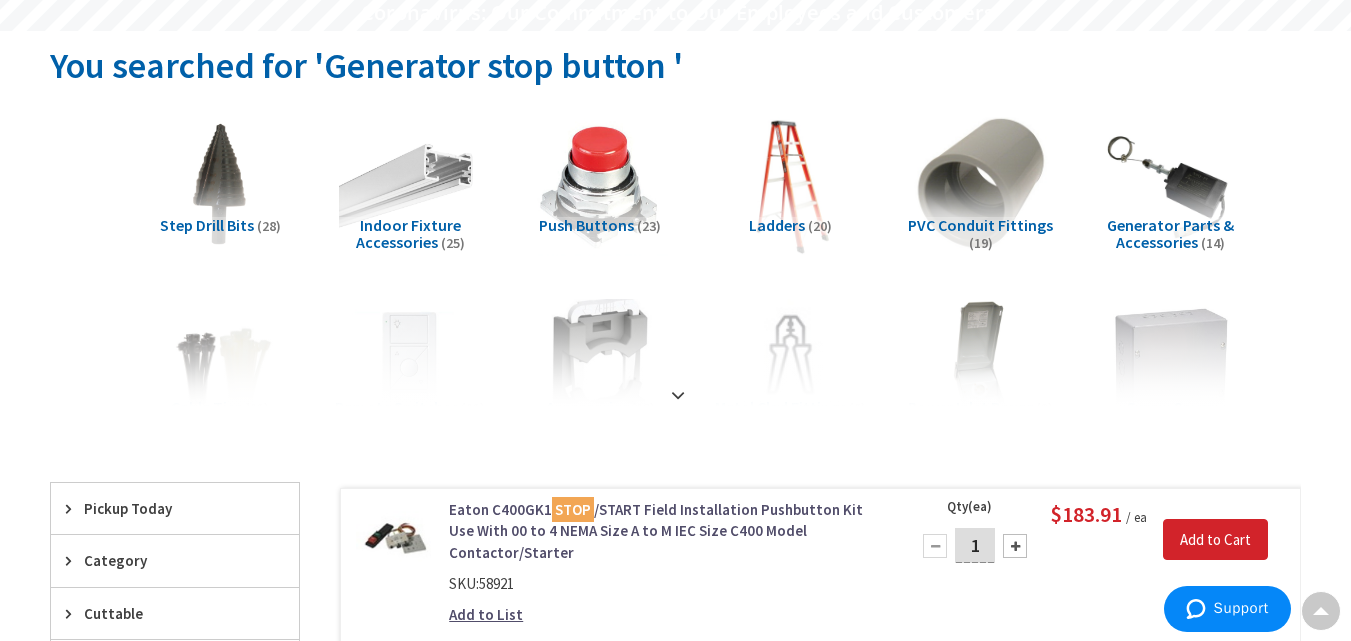 click on "Push Buttons" at bounding box center (586, 225) 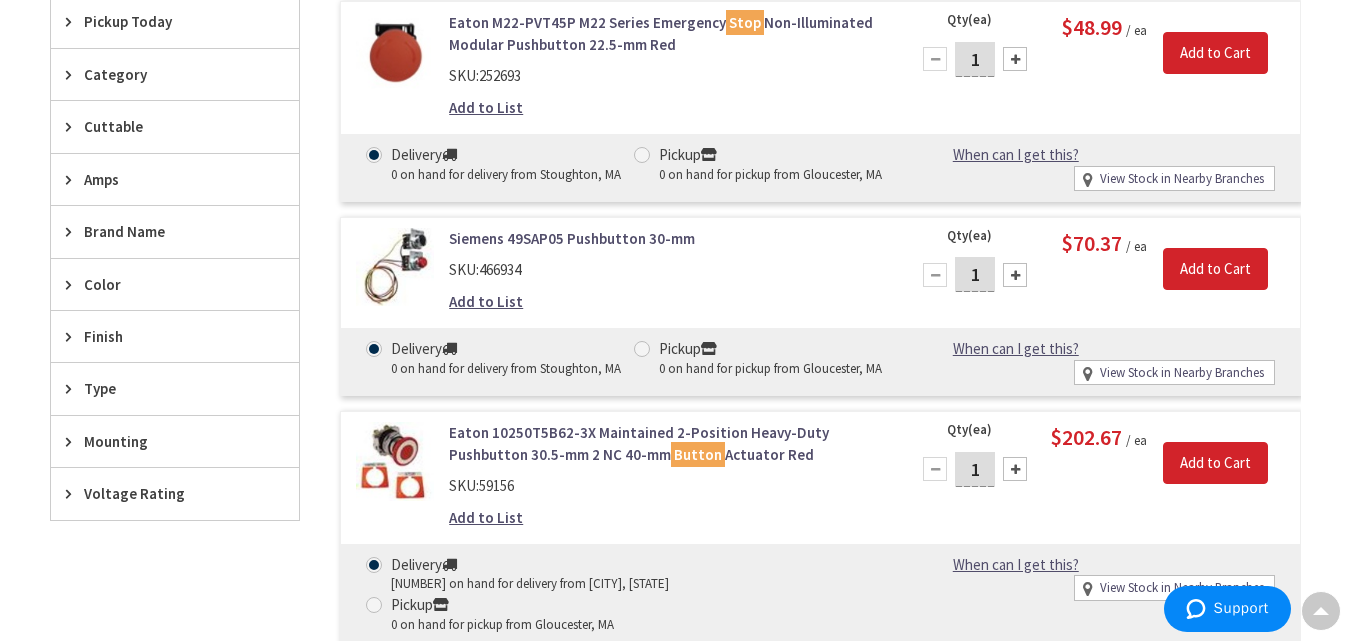 scroll, scrollTop: 0, scrollLeft: 0, axis: both 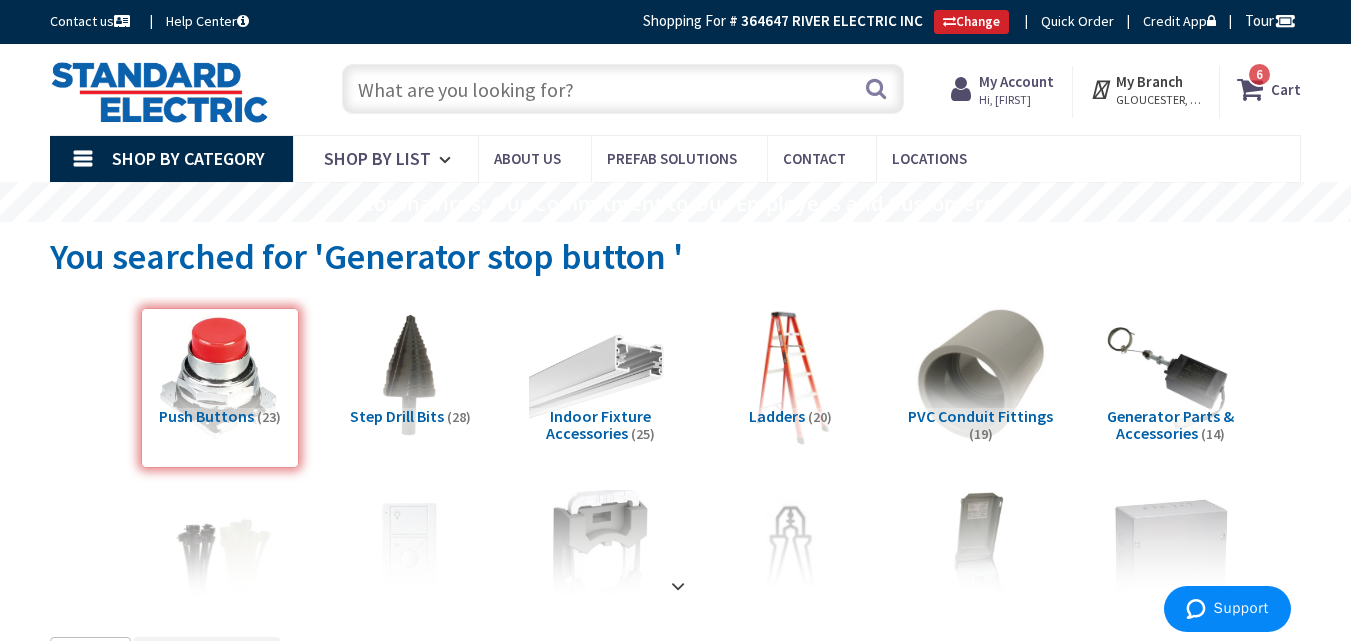 click on "Cart" at bounding box center (1286, 89) 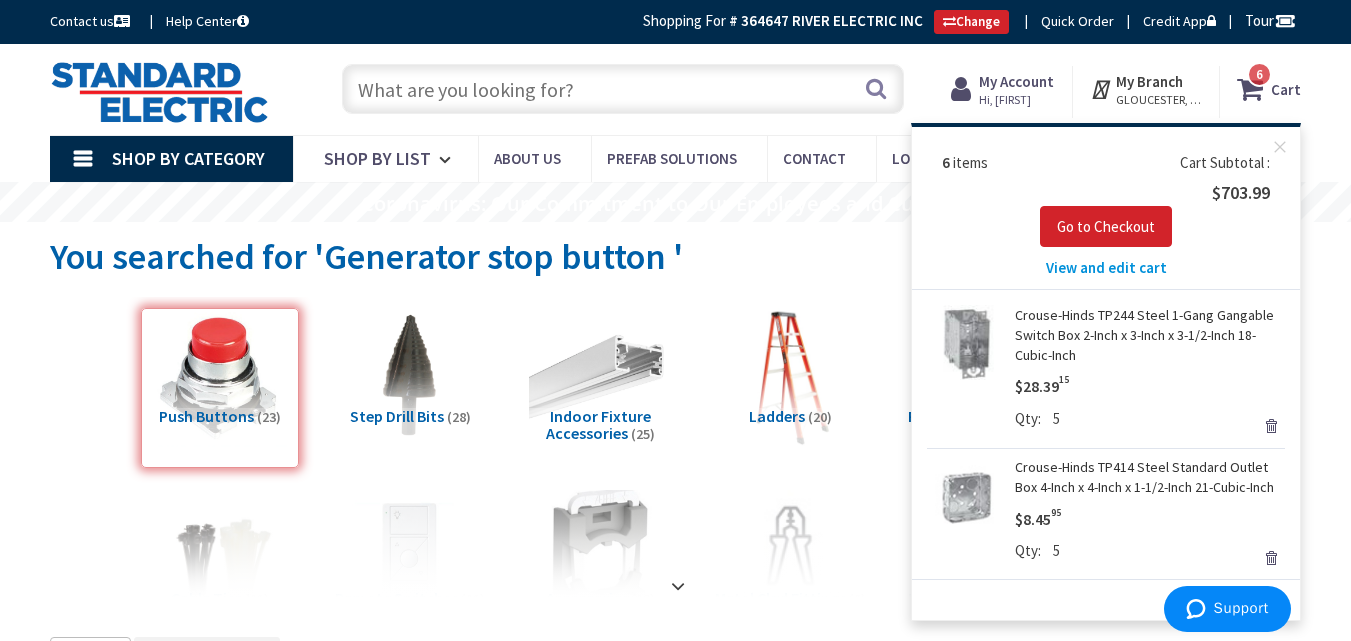 click on "View and edit cart" at bounding box center [1106, 267] 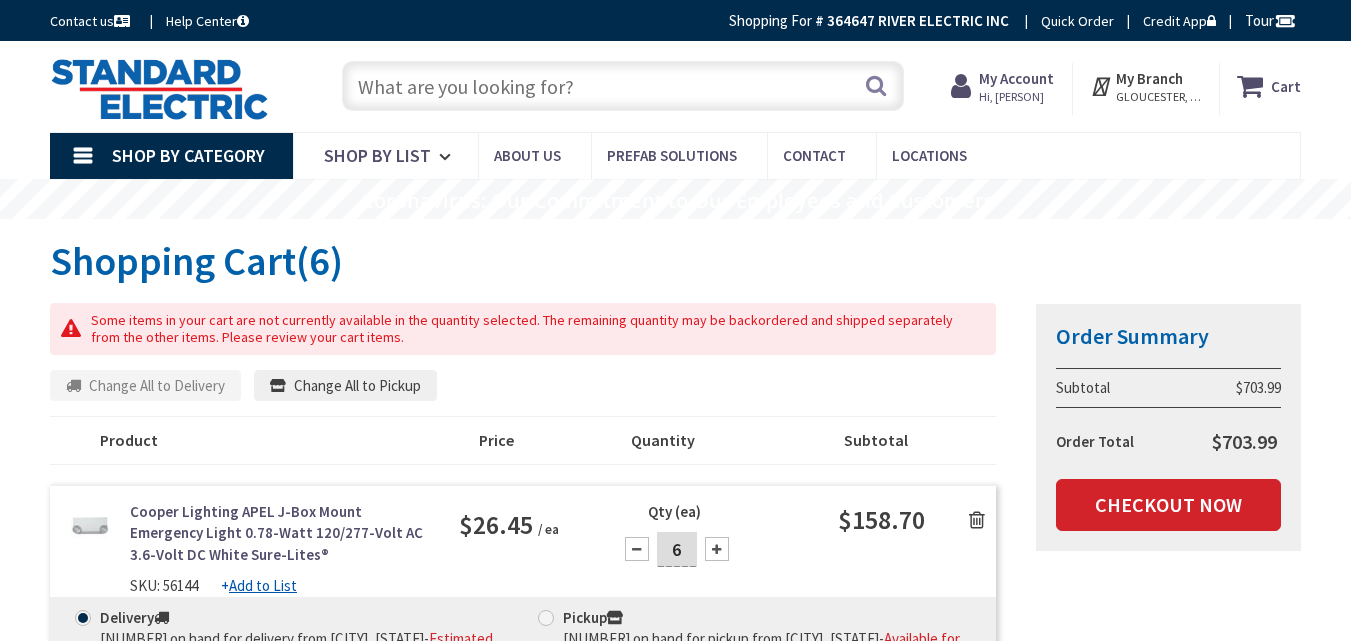 scroll, scrollTop: 0, scrollLeft: 0, axis: both 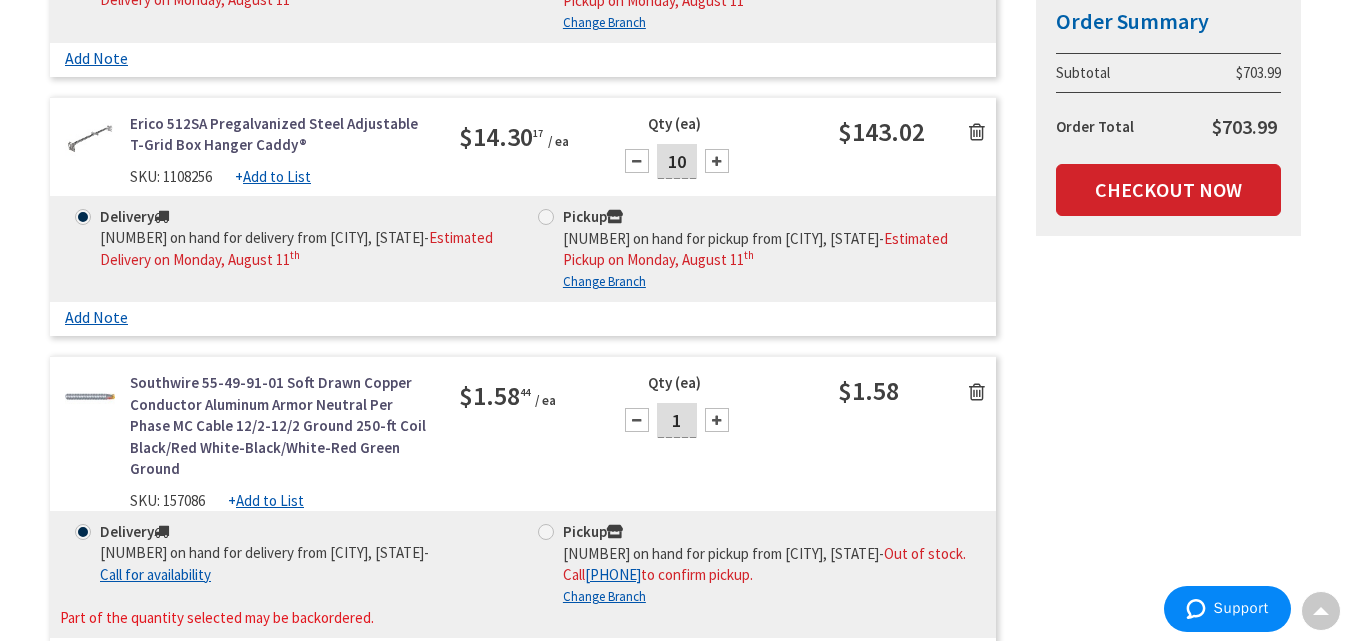 click at bounding box center (717, 420) 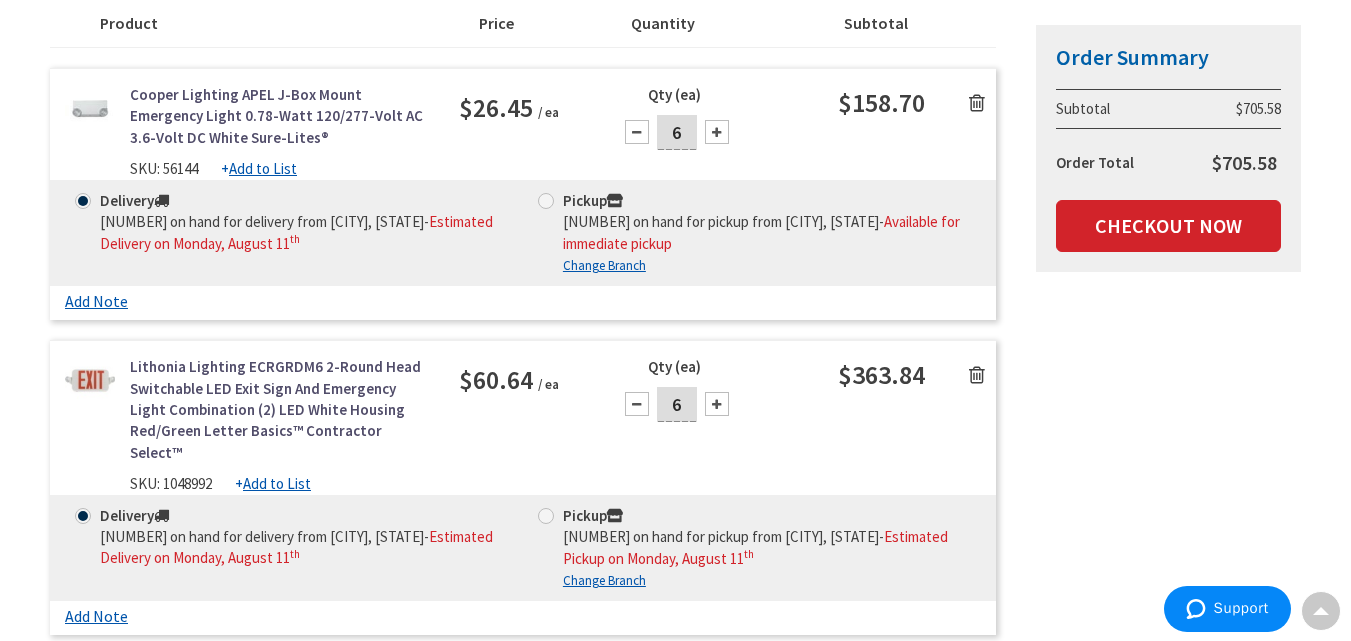 scroll, scrollTop: 412, scrollLeft: 0, axis: vertical 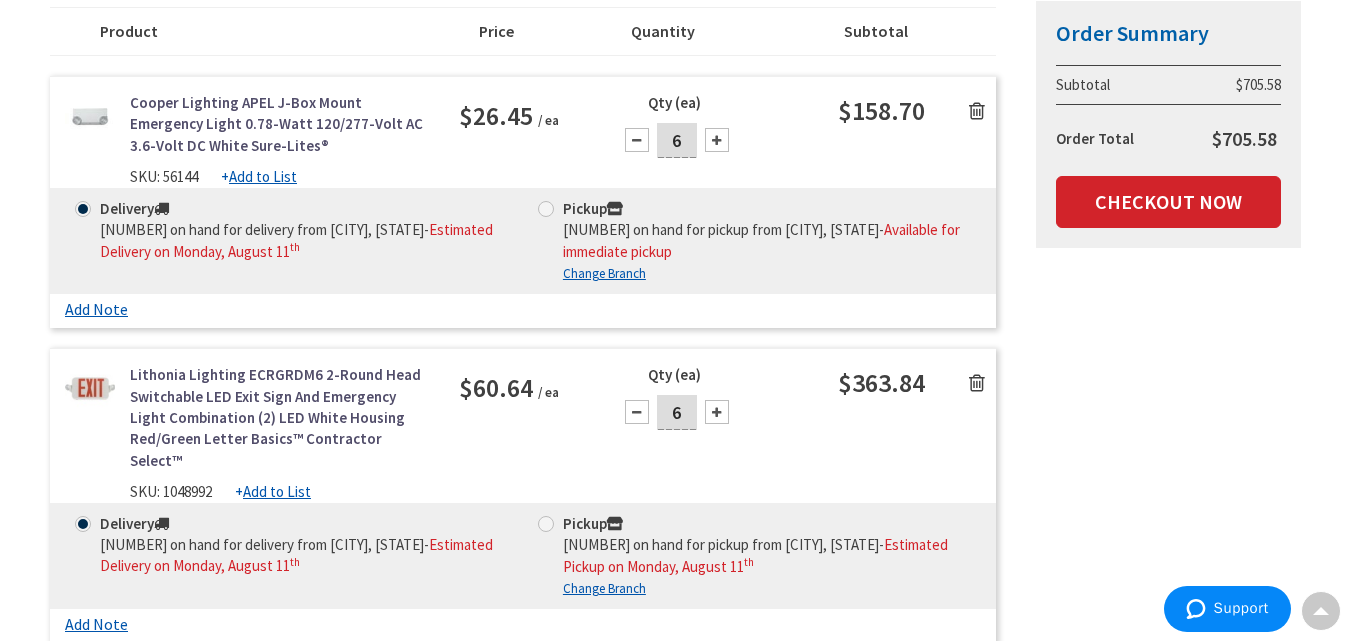 click at bounding box center (717, 412) 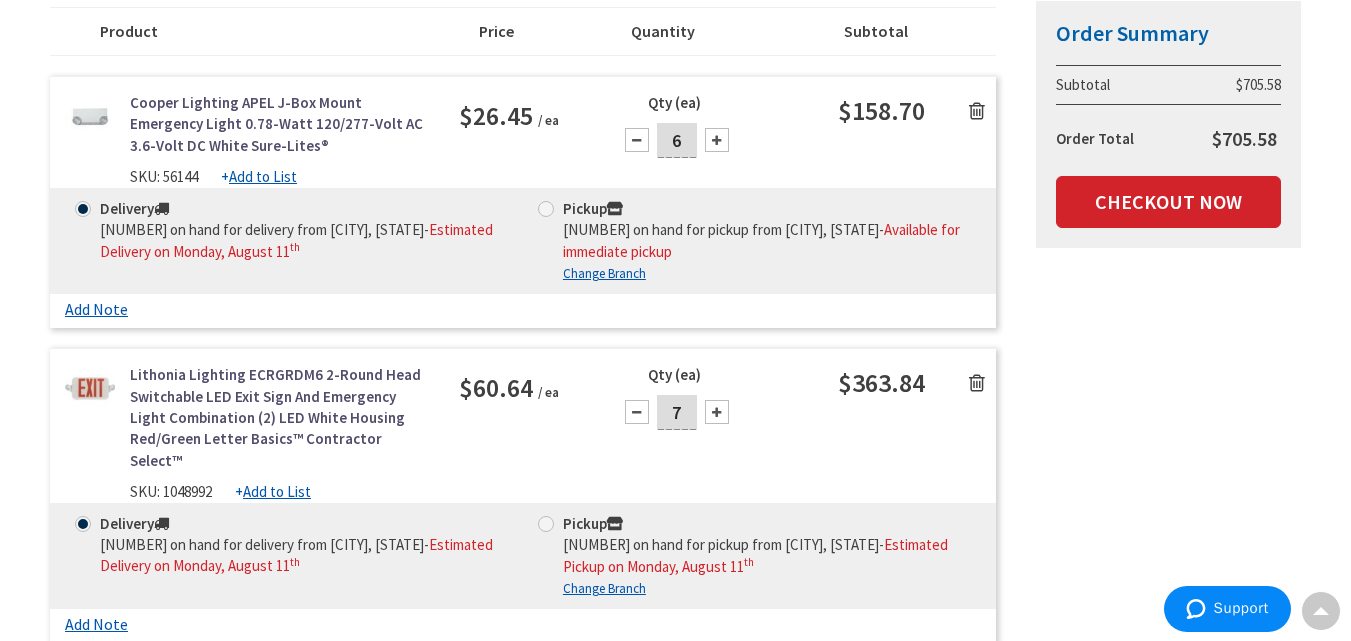 click at bounding box center [717, 412] 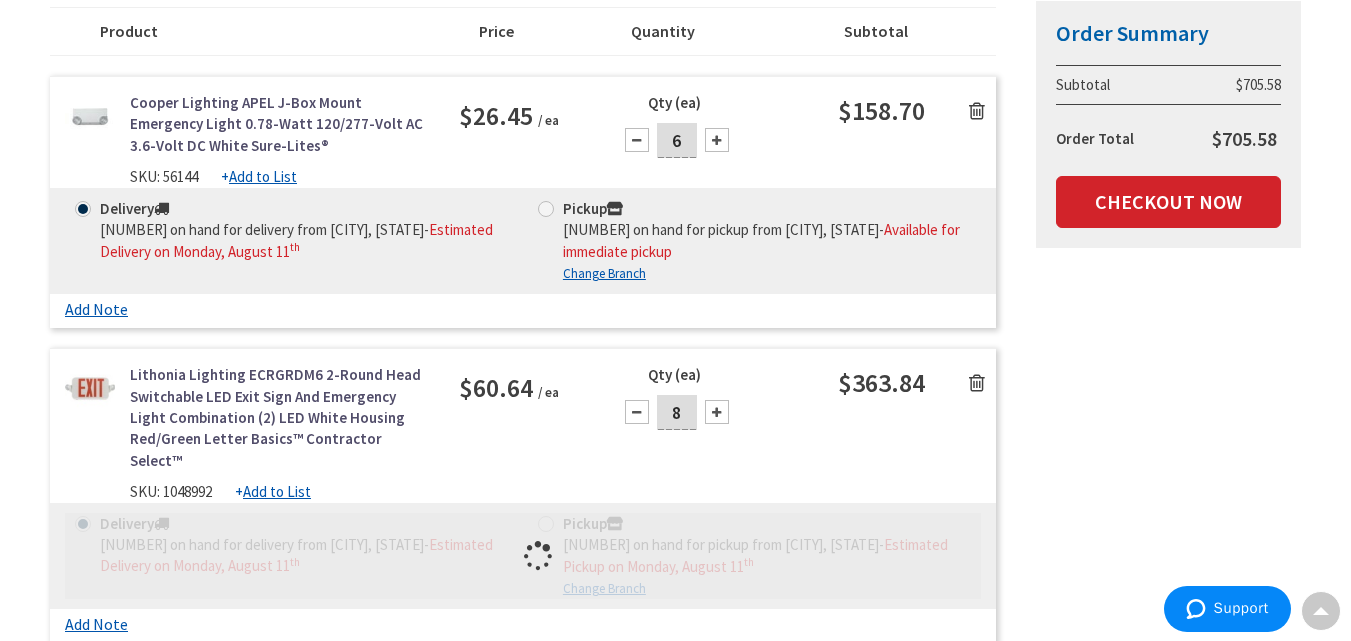 click at bounding box center (717, 412) 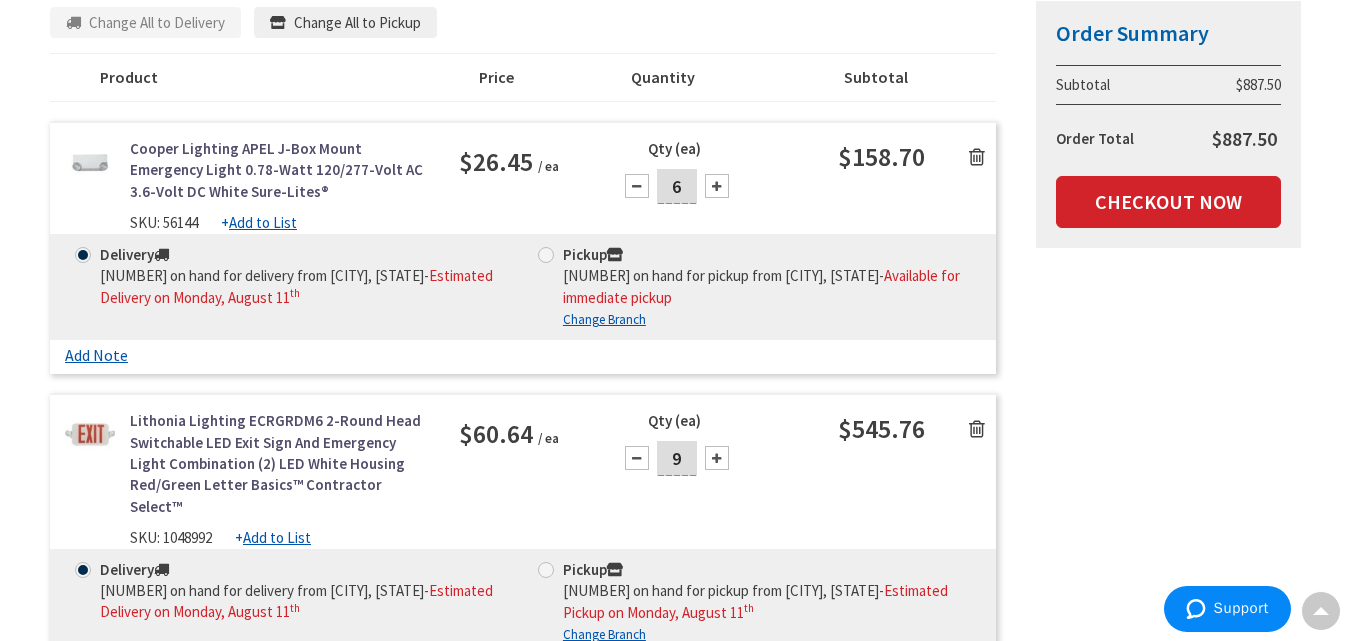 scroll, scrollTop: 368, scrollLeft: 0, axis: vertical 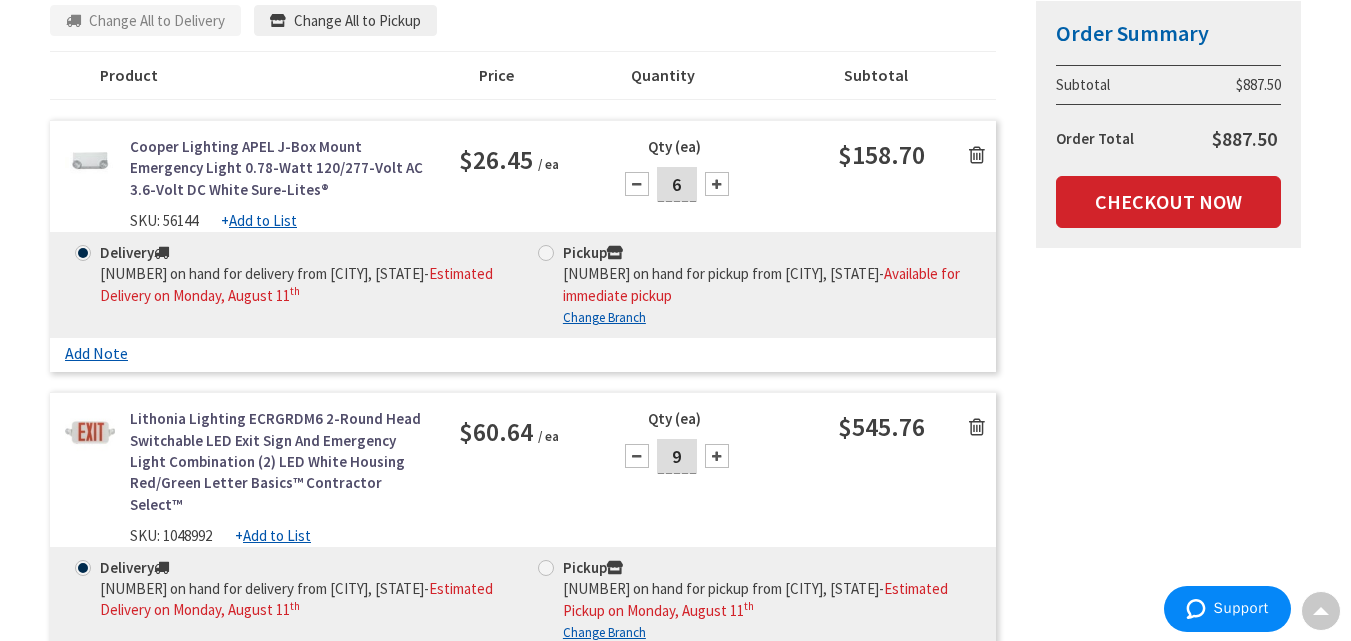 click at bounding box center [637, 184] 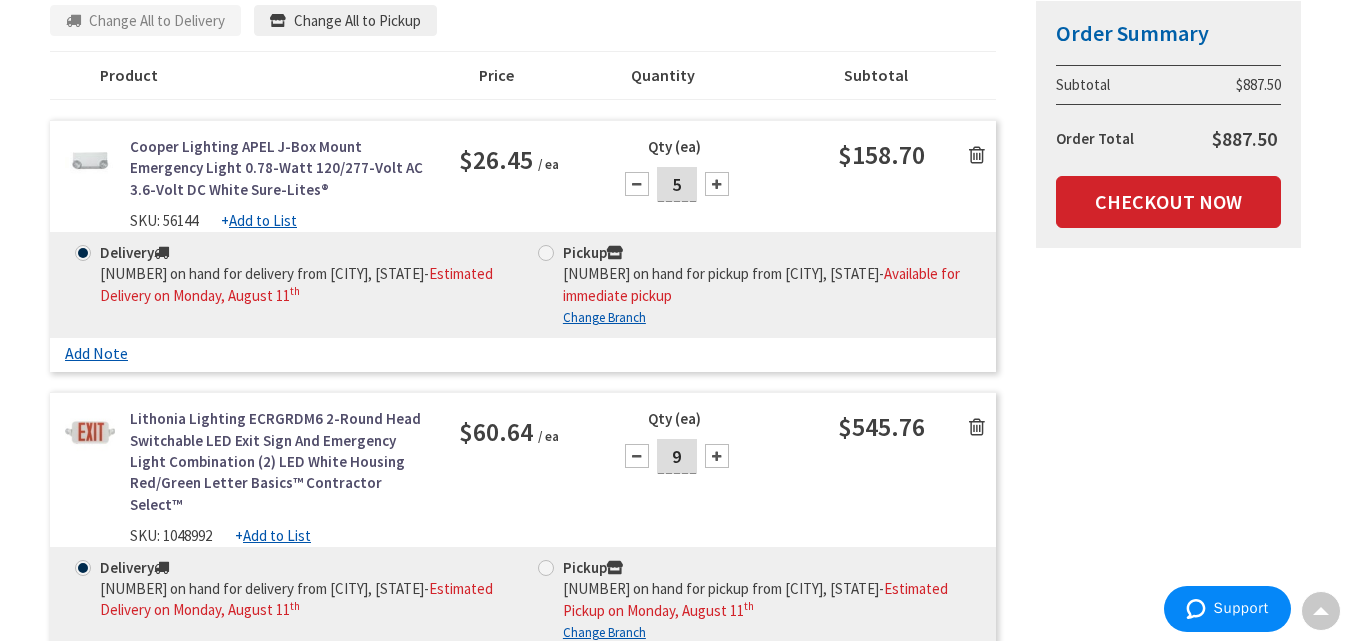 click at bounding box center [637, 184] 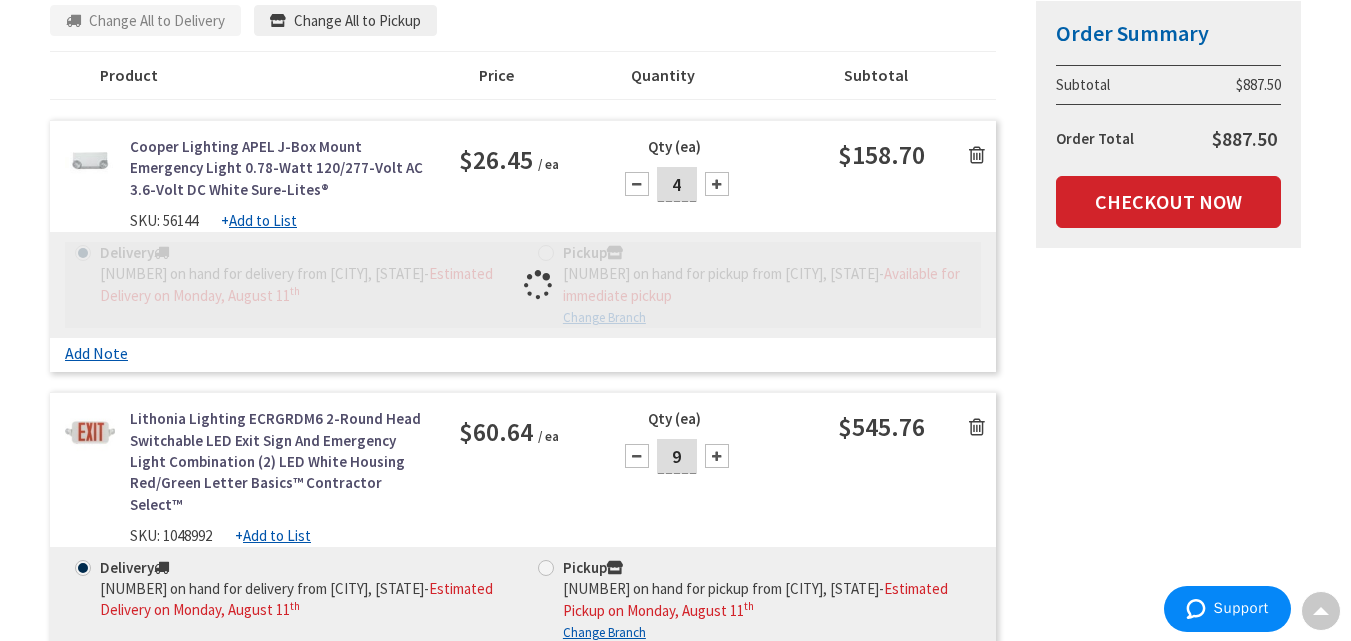 click at bounding box center (637, 184) 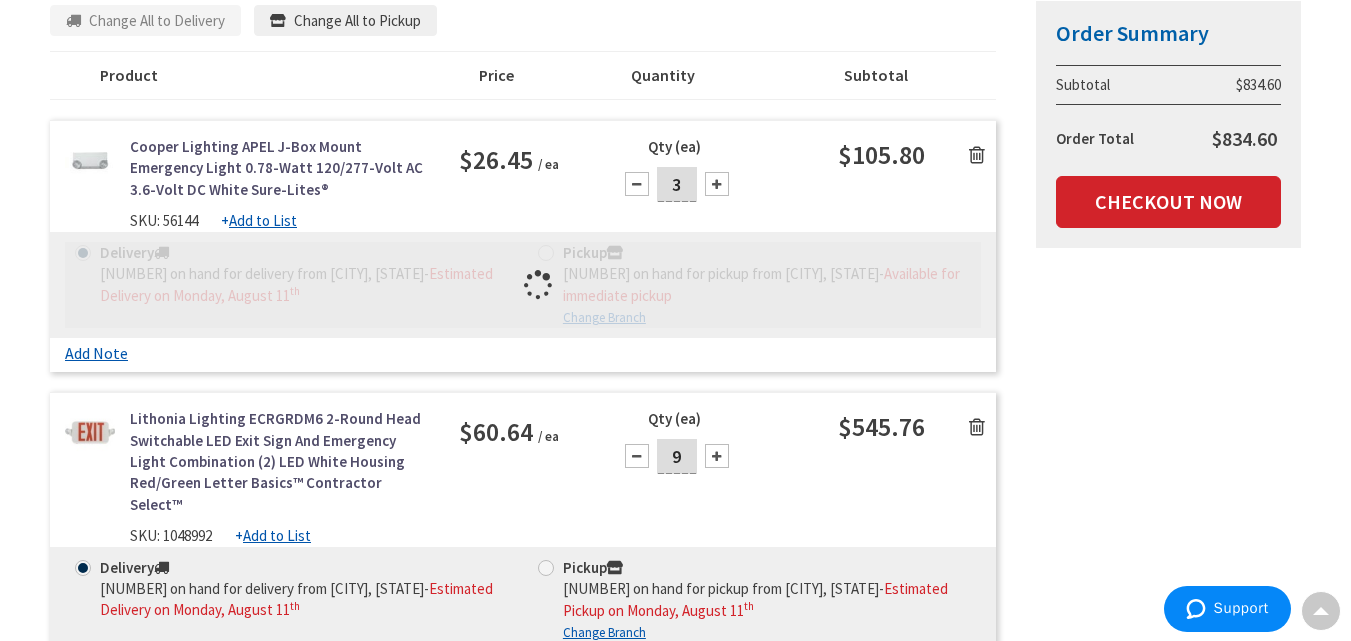 click at bounding box center (717, 184) 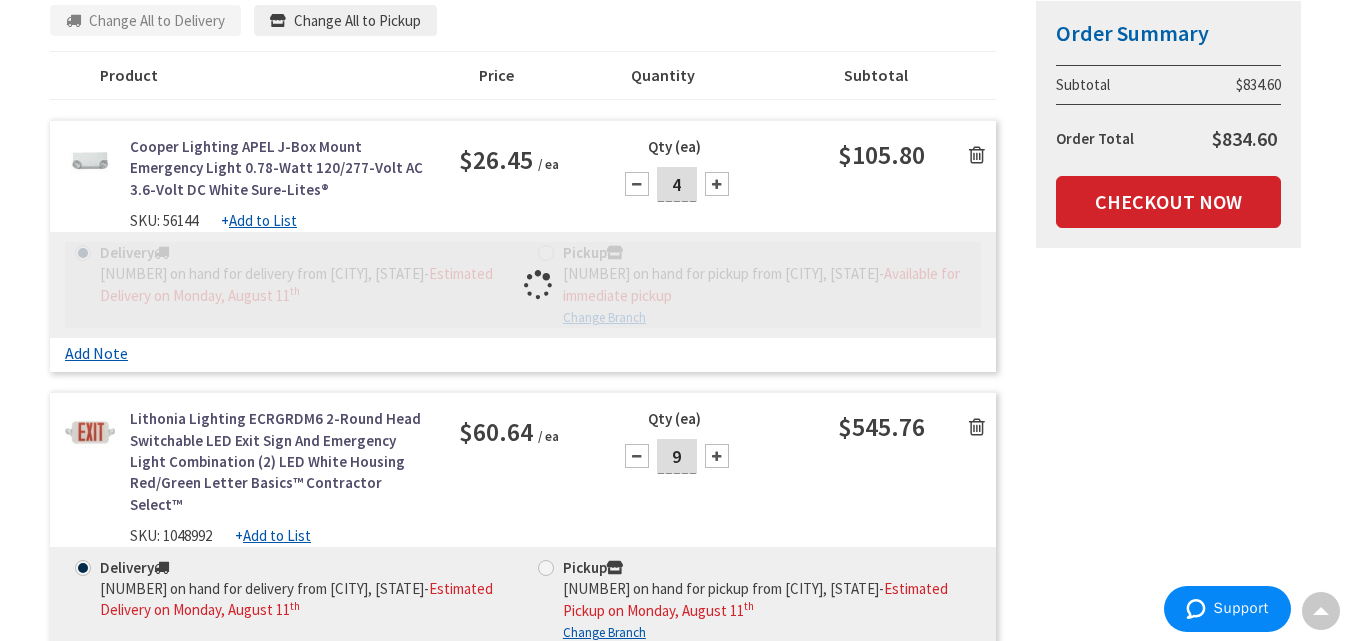 click at bounding box center [717, 184] 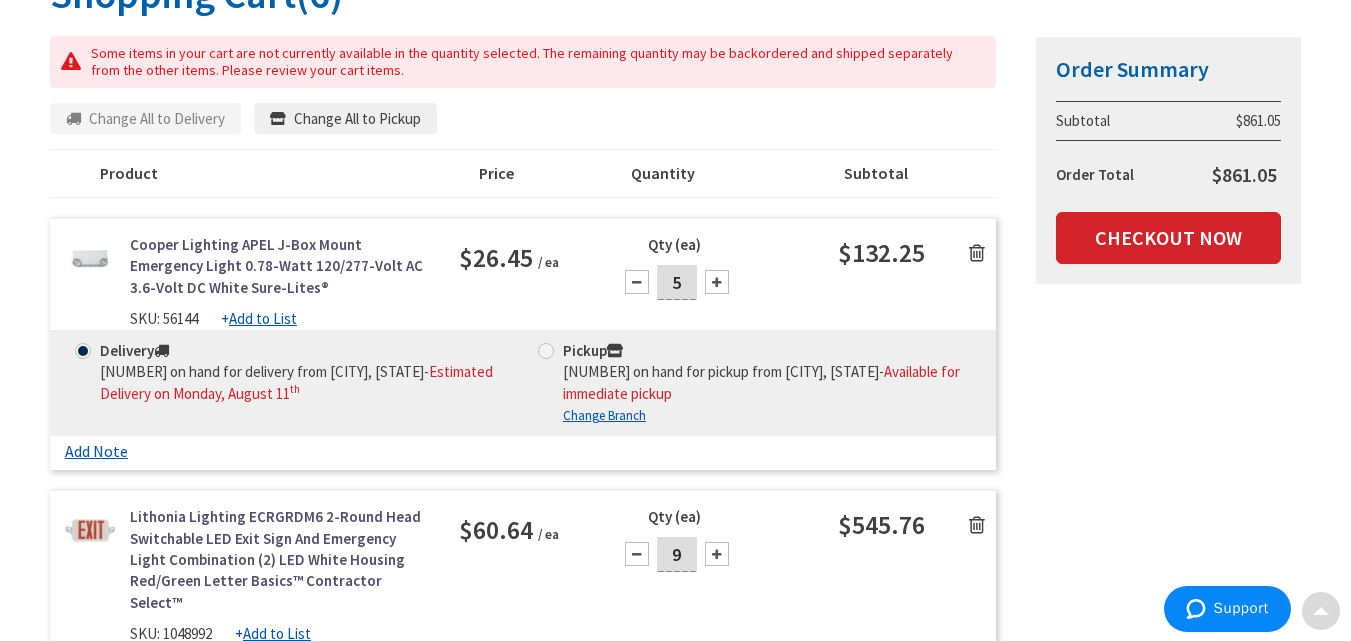 scroll, scrollTop: 271, scrollLeft: 0, axis: vertical 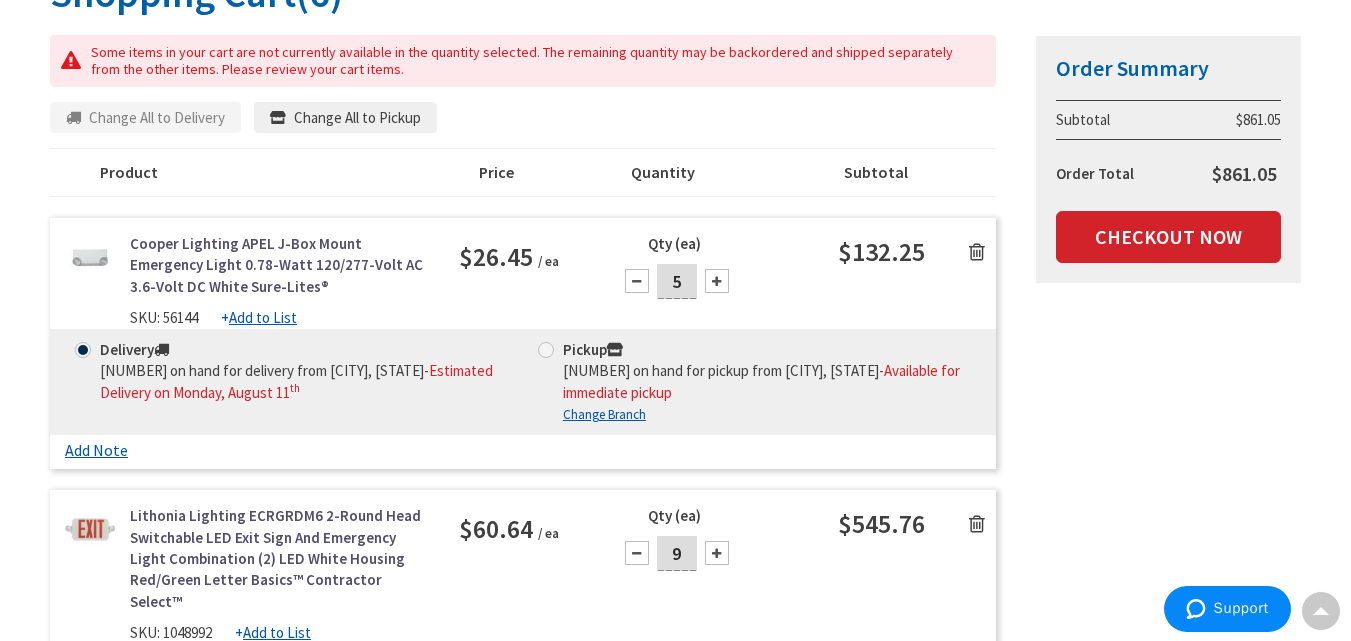 click on "Add to List" at bounding box center [263, 317] 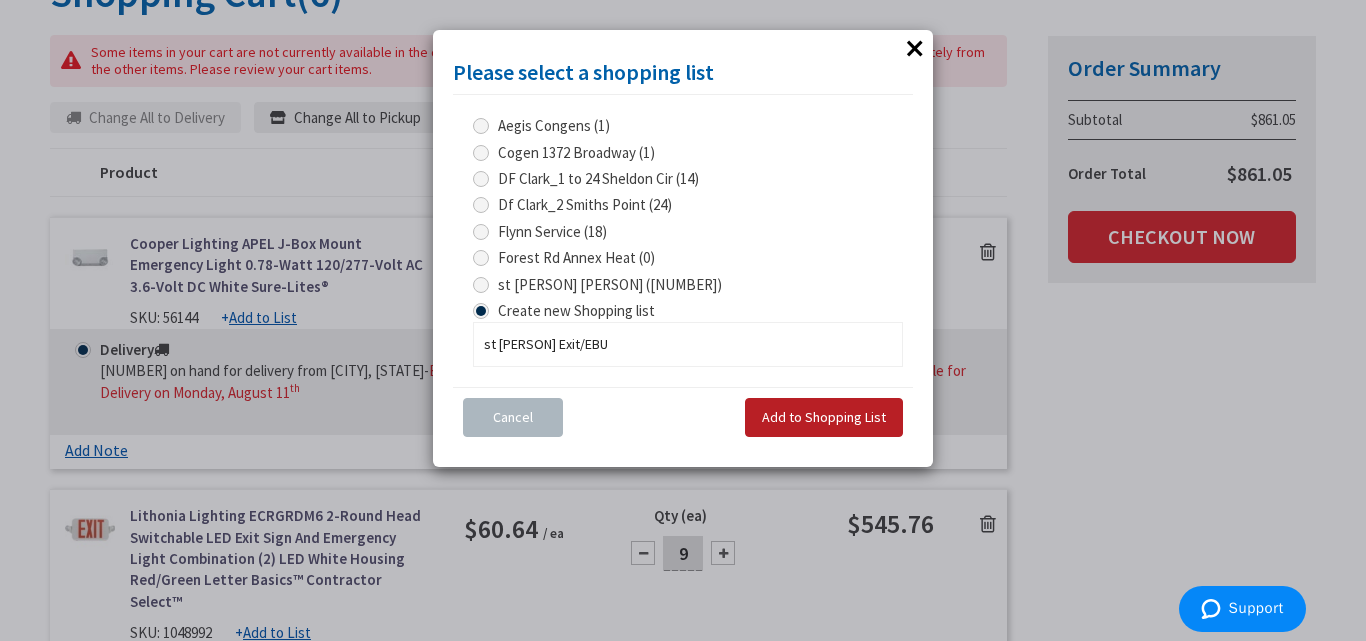 click on "Add to Shopping List" at bounding box center (824, 417) 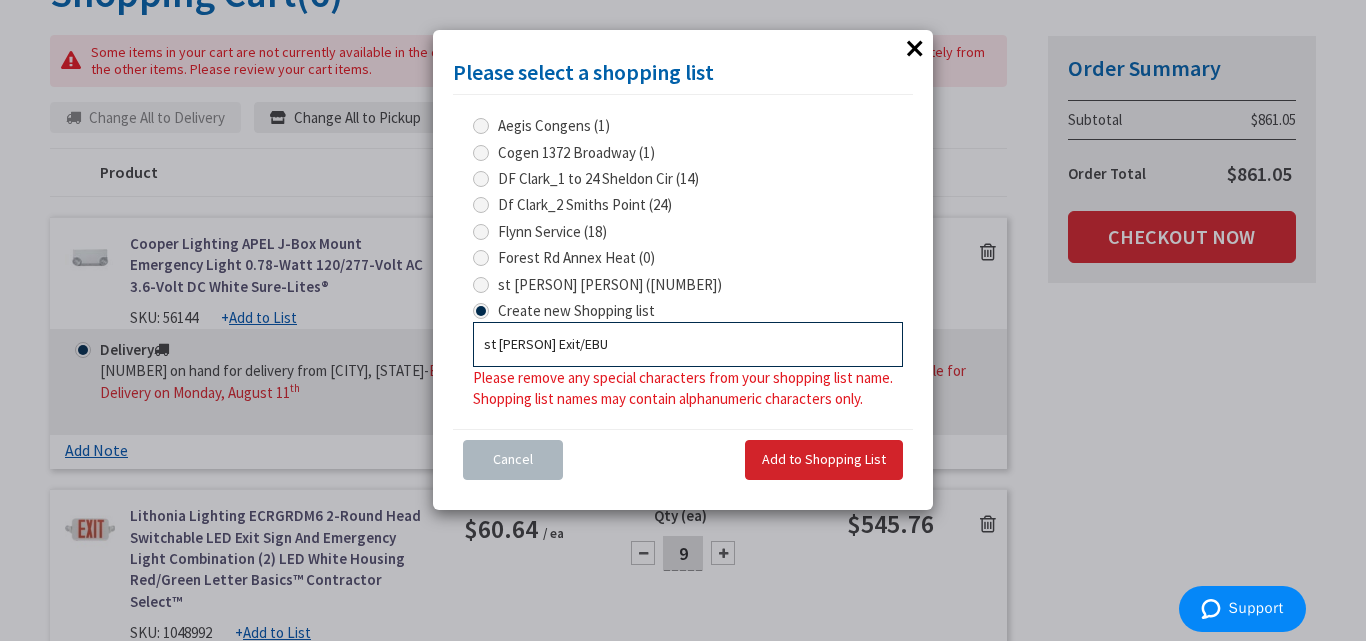 click on "st mike Exit/EBU" at bounding box center (688, 344) 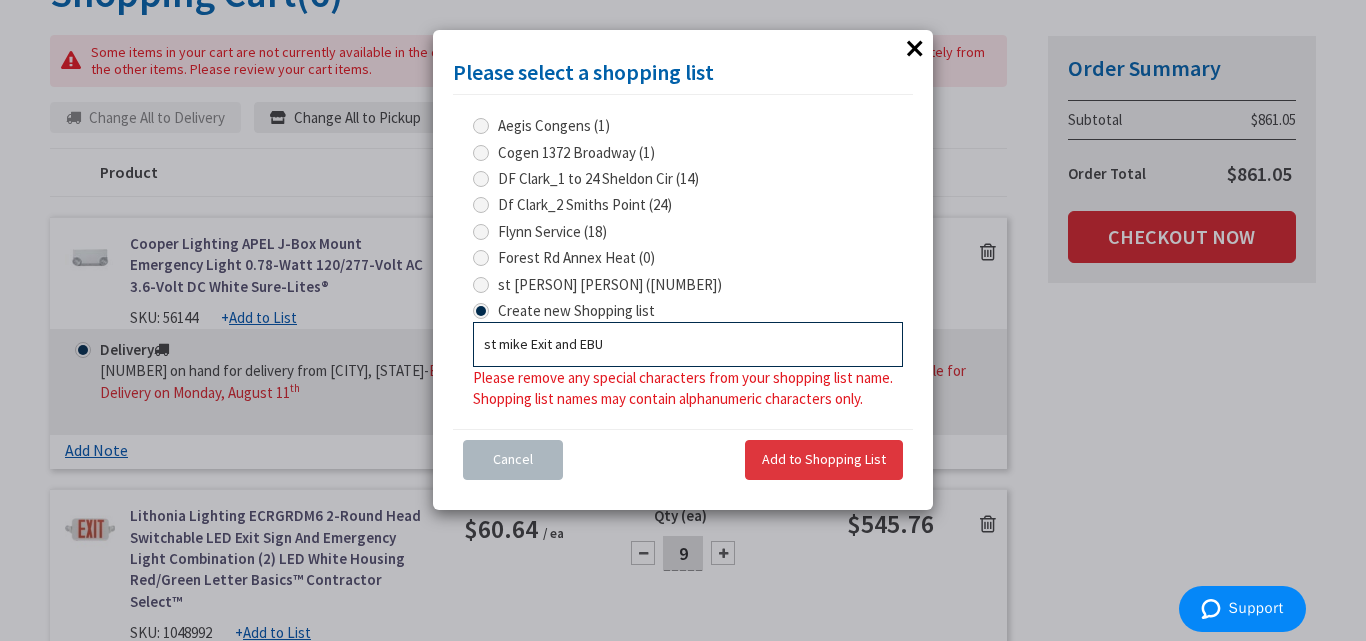 type on "st mike Exit and EBU" 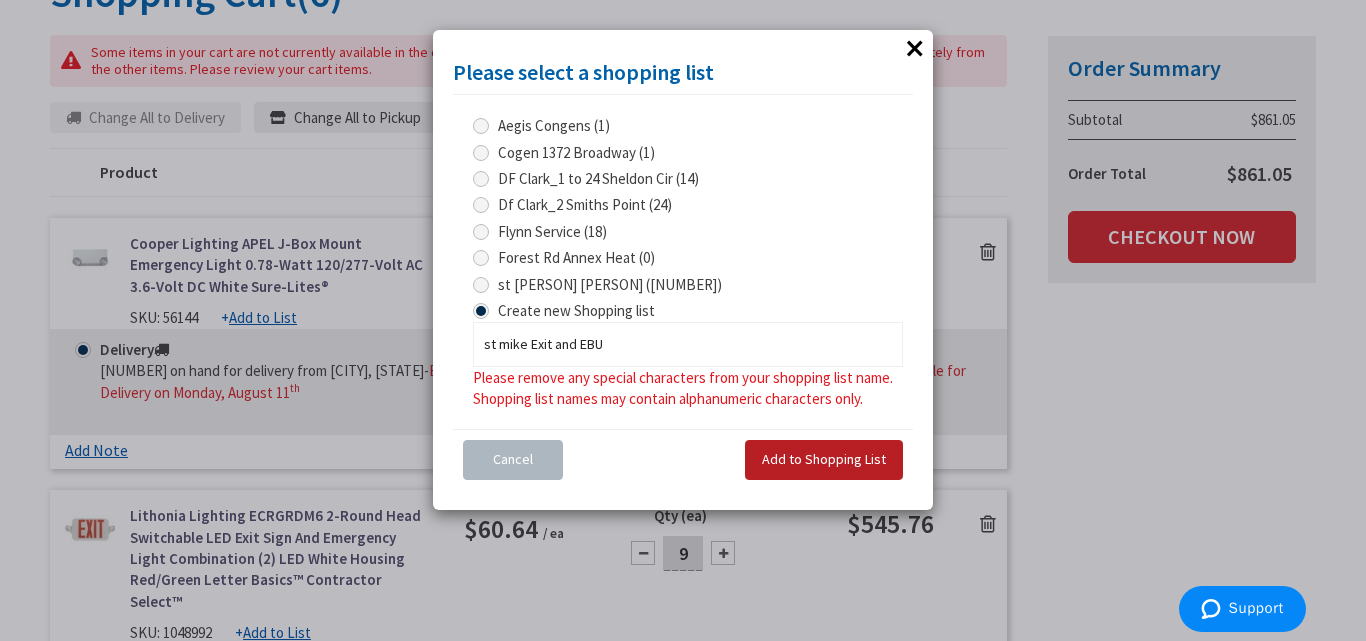 click on "Add to Shopping List" at bounding box center [824, 459] 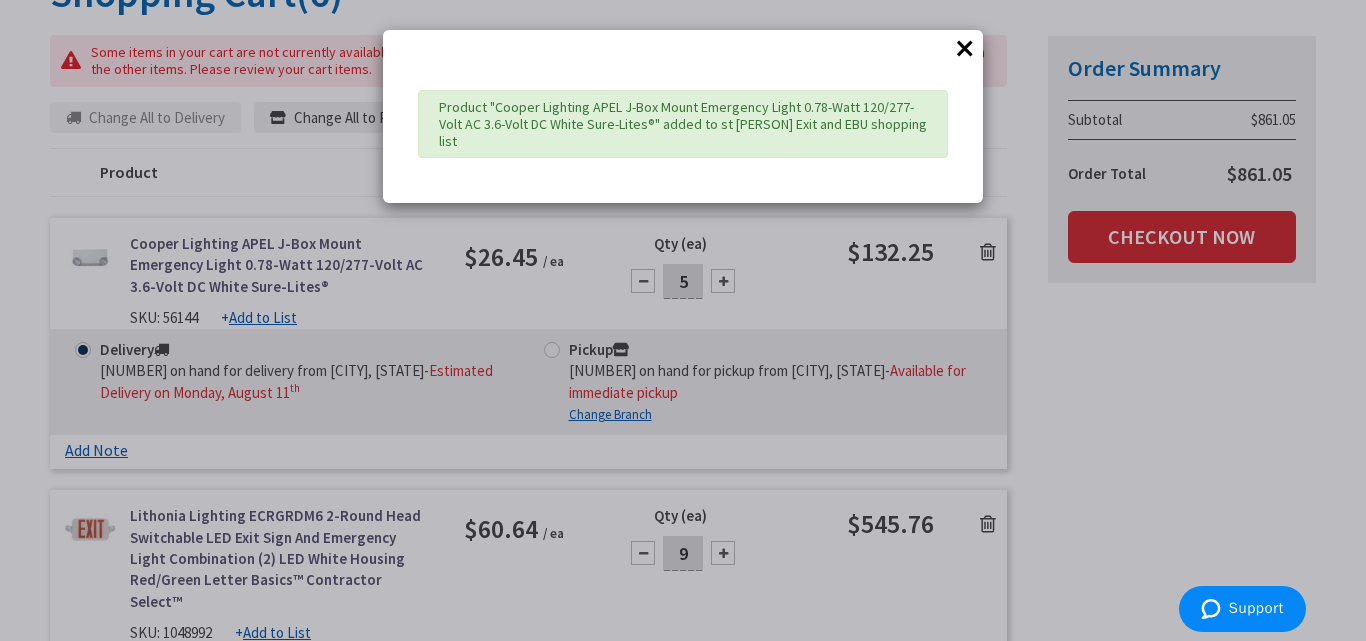 click on "×" at bounding box center [965, 48] 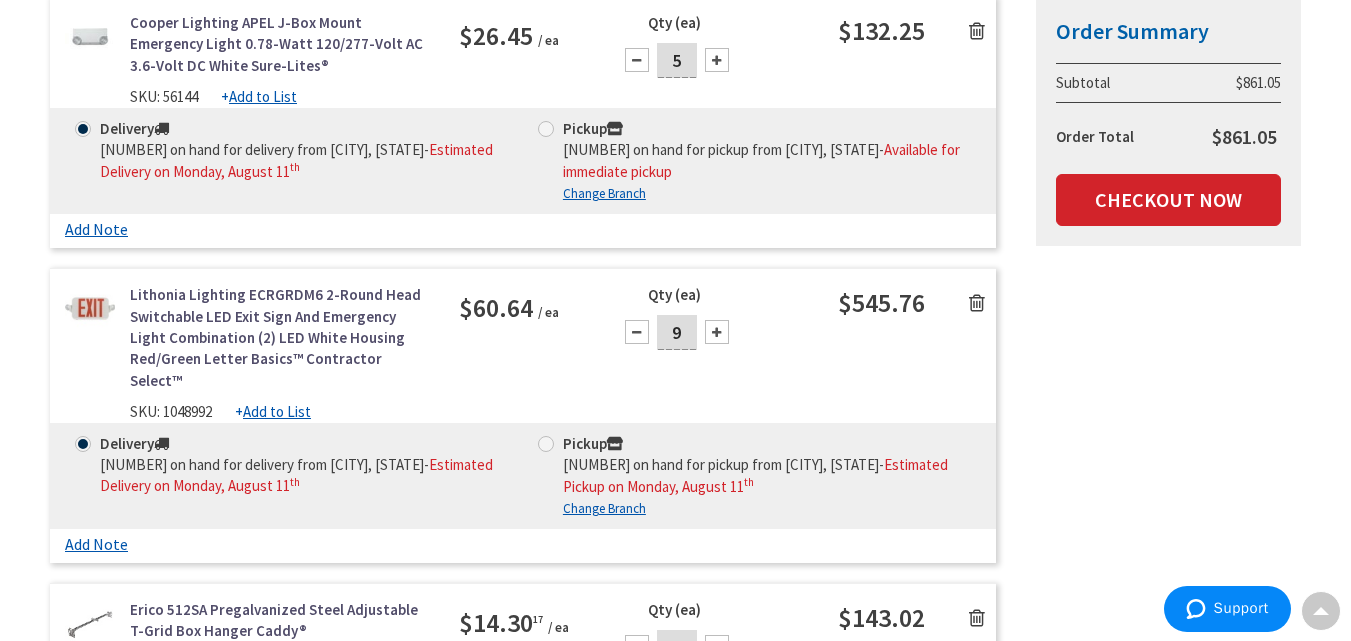 scroll, scrollTop: 499, scrollLeft: 0, axis: vertical 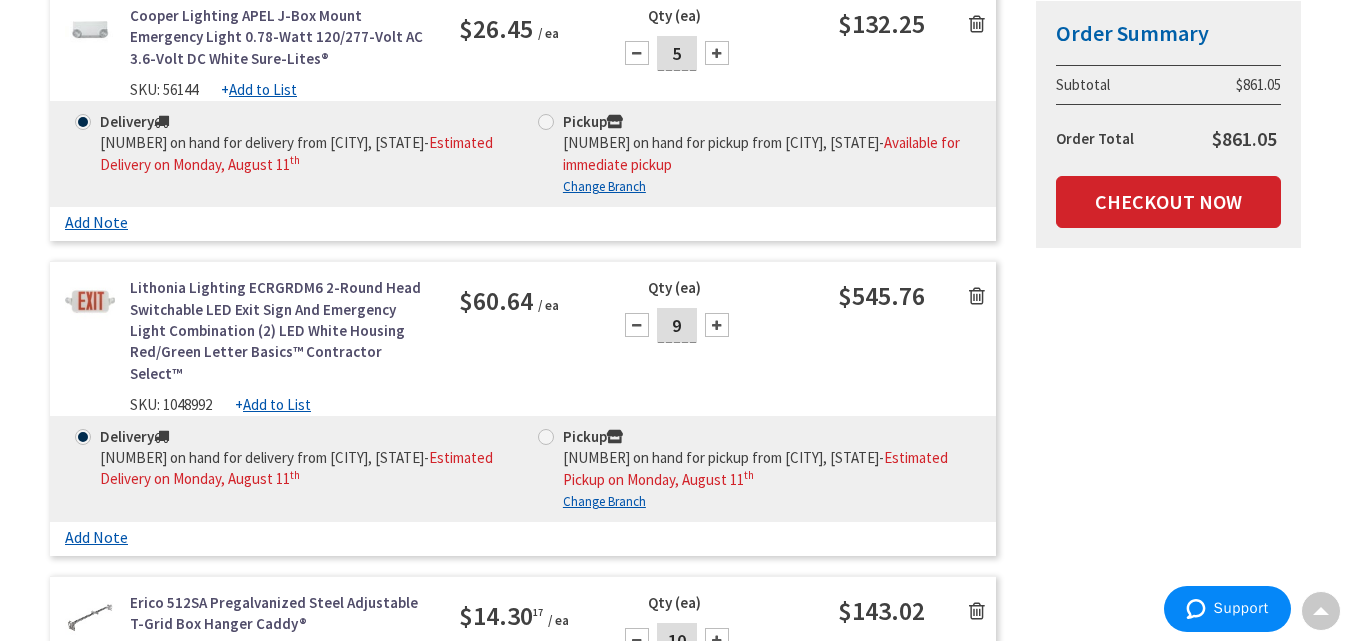 click on "Add to List" at bounding box center [277, 404] 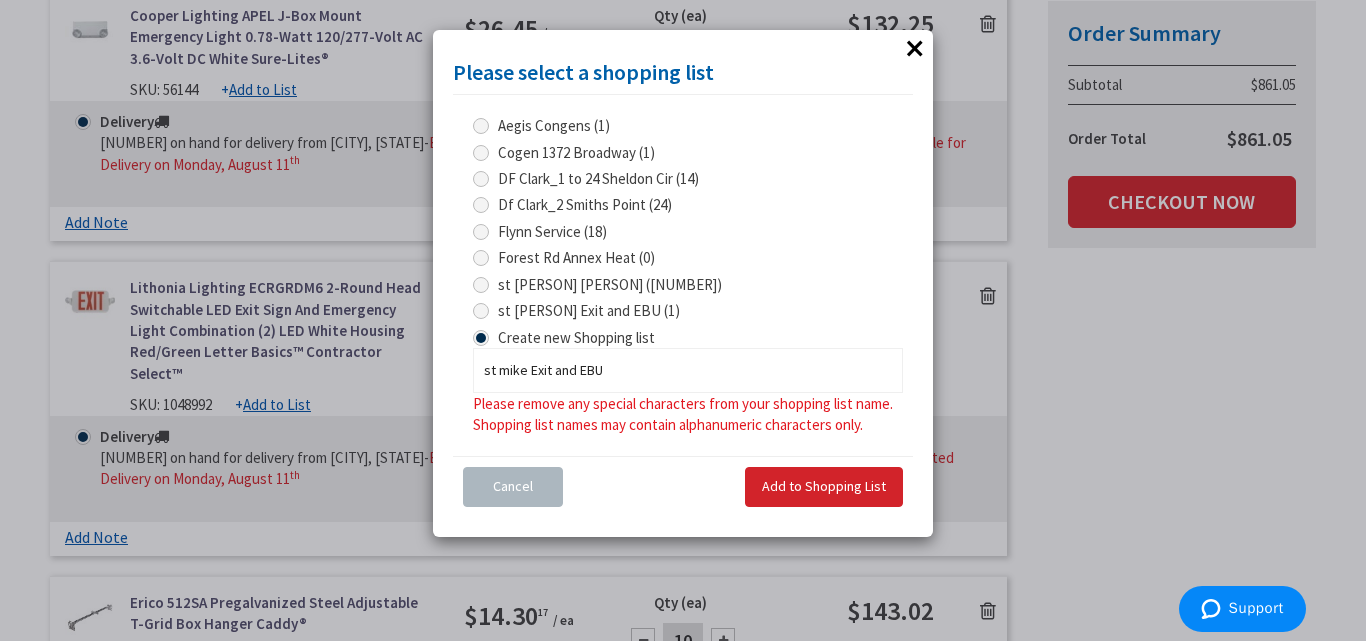 click at bounding box center (481, 311) 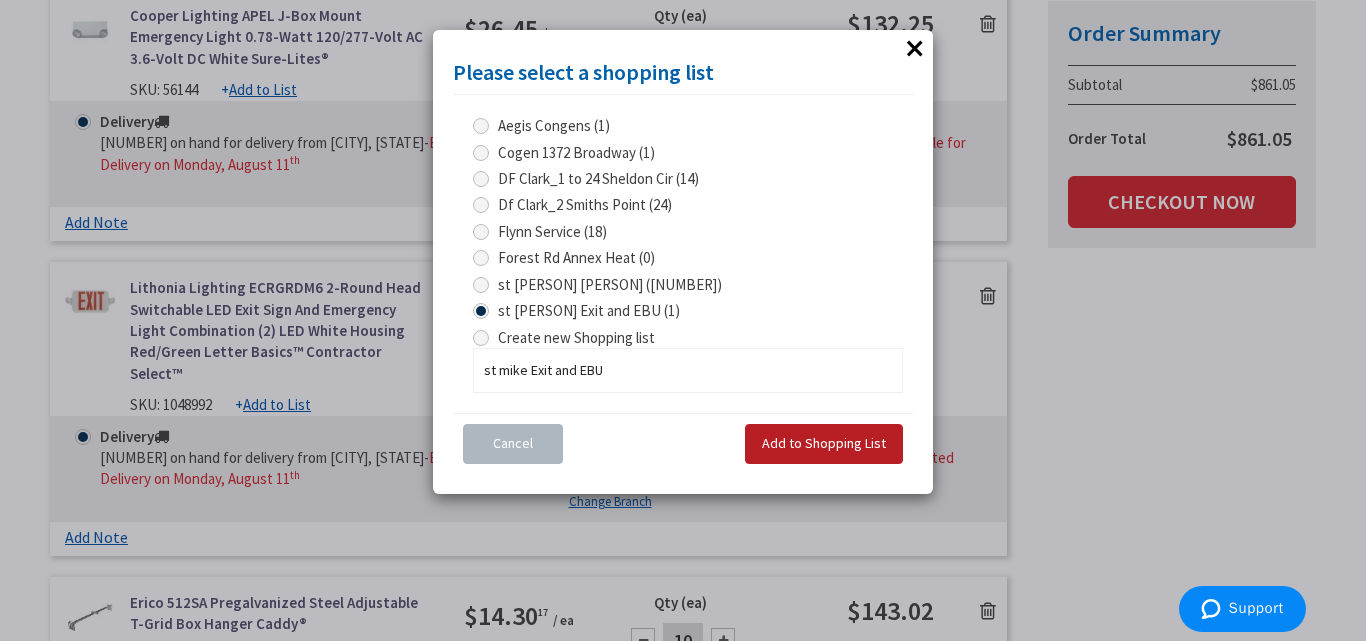 click on "Add to Shopping List" at bounding box center (824, 443) 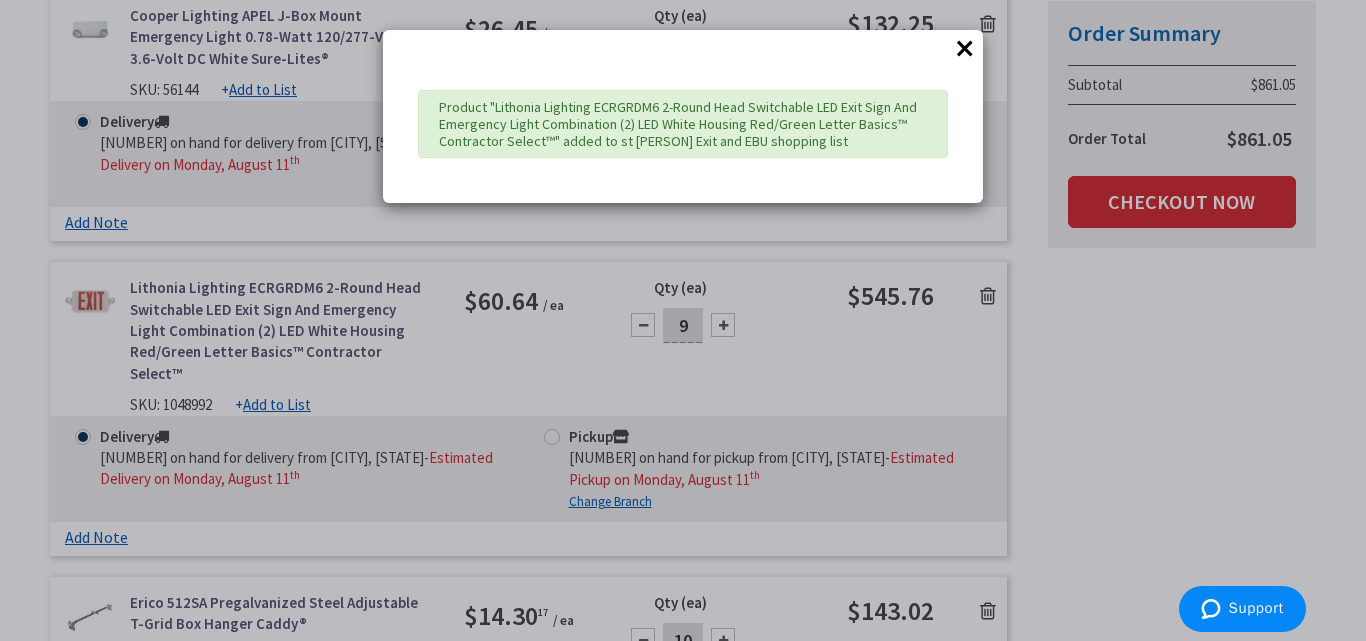 click on "×" at bounding box center [965, 48] 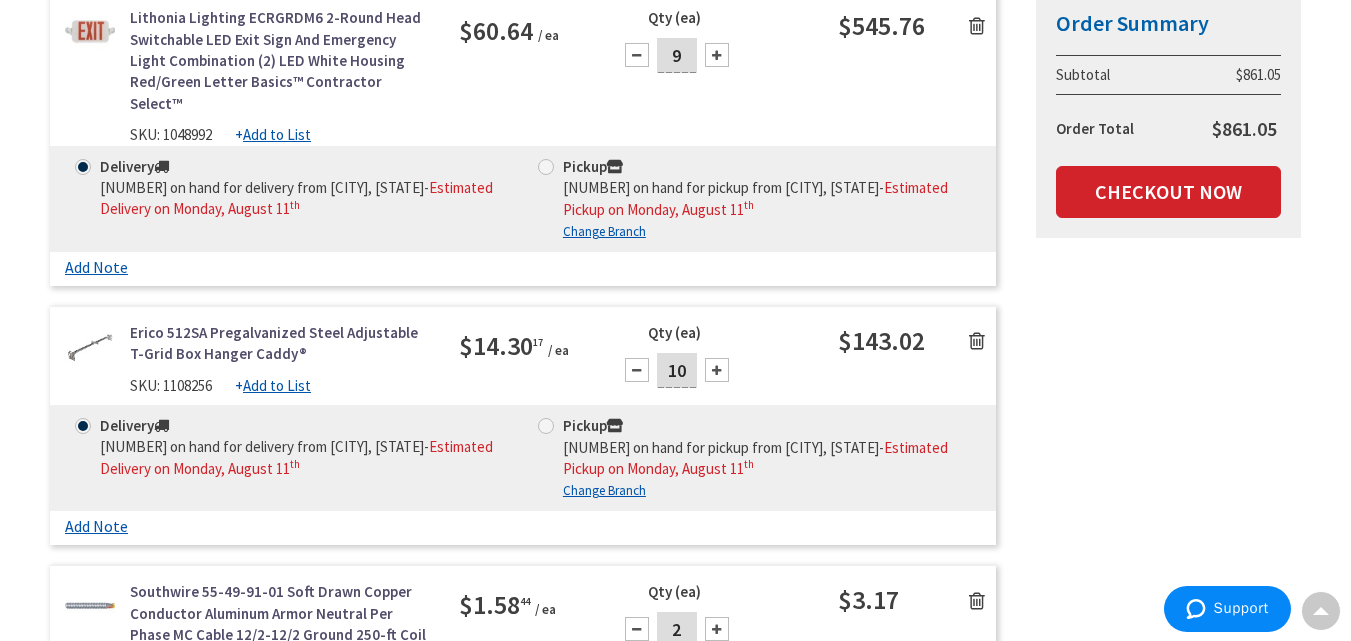 scroll, scrollTop: 804, scrollLeft: 0, axis: vertical 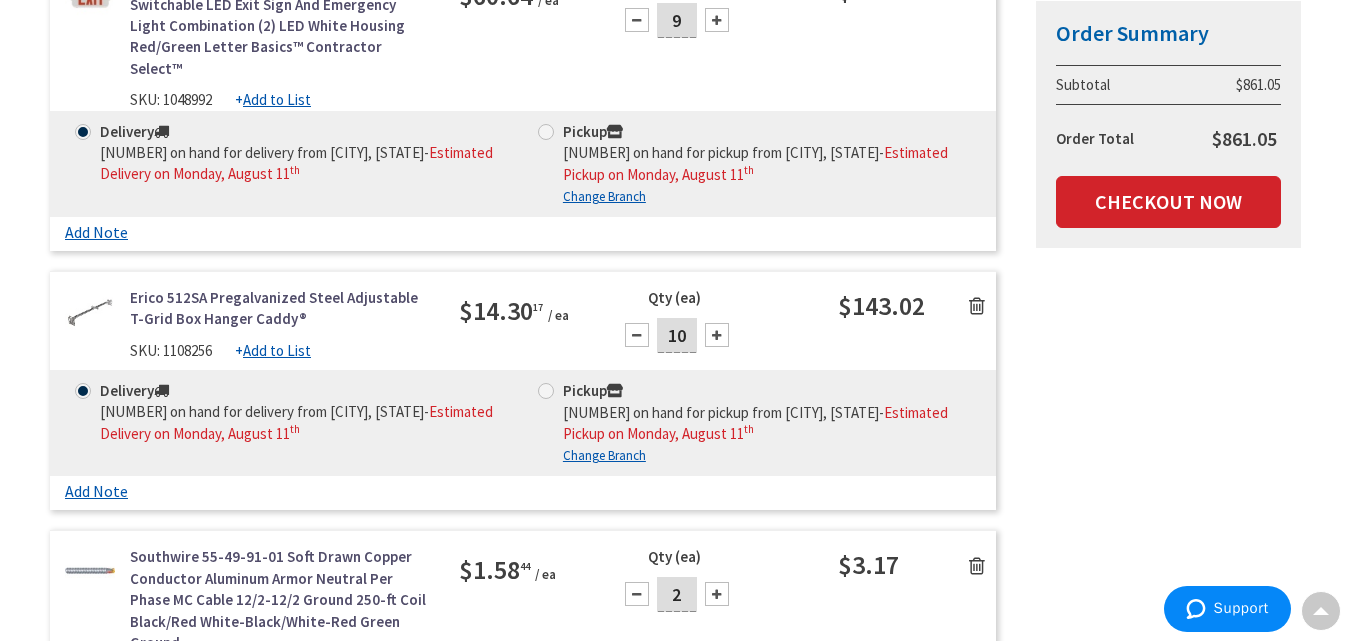 click on "Add to List" at bounding box center (277, 350) 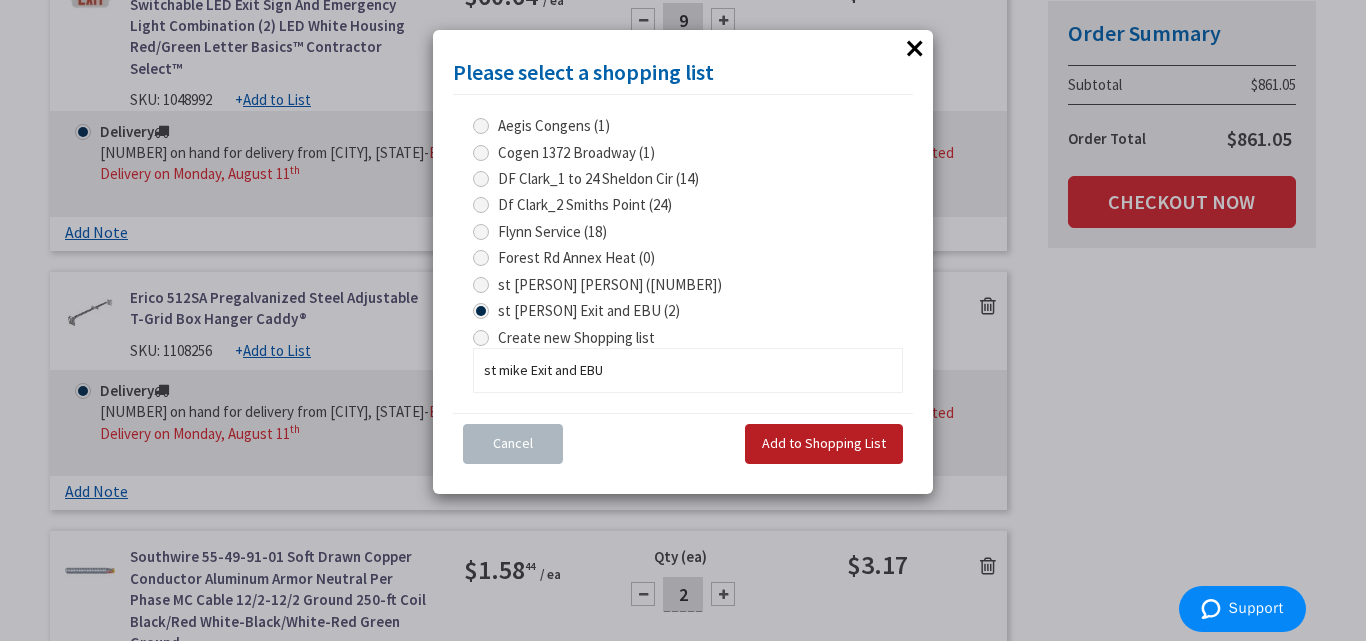 click on "Add to Shopping List" at bounding box center [824, 443] 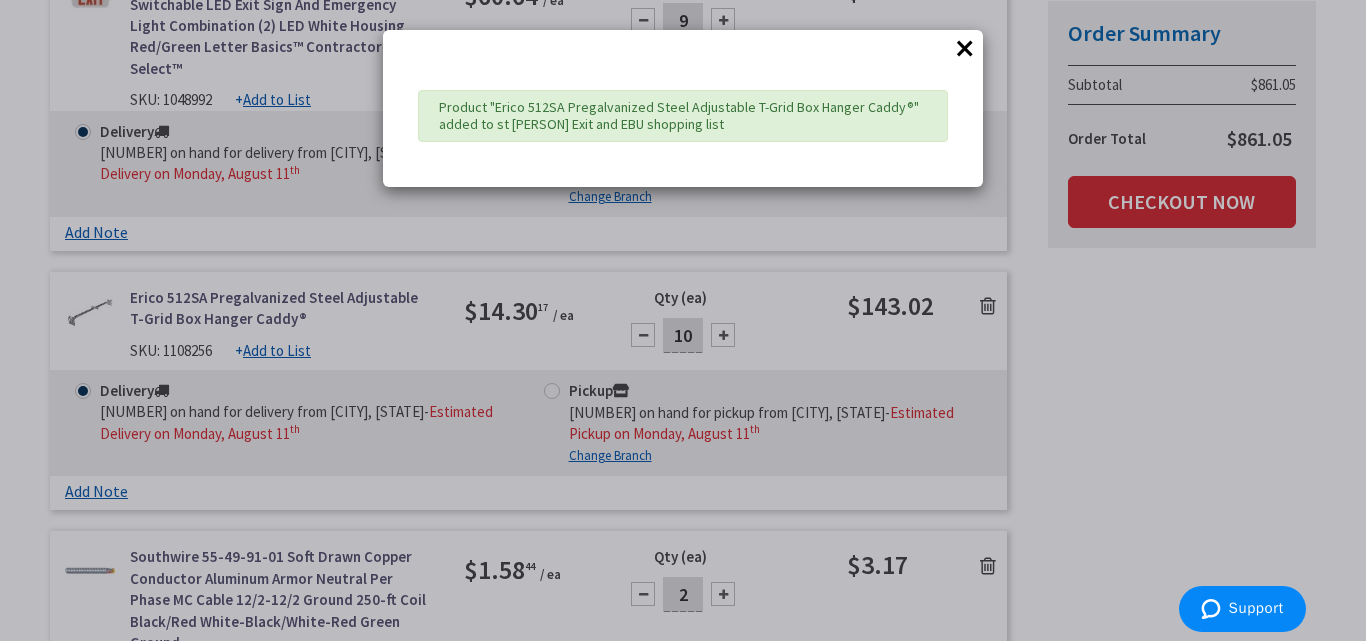 click on "×" at bounding box center [965, 48] 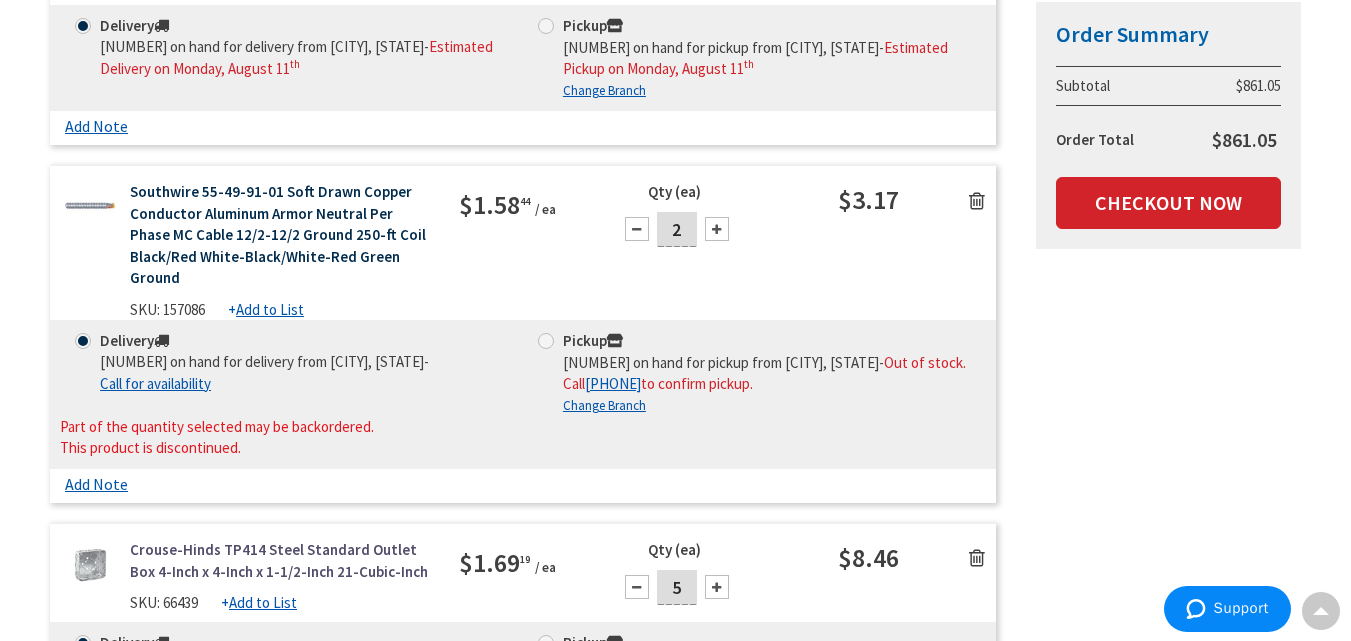scroll, scrollTop: 1170, scrollLeft: 0, axis: vertical 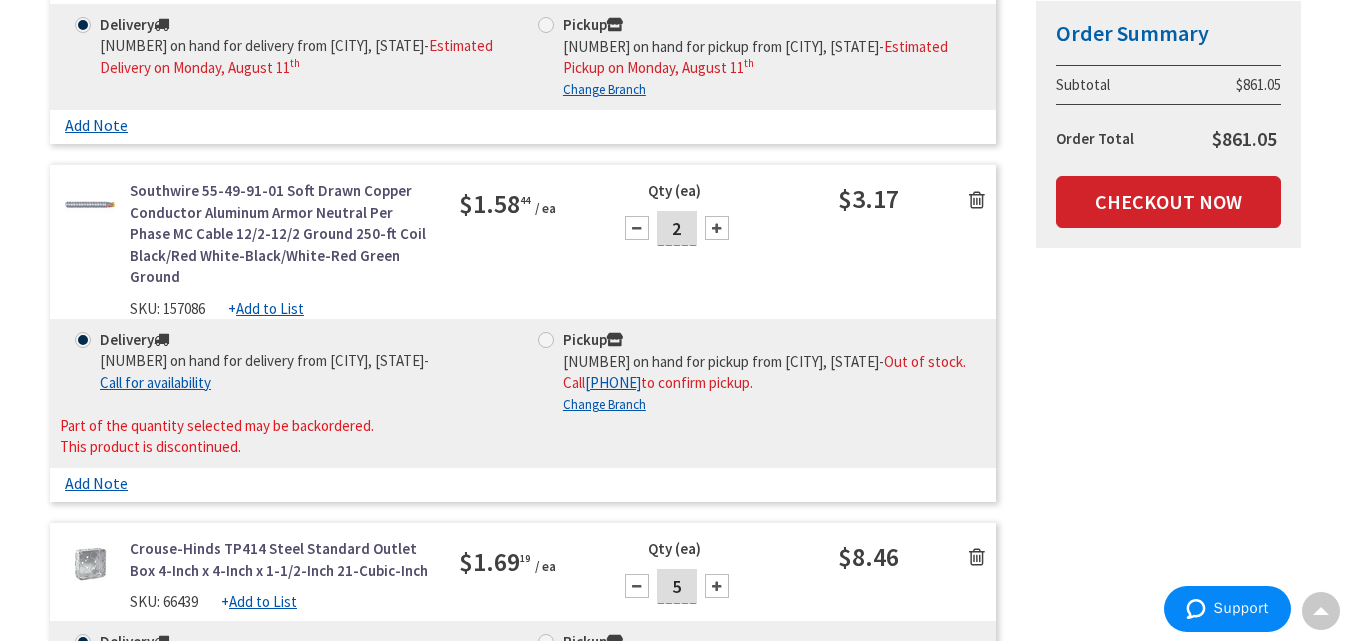 click on "Add to List" at bounding box center [270, 308] 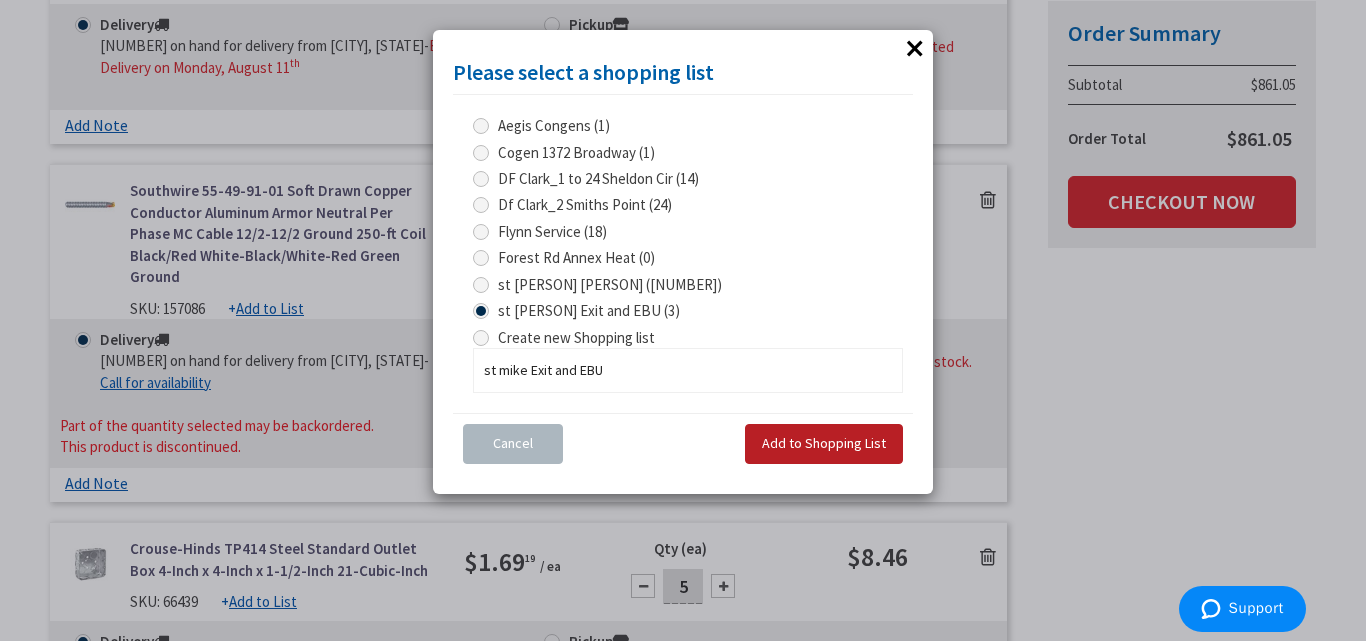 click on "Add to Shopping List" at bounding box center (824, 443) 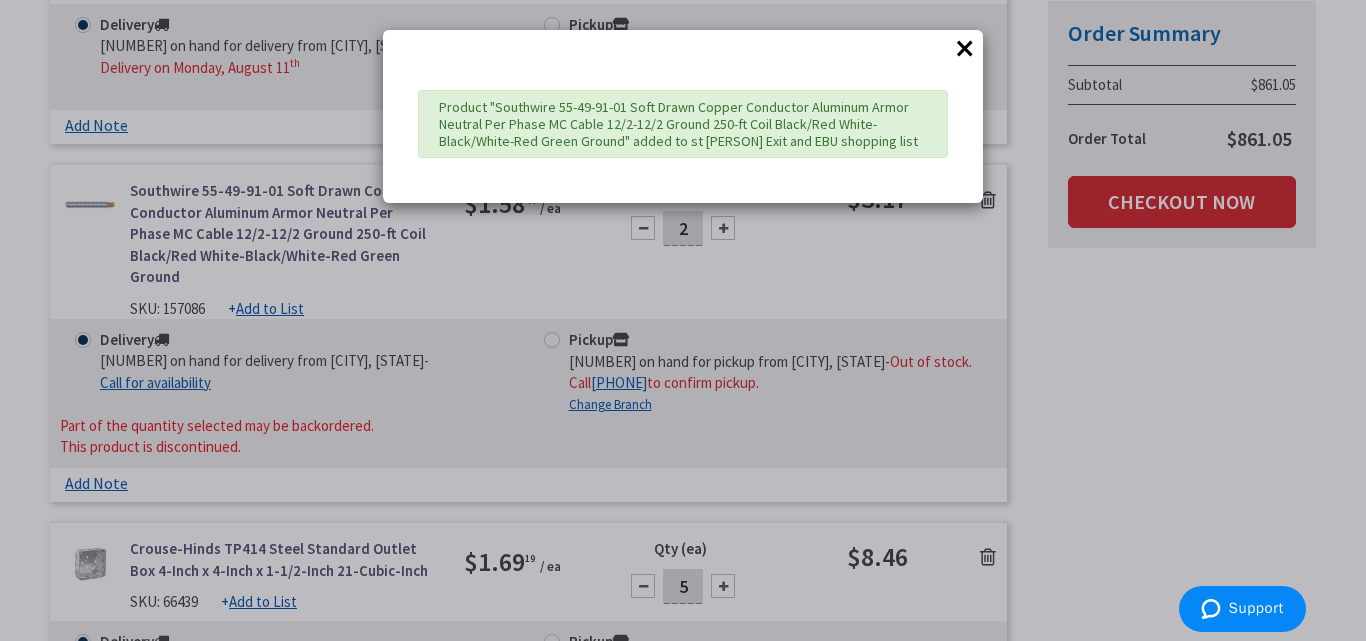 click on "×" at bounding box center (965, 48) 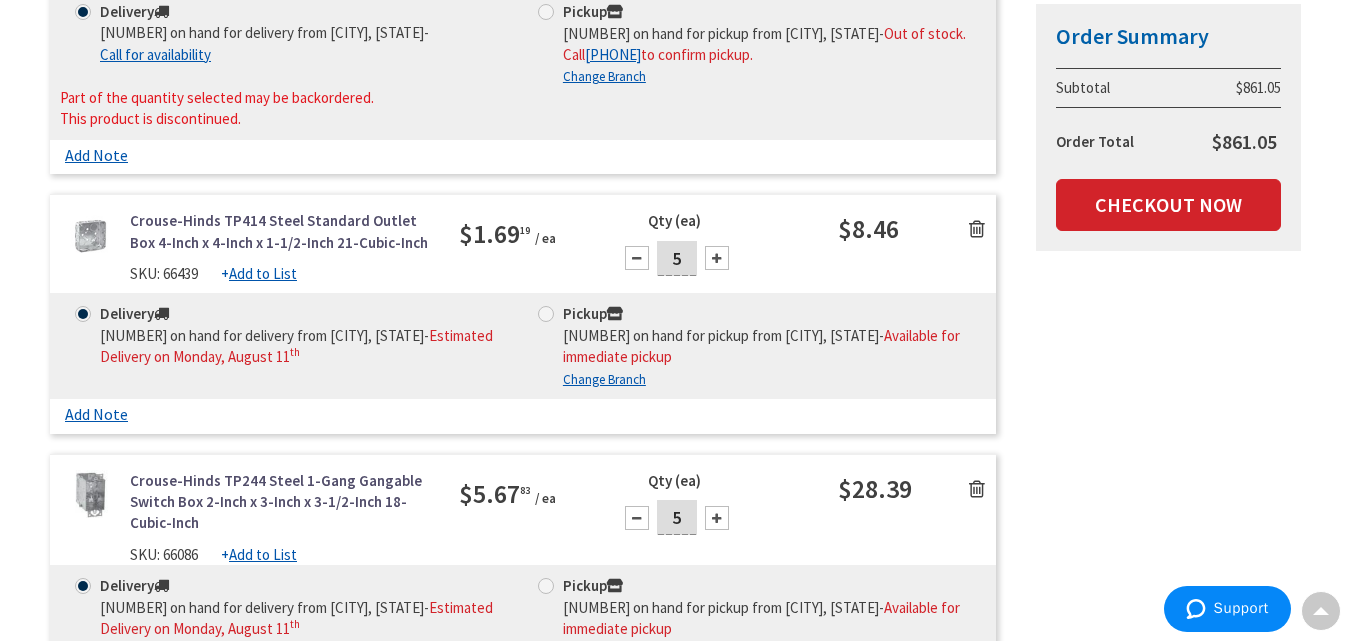 scroll, scrollTop: 1503, scrollLeft: 0, axis: vertical 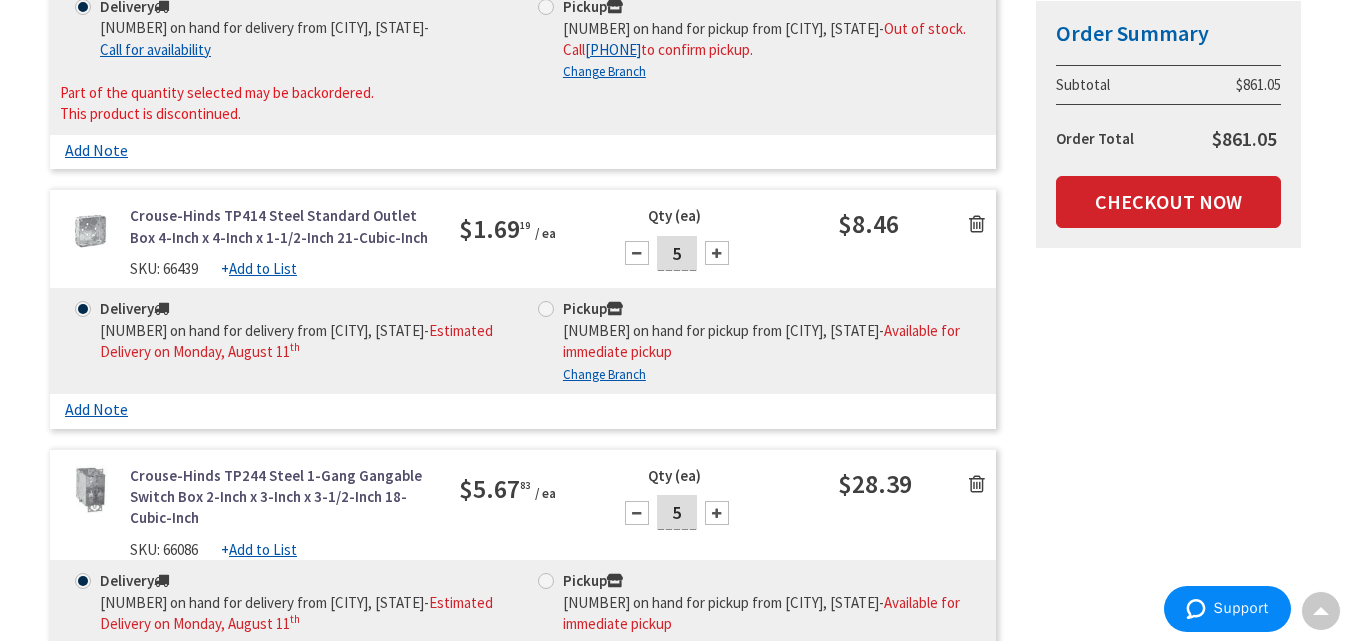 click on "Add to List" at bounding box center (263, 268) 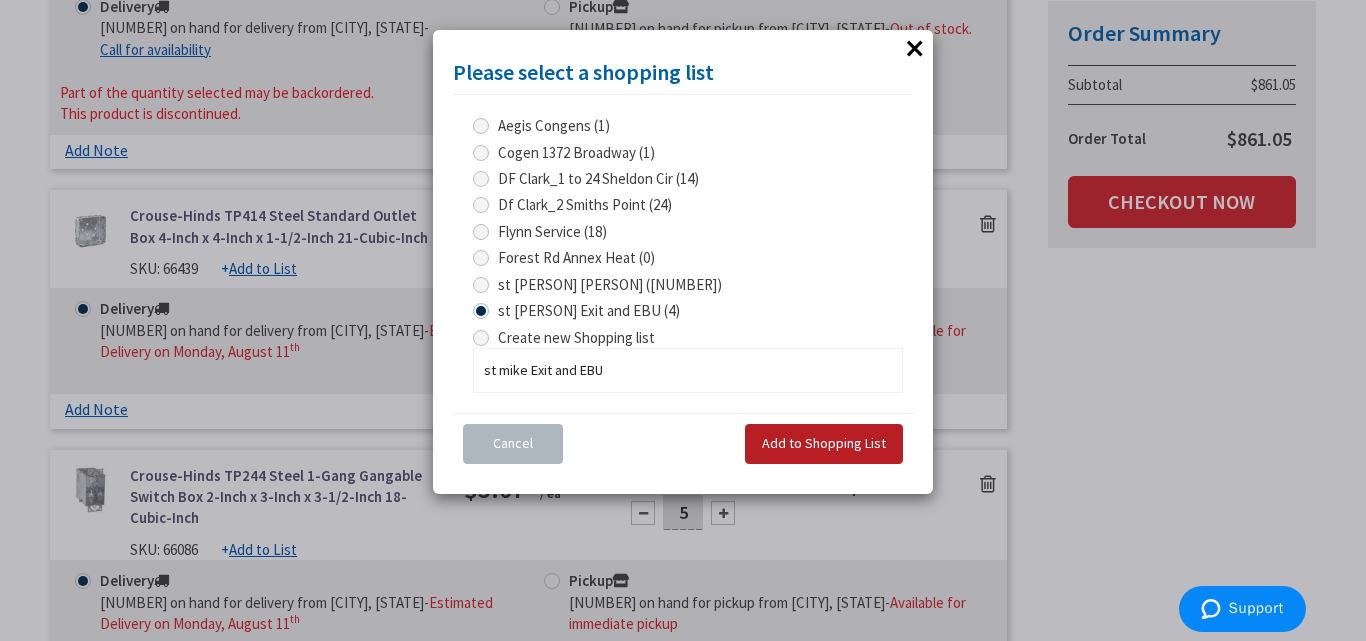 click on "Add to Shopping List" at bounding box center [824, 443] 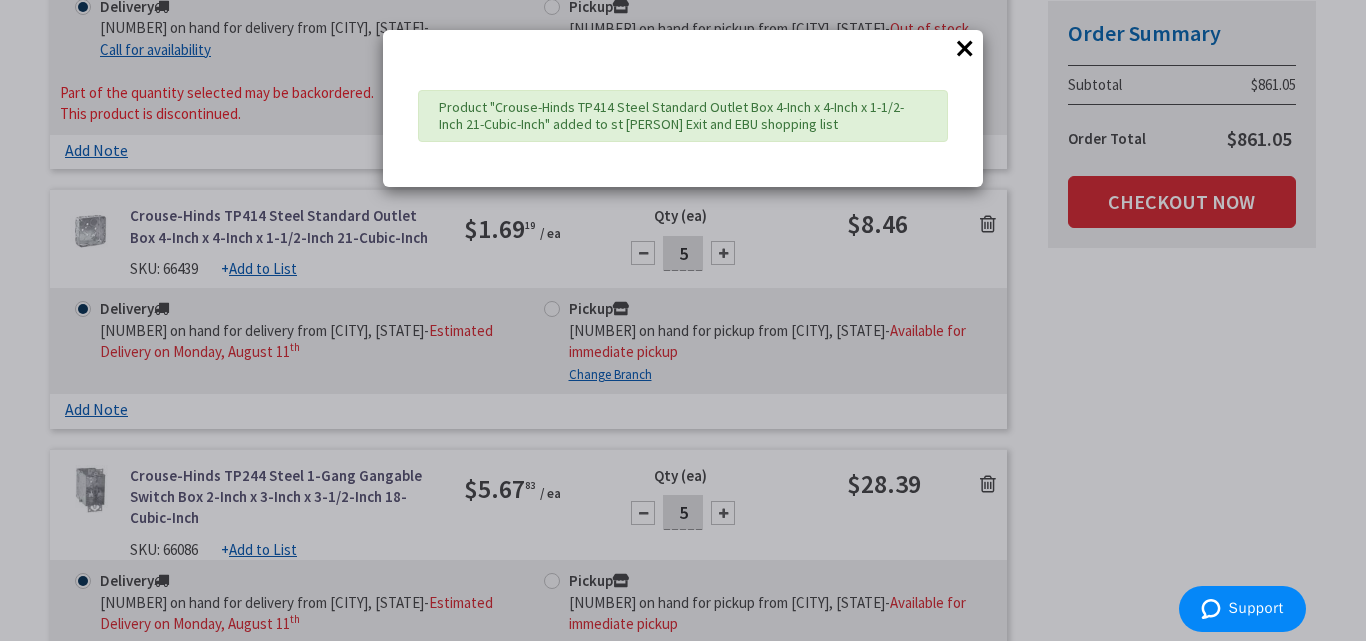 click on "×" at bounding box center [965, 48] 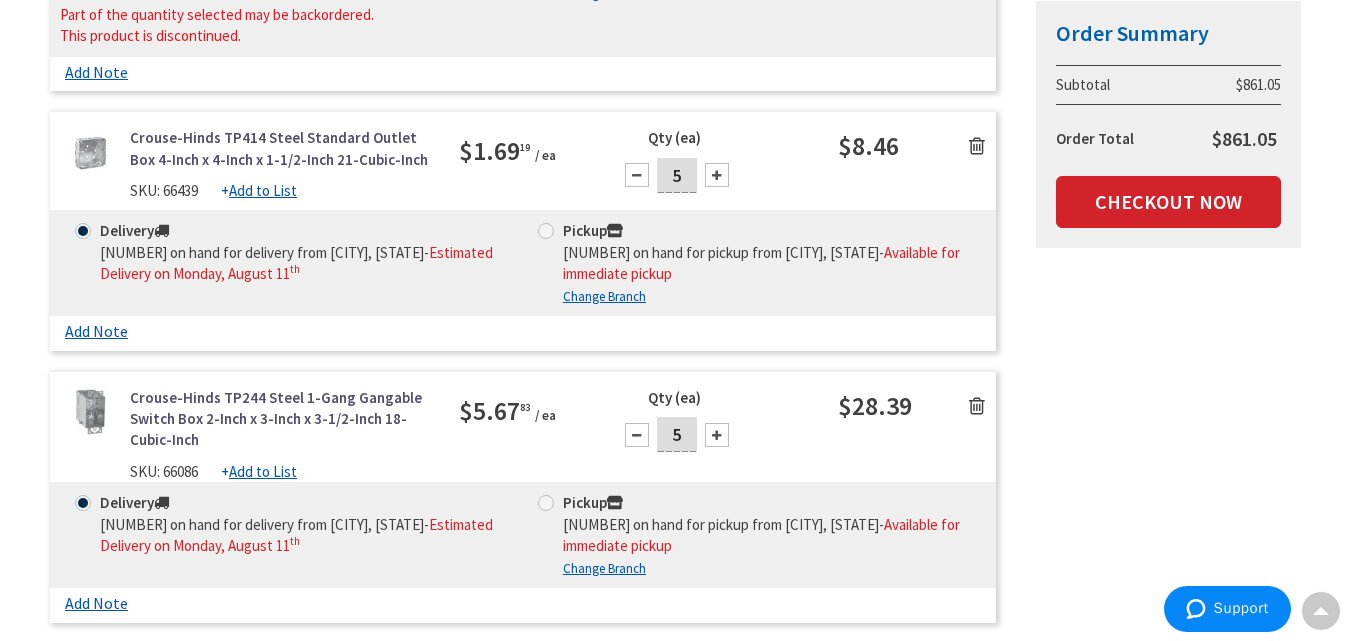 scroll, scrollTop: 1580, scrollLeft: 0, axis: vertical 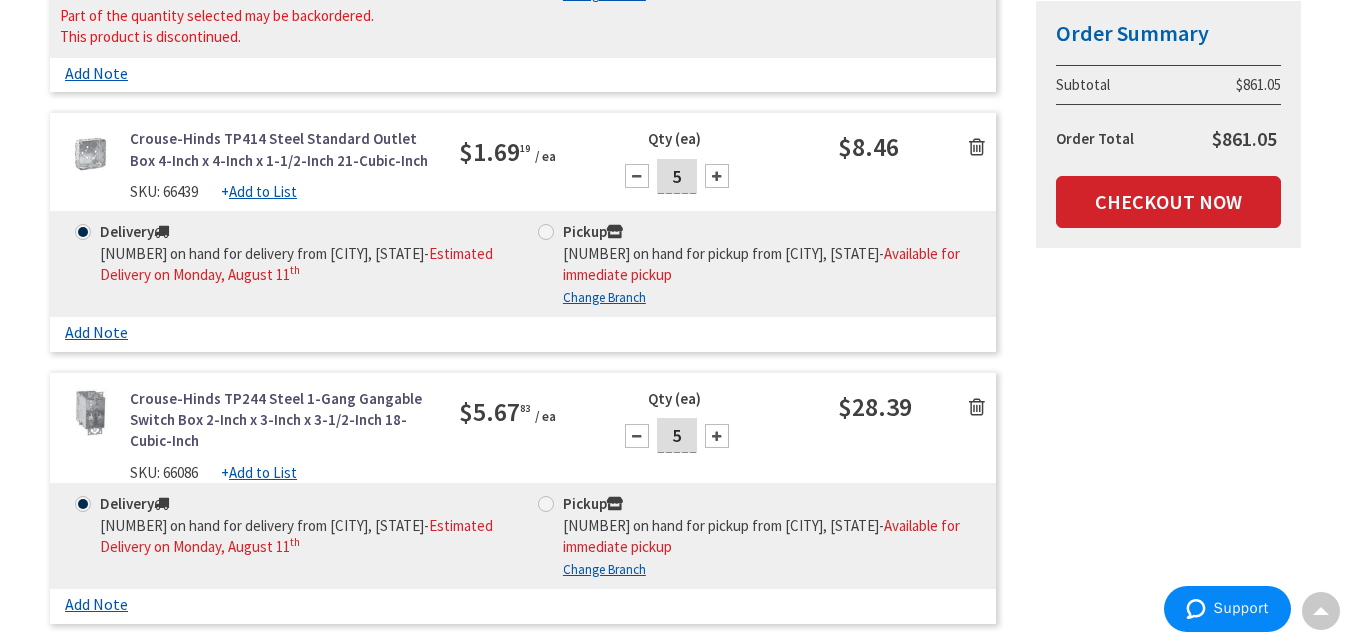 click on "Add to List" at bounding box center (263, 472) 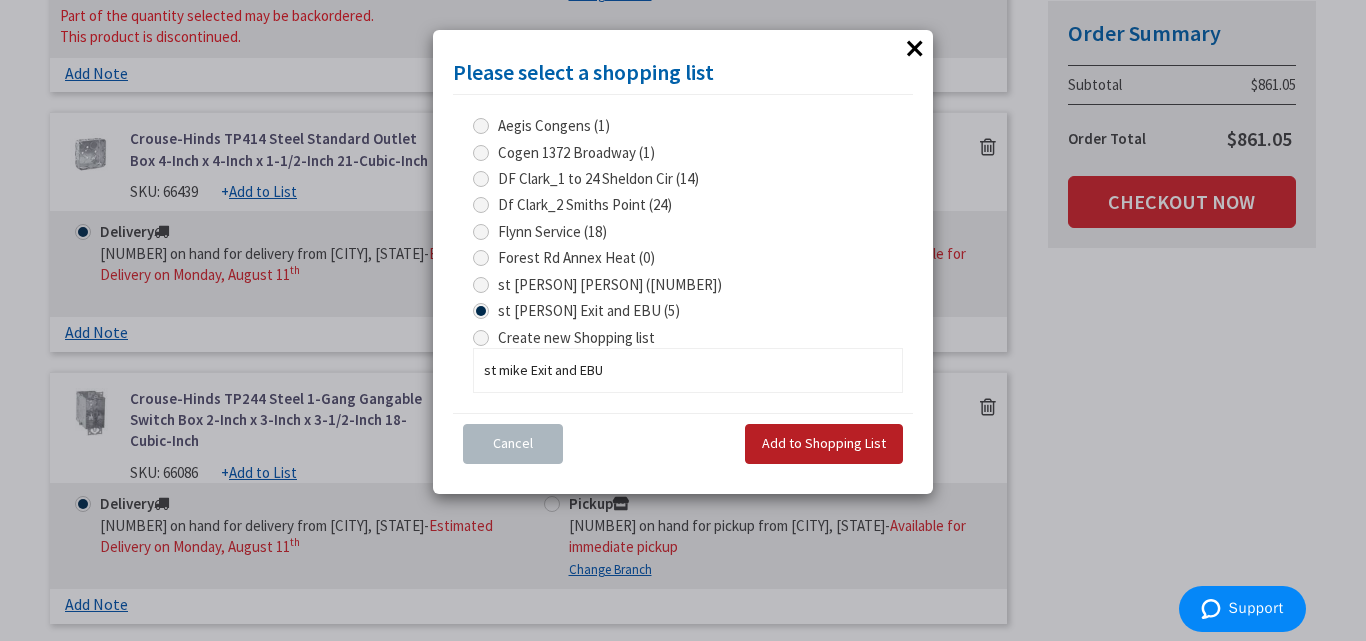 click on "Add to Shopping List" at bounding box center [824, 443] 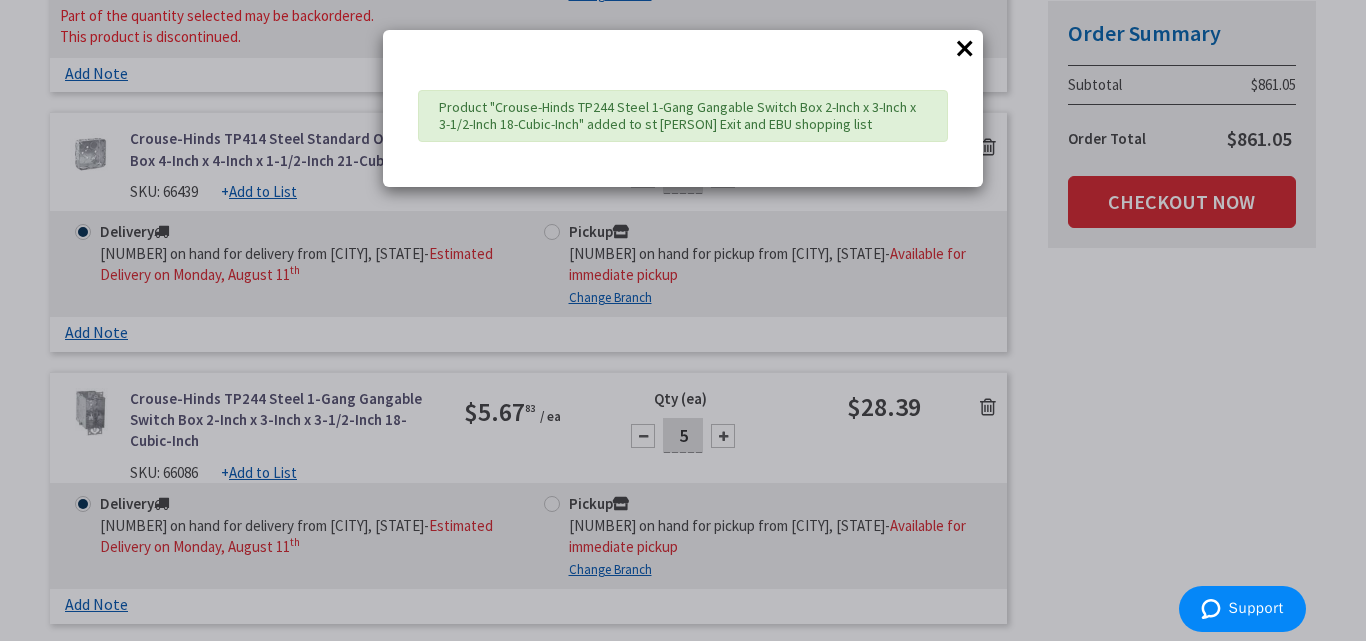 click on "×" at bounding box center [965, 48] 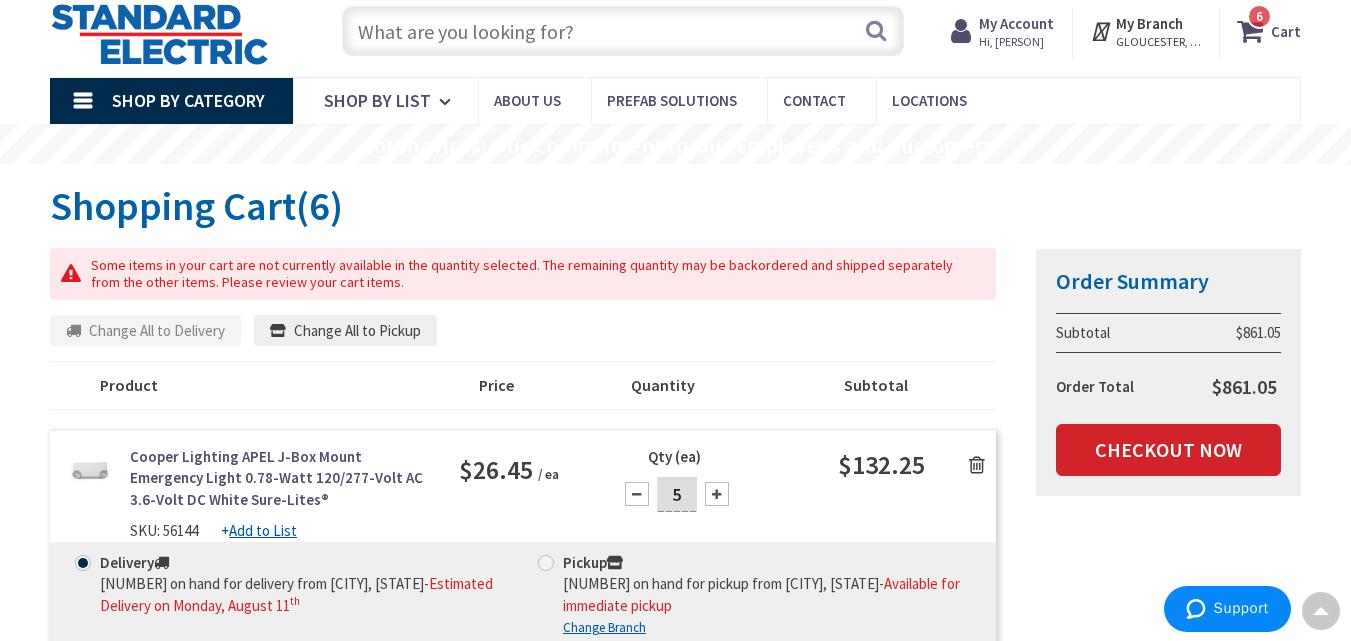 scroll, scrollTop: 0, scrollLeft: 0, axis: both 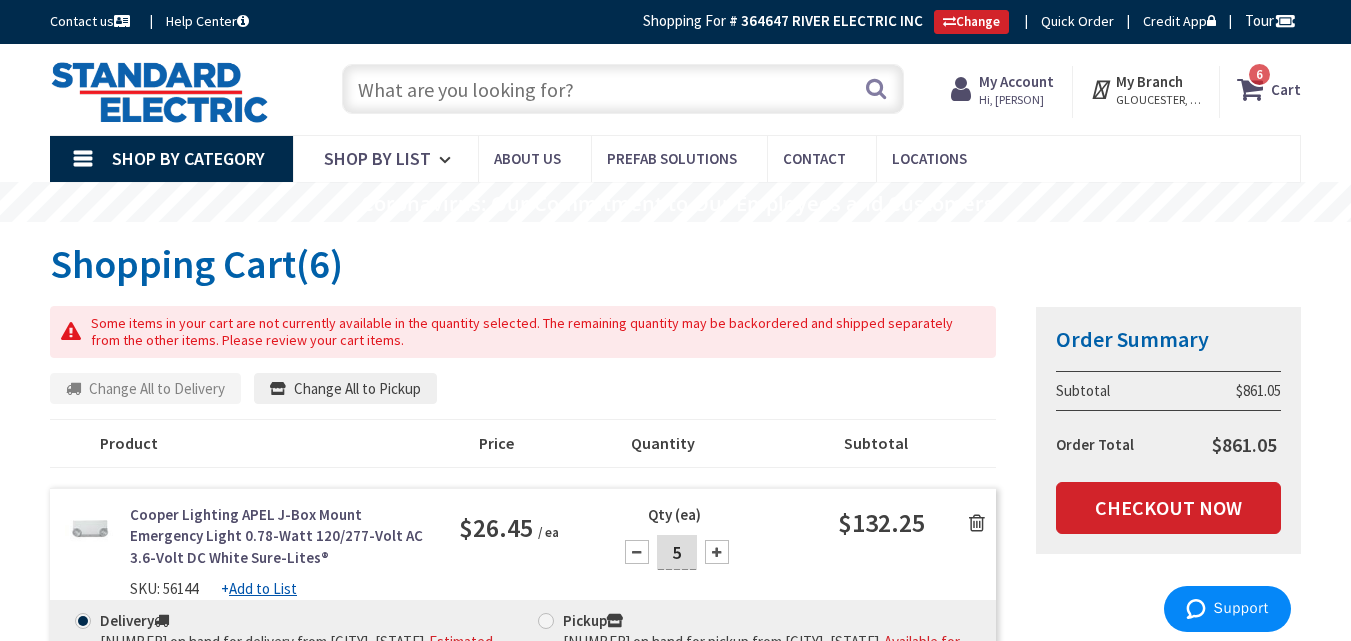 click at bounding box center (623, 89) 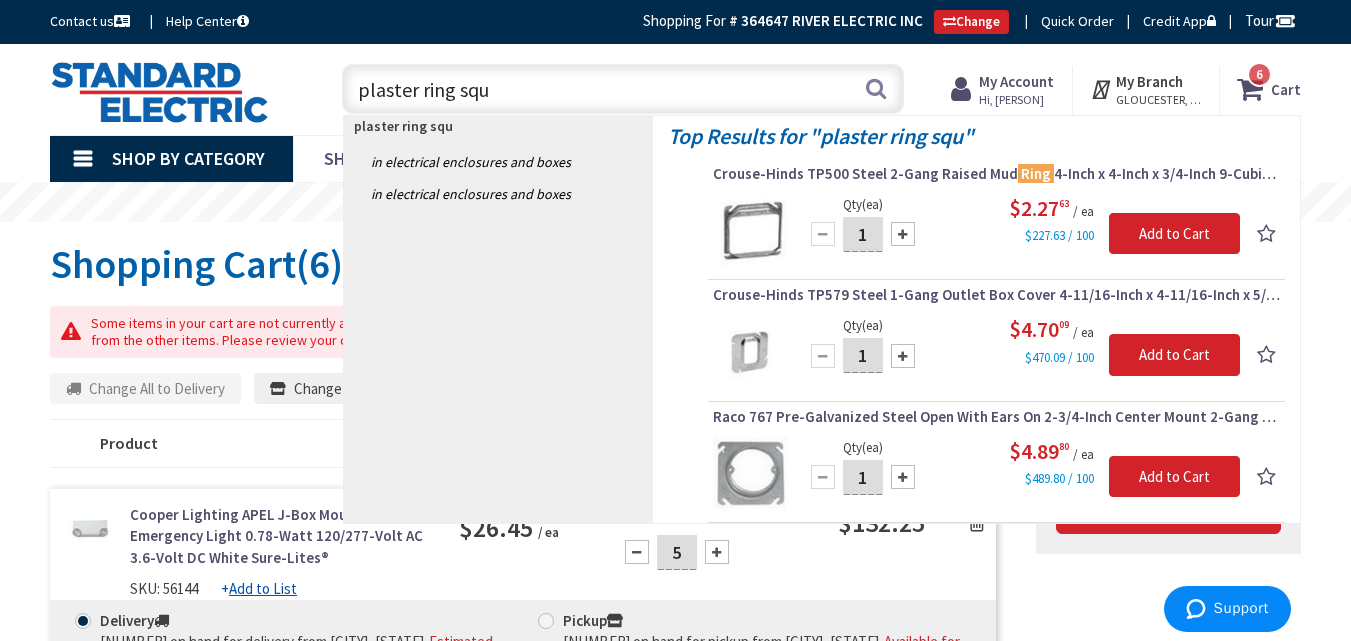 type on "plaster ring squ" 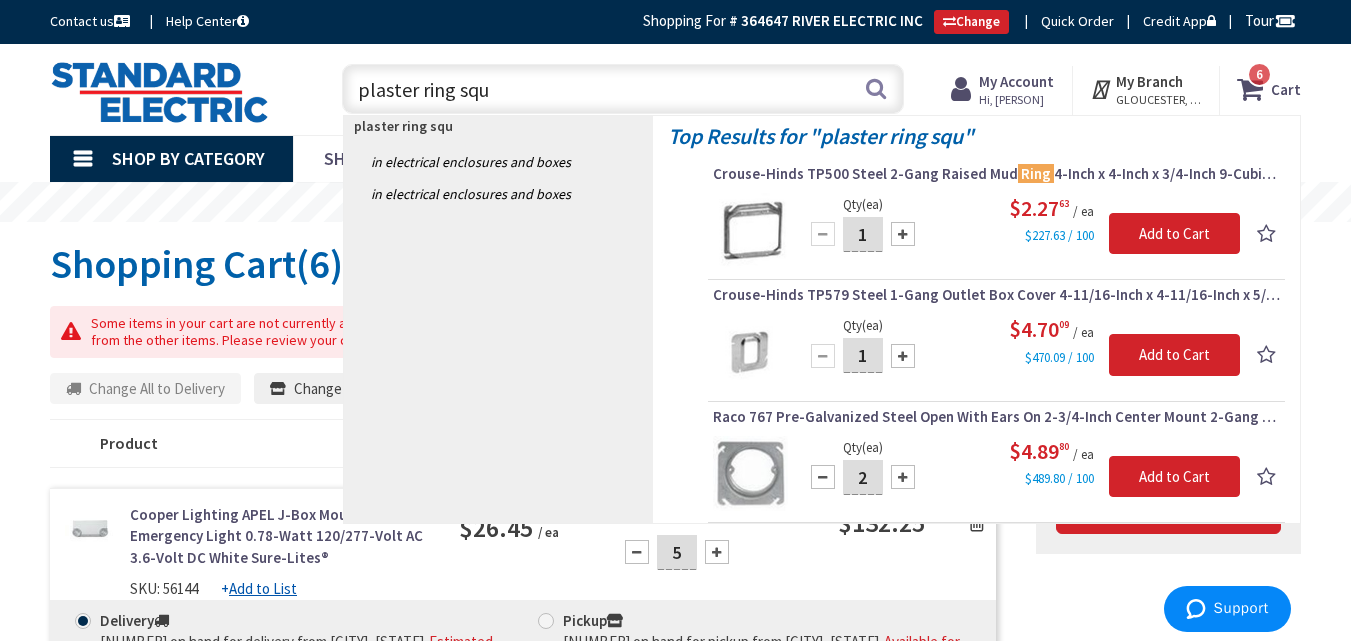 click at bounding box center (903, 477) 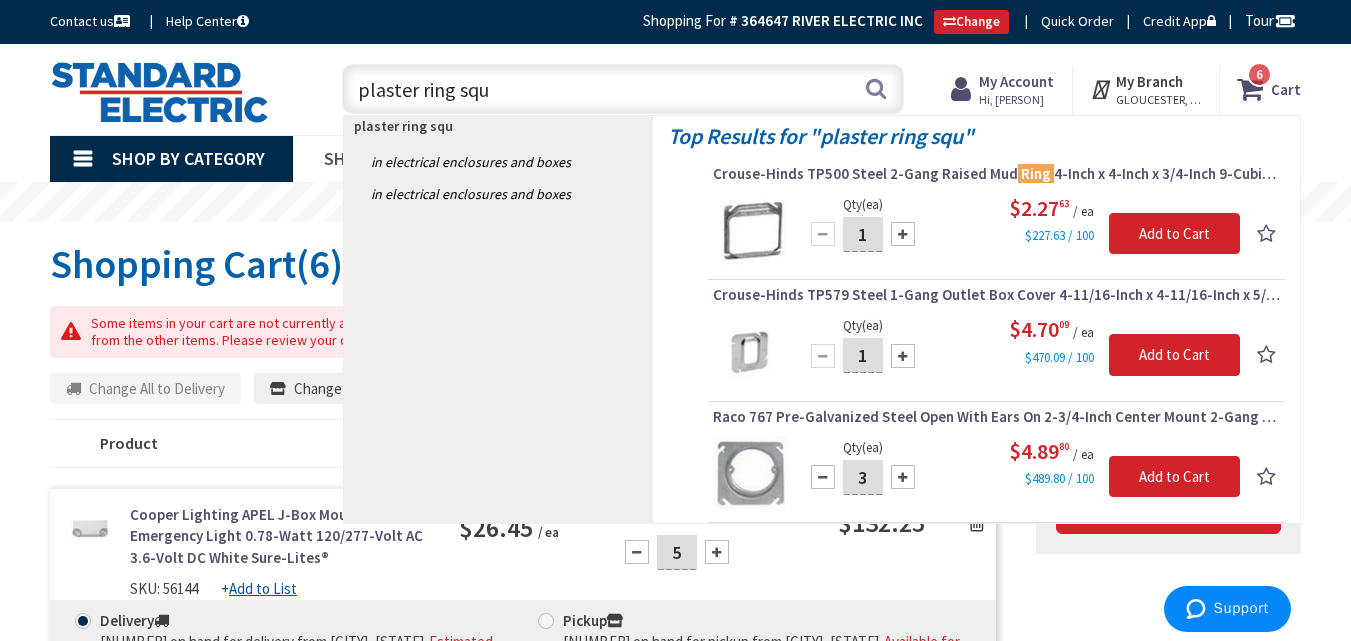 click at bounding box center [903, 477] 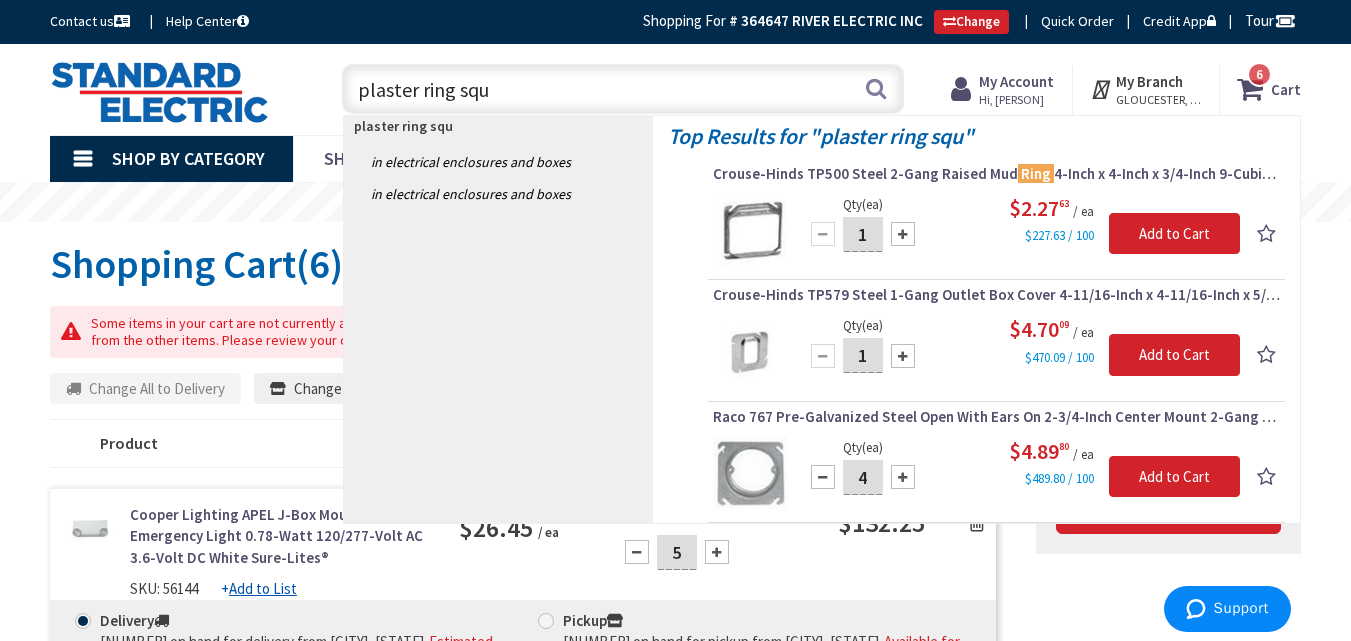 click at bounding box center (903, 477) 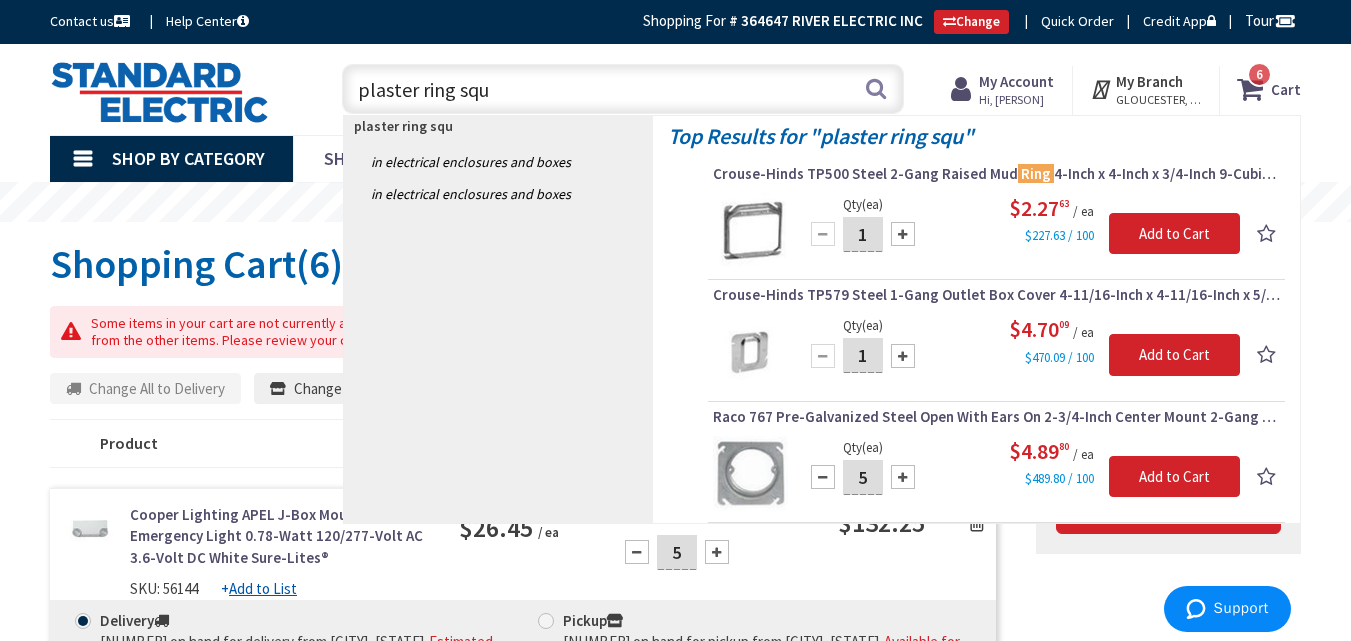 click at bounding box center [903, 477] 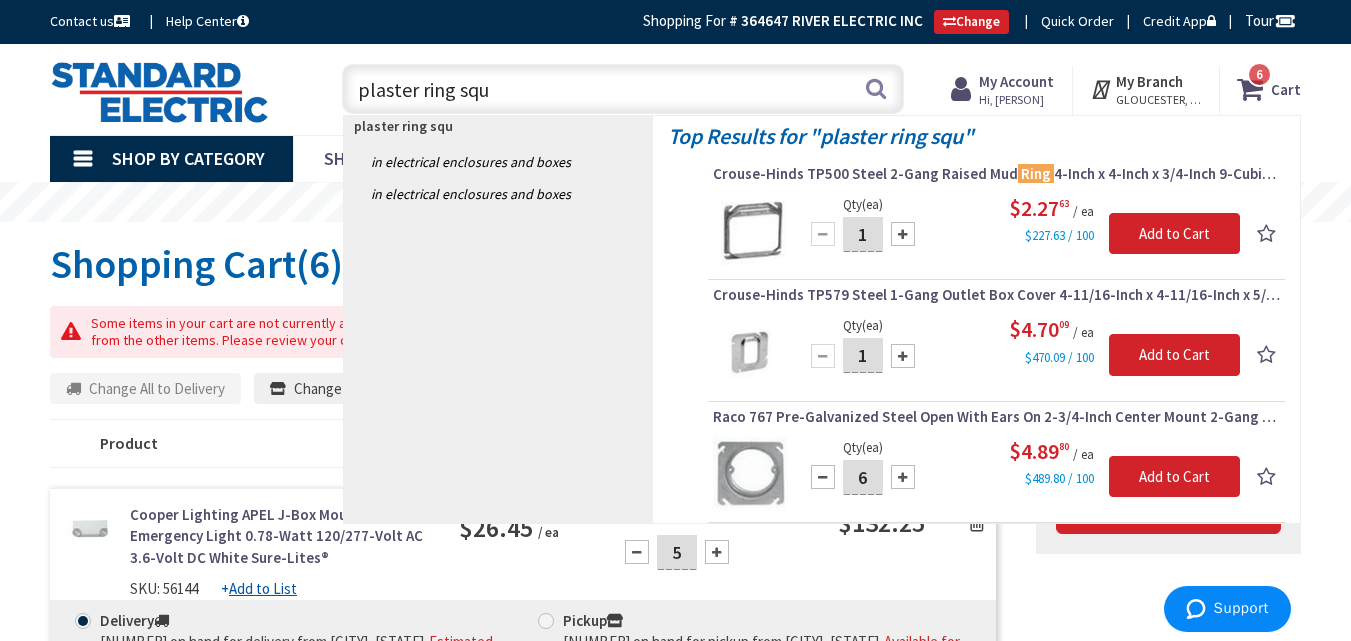 click at bounding box center (903, 477) 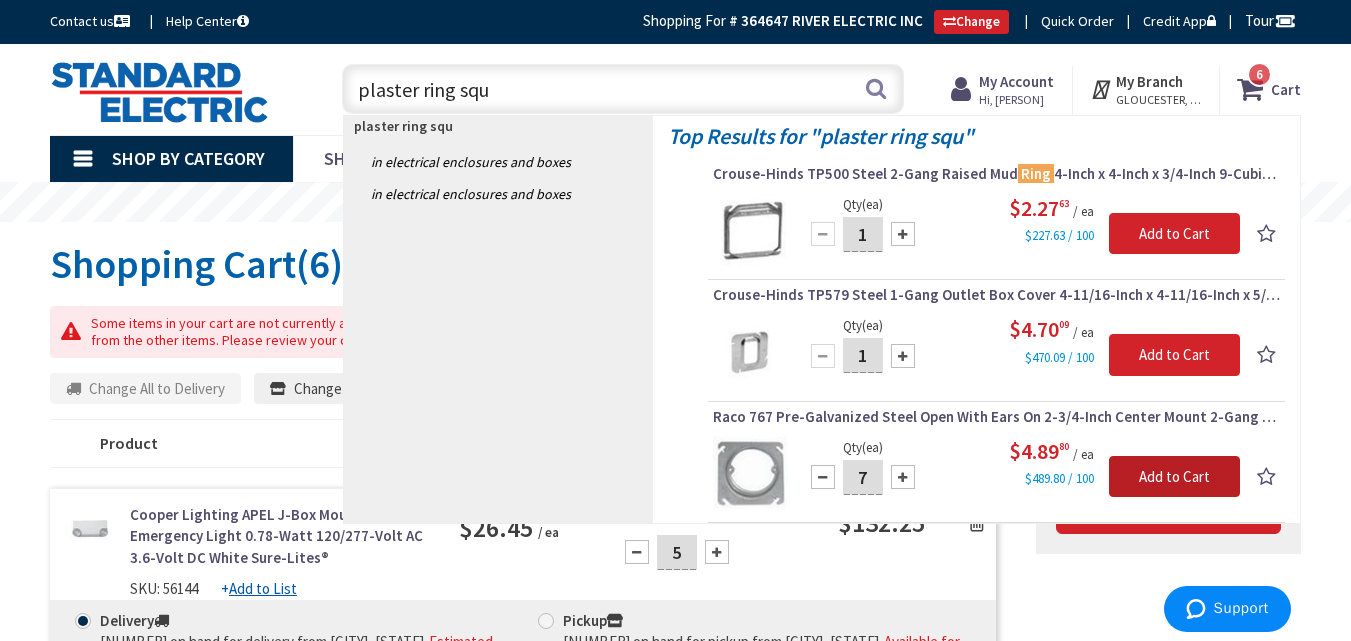 click on "Add to Cart" at bounding box center (1174, 477) 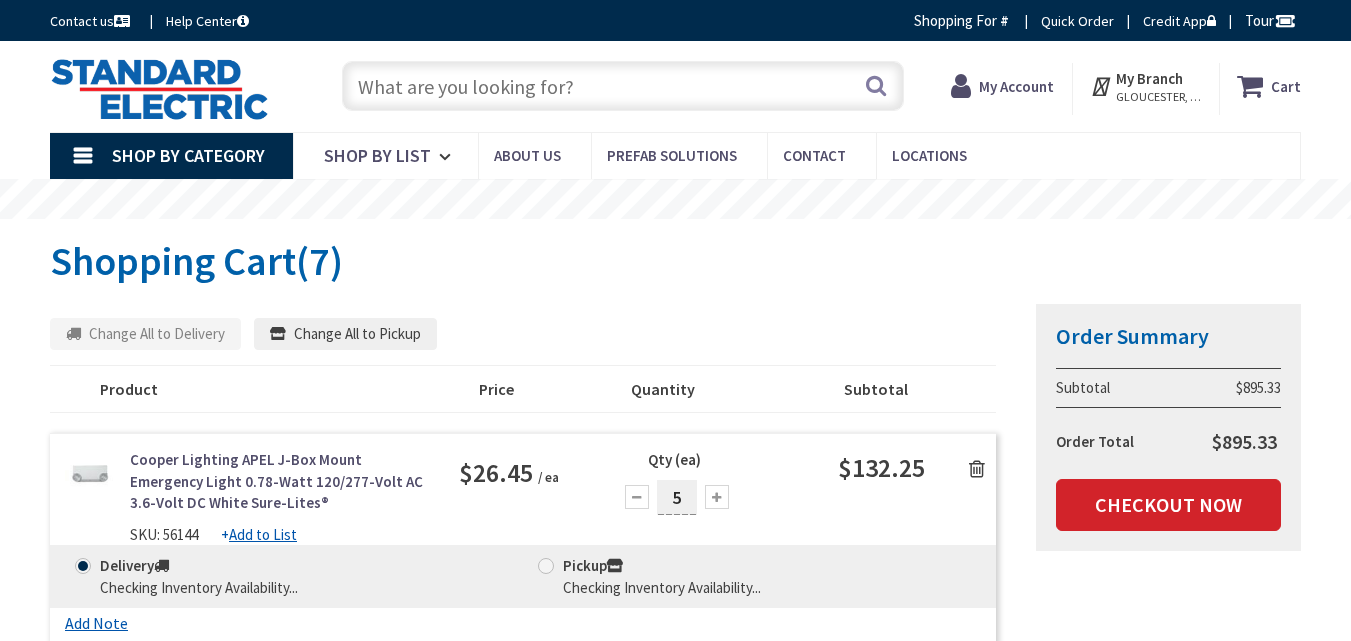 scroll, scrollTop: 0, scrollLeft: 0, axis: both 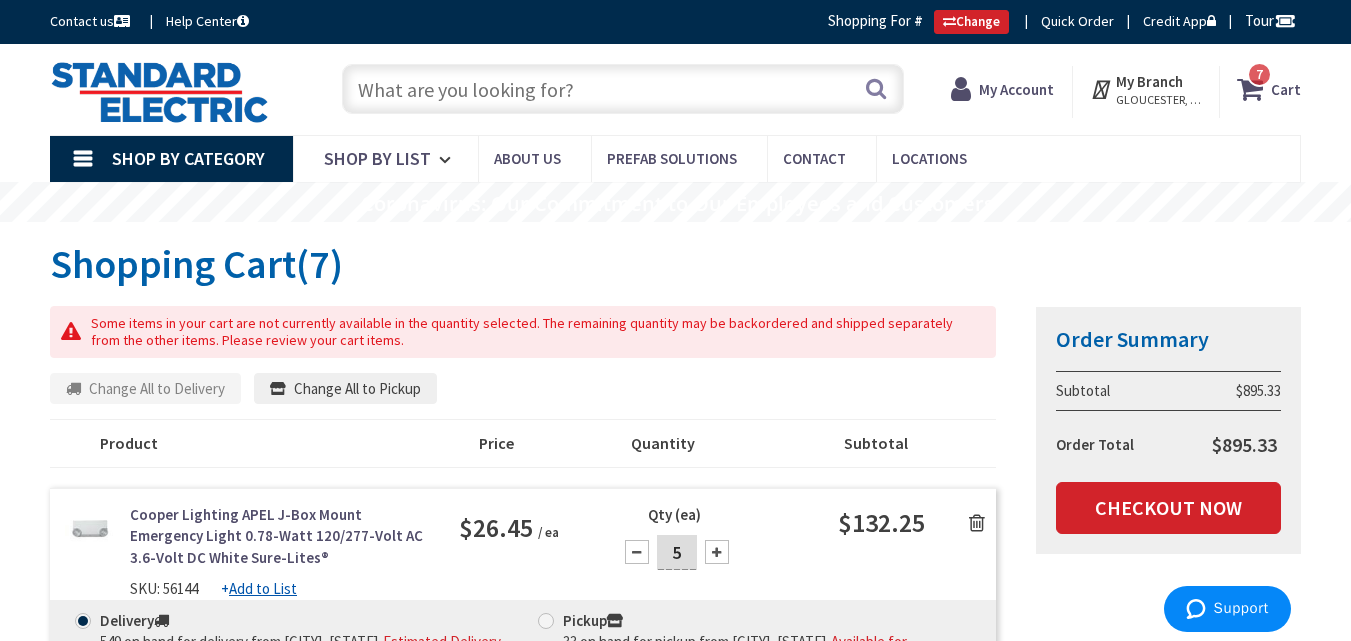 click at bounding box center (623, 89) 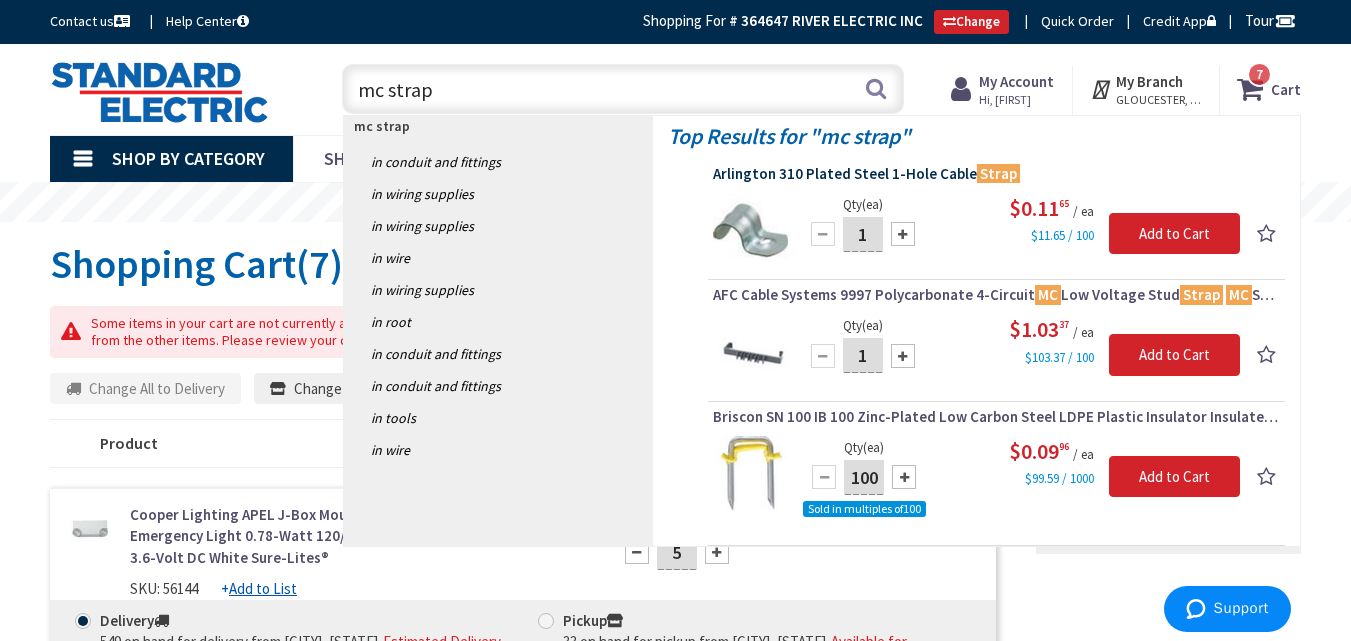 type on "mc strap" 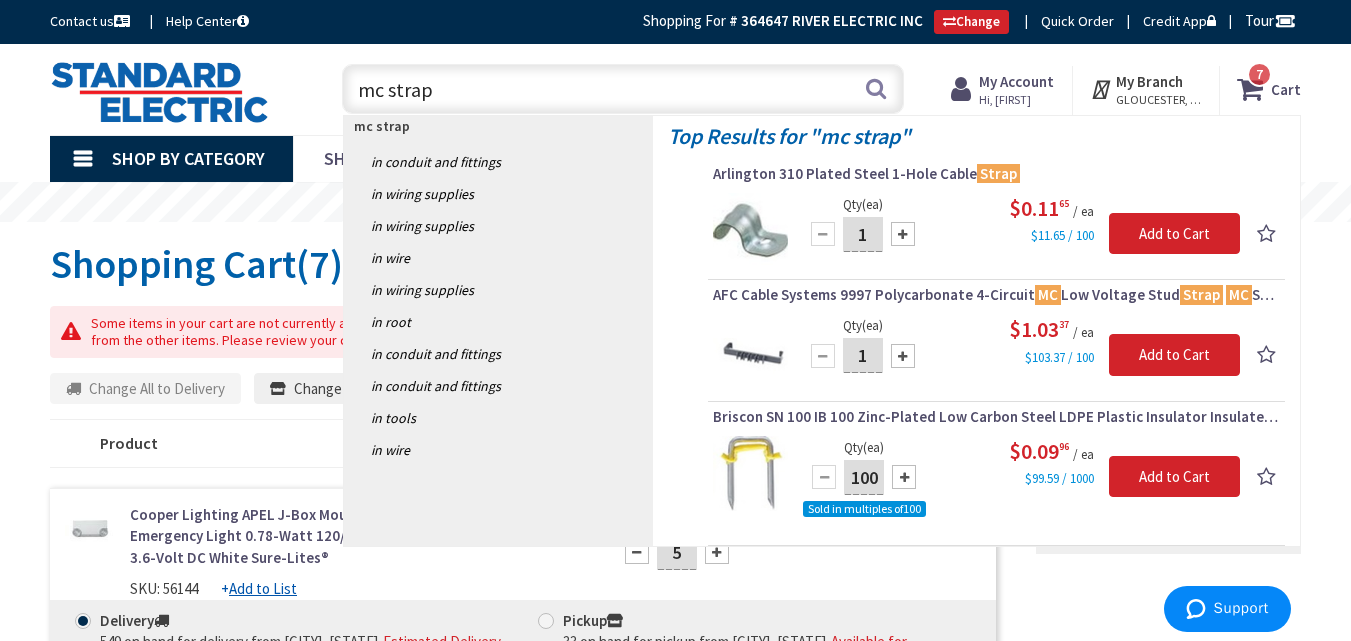 click on "Arlington 310 Plated Steel 1-Hole Cable  Strap" at bounding box center [996, 174] 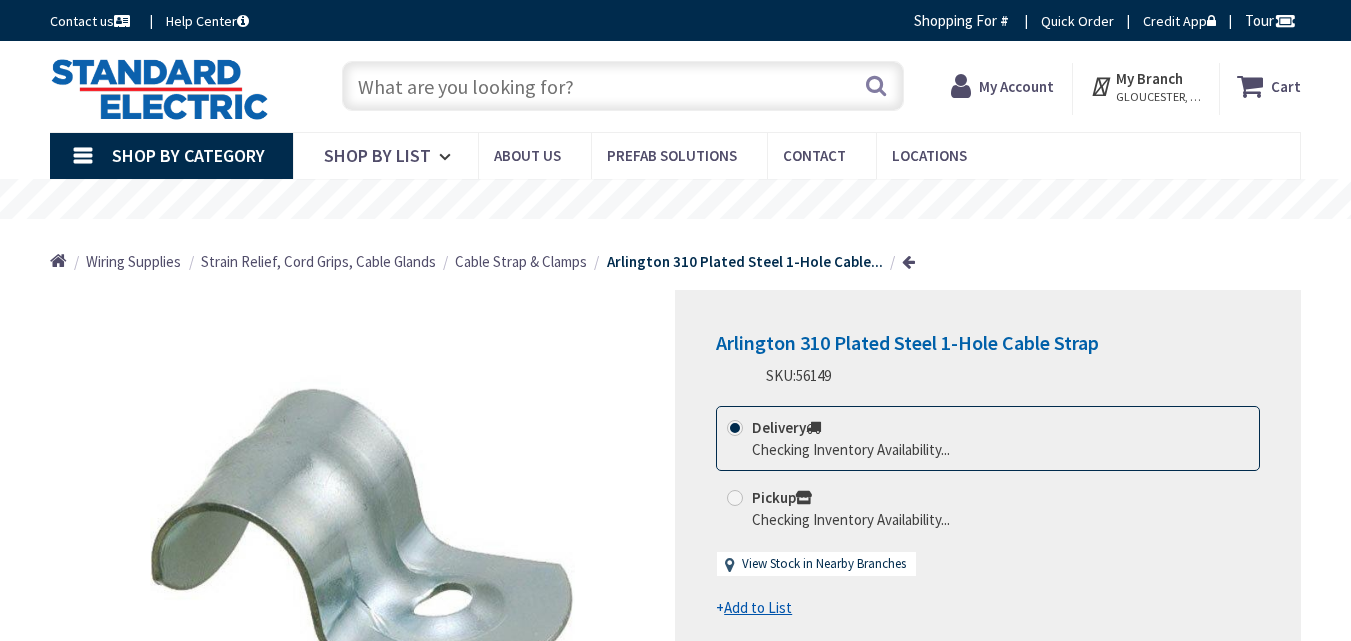 scroll, scrollTop: 0, scrollLeft: 0, axis: both 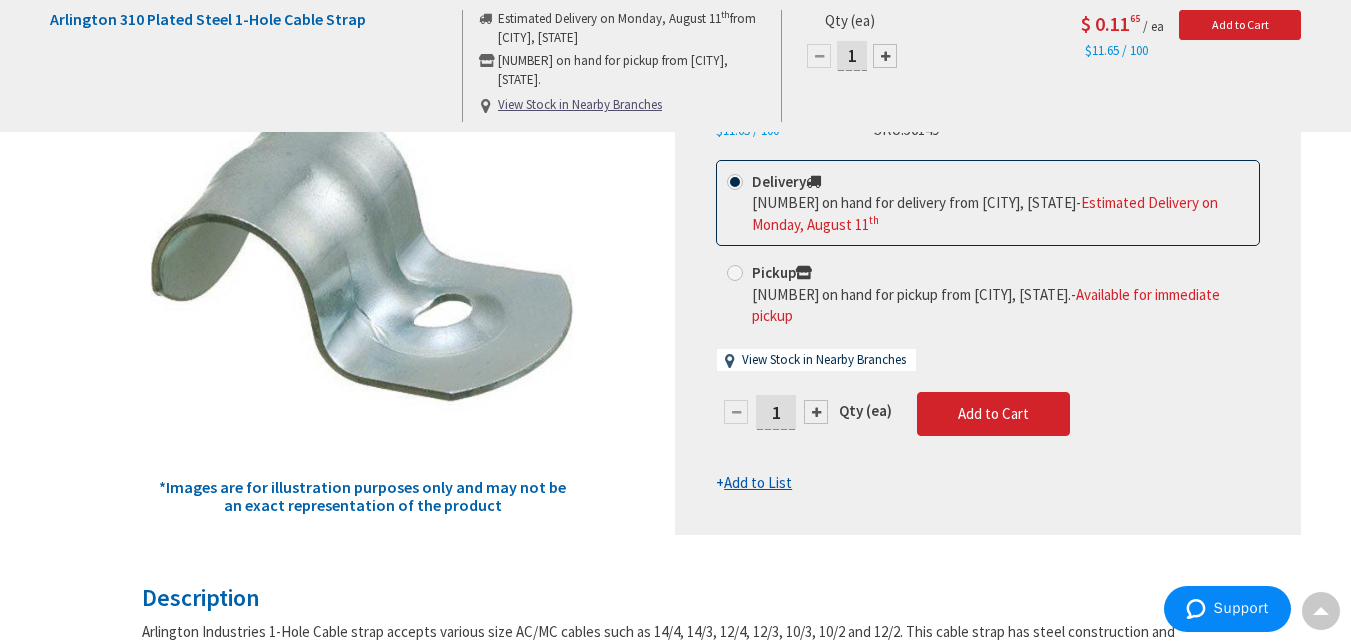 click on "1" at bounding box center [776, 412] 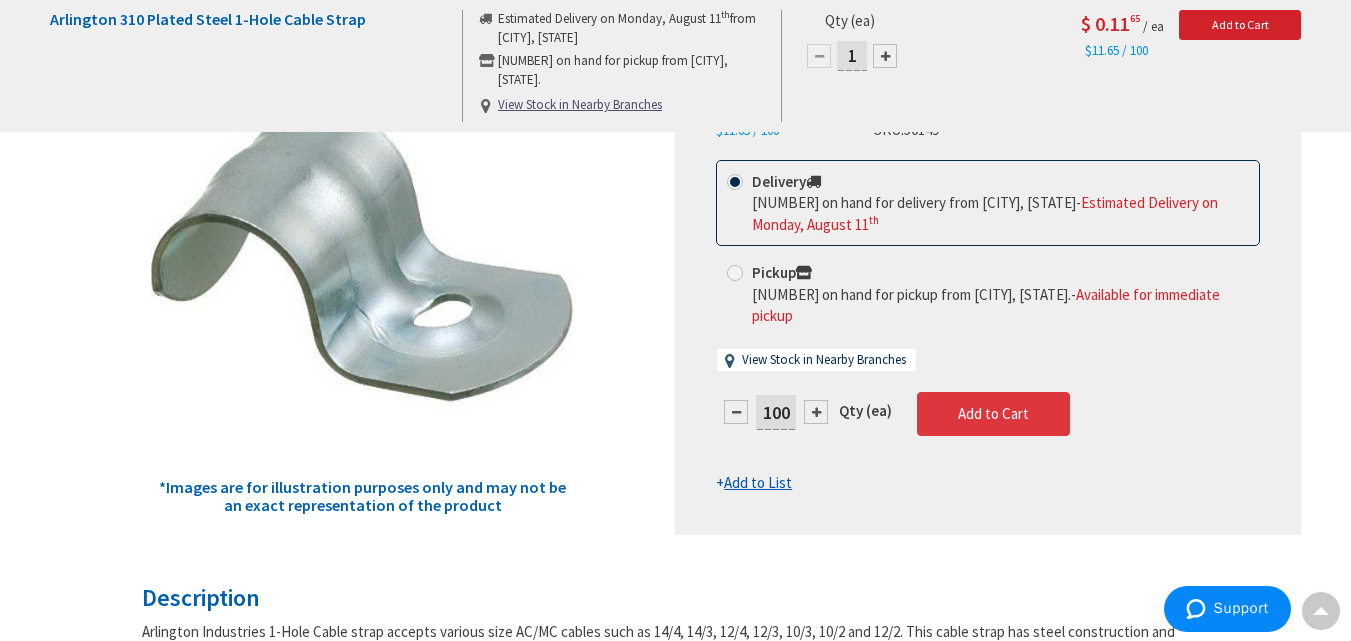 type on "100" 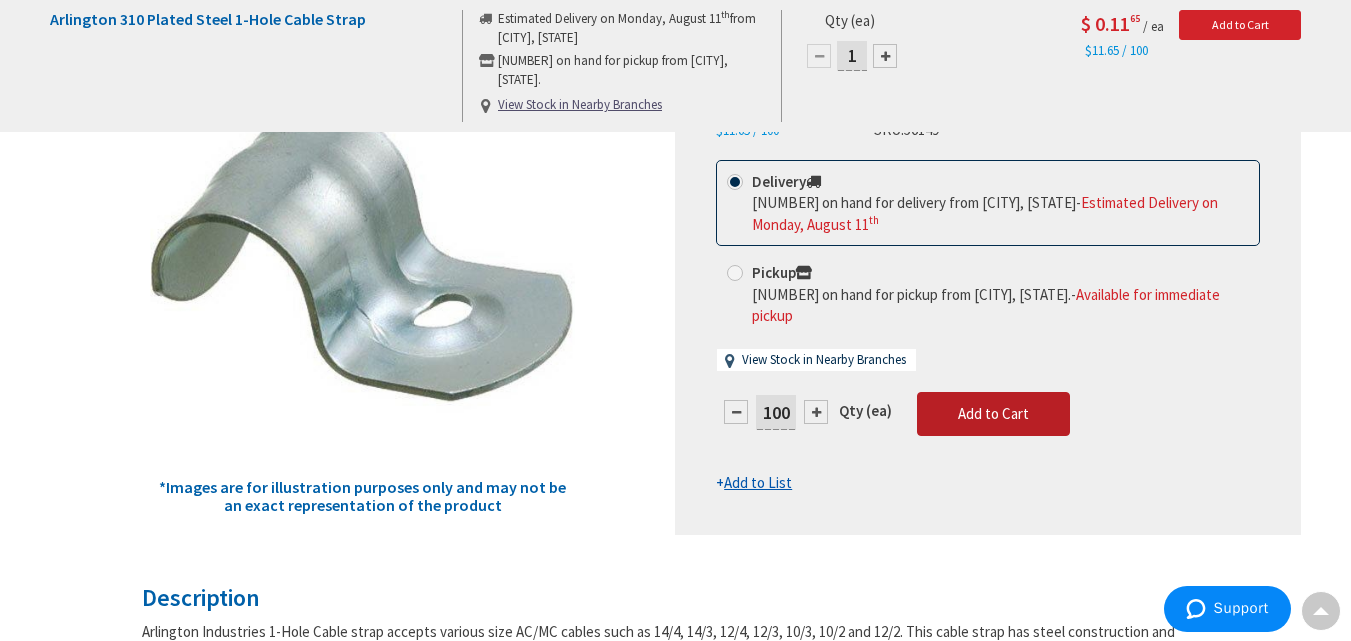 type on "100" 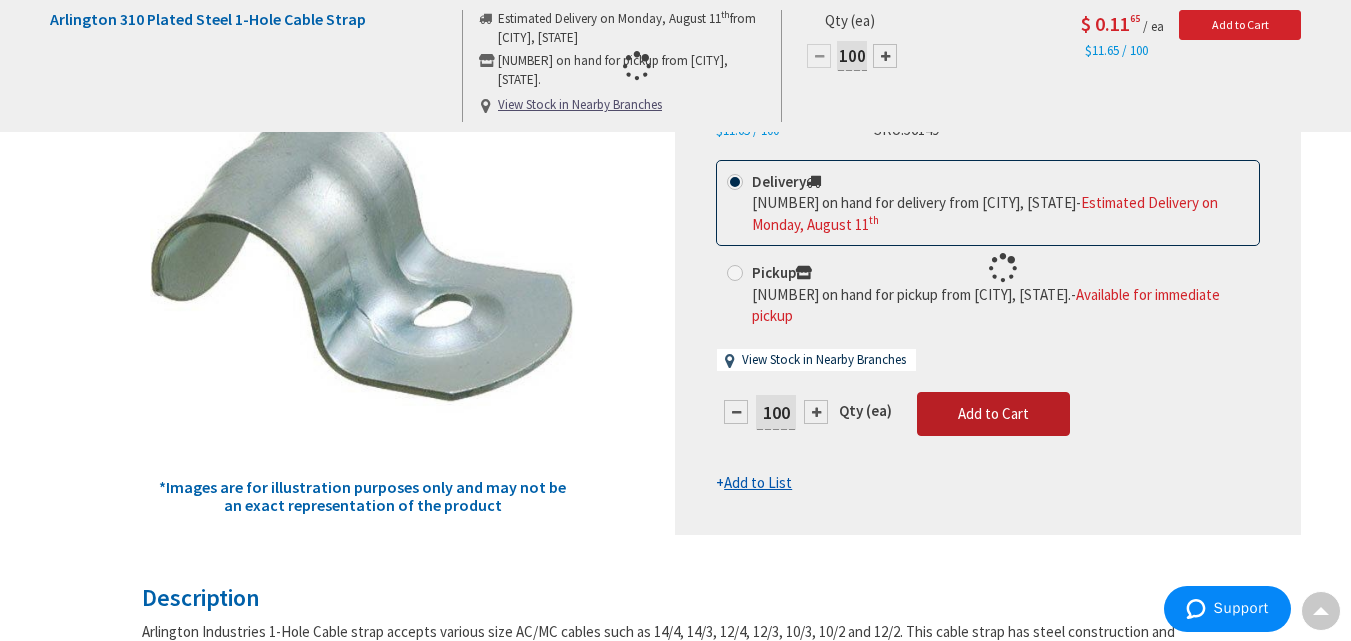 click on "Delivery
Delivery
[NUMBER] on hand for delivery from [CITY], [STATE]
-  Estimated Delivery on [DATE]
Pickup
[NUMBER] on hand for pickup from [CITY], [STATE].
-  Available for immediate pickup
View Stock in Nearby Branches
[NUMBER] Qty (ea)" at bounding box center (988, 327) 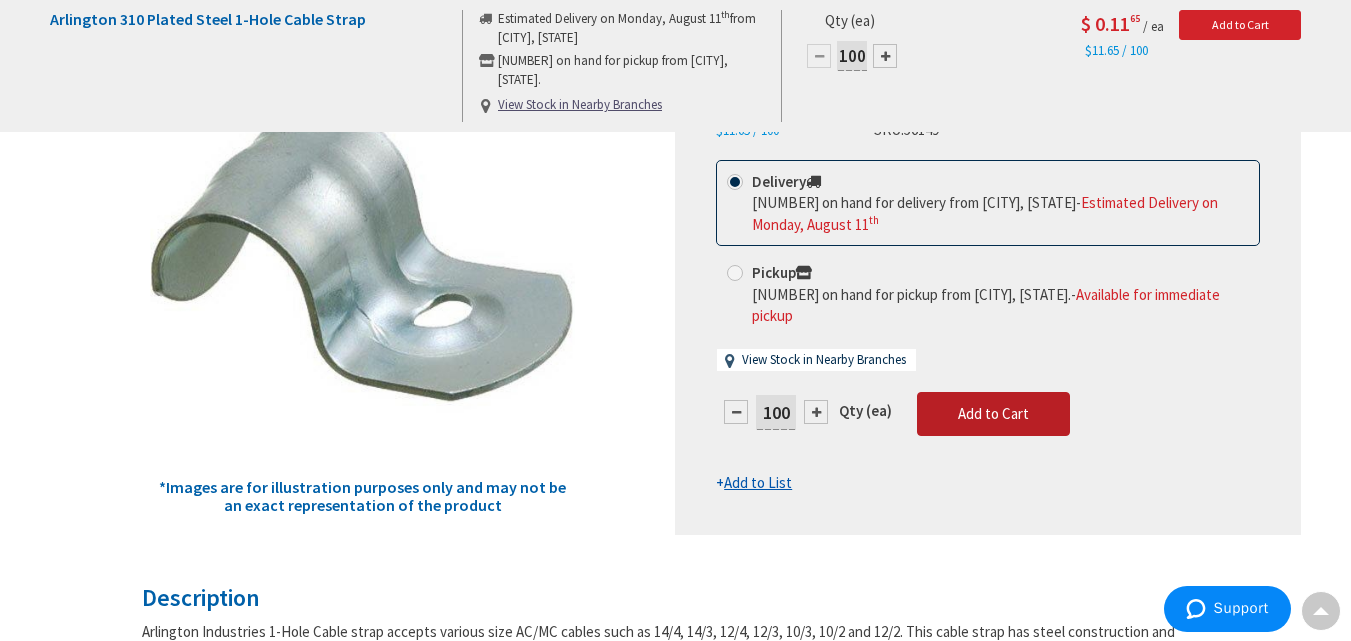 click on "Add to Cart" at bounding box center (993, 413) 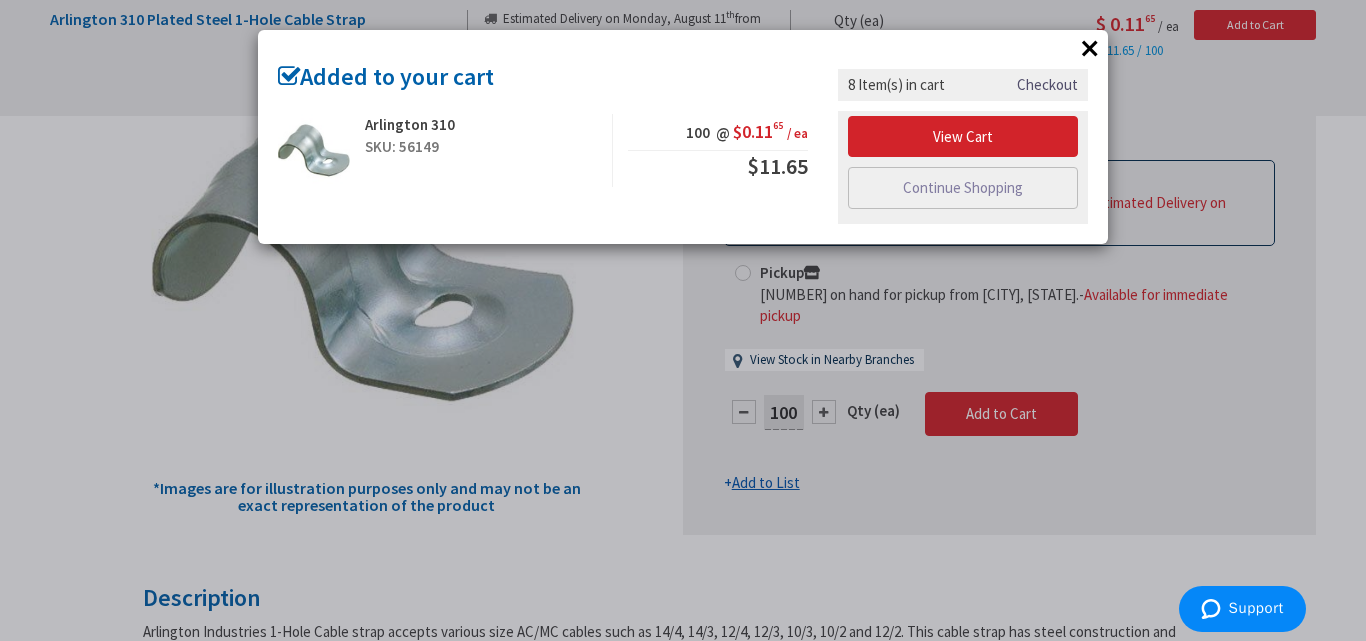 click on "×" at bounding box center (1090, 48) 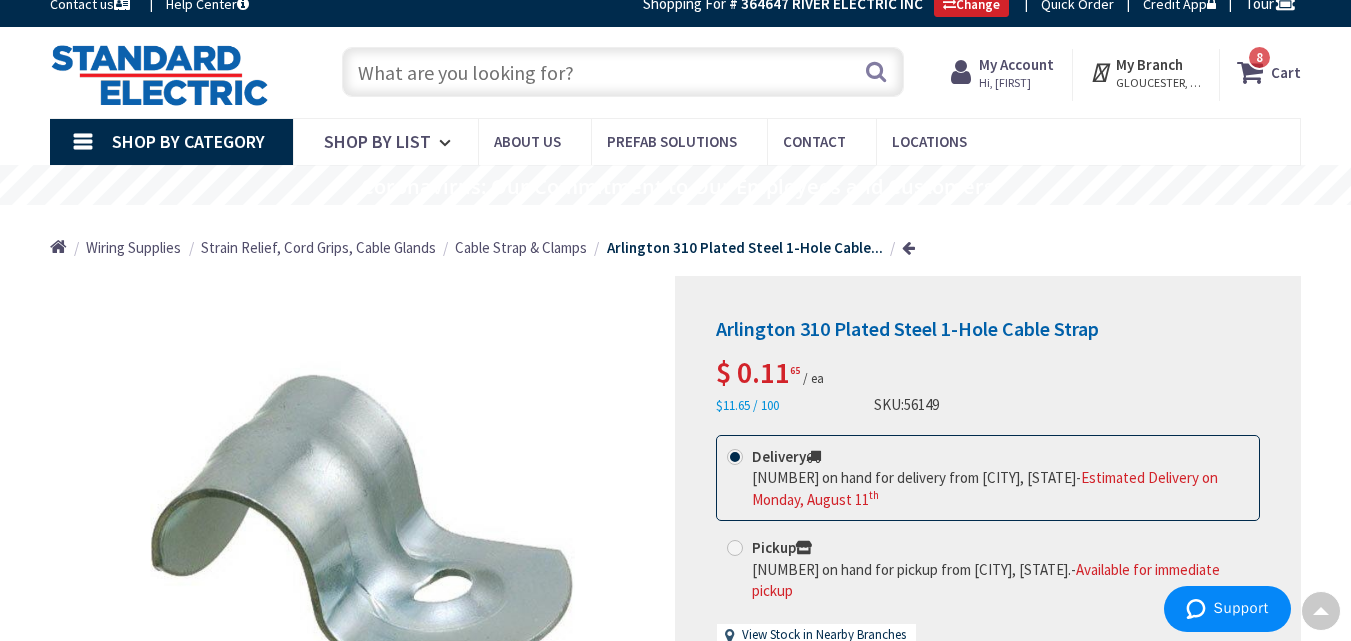 scroll, scrollTop: 0, scrollLeft: 0, axis: both 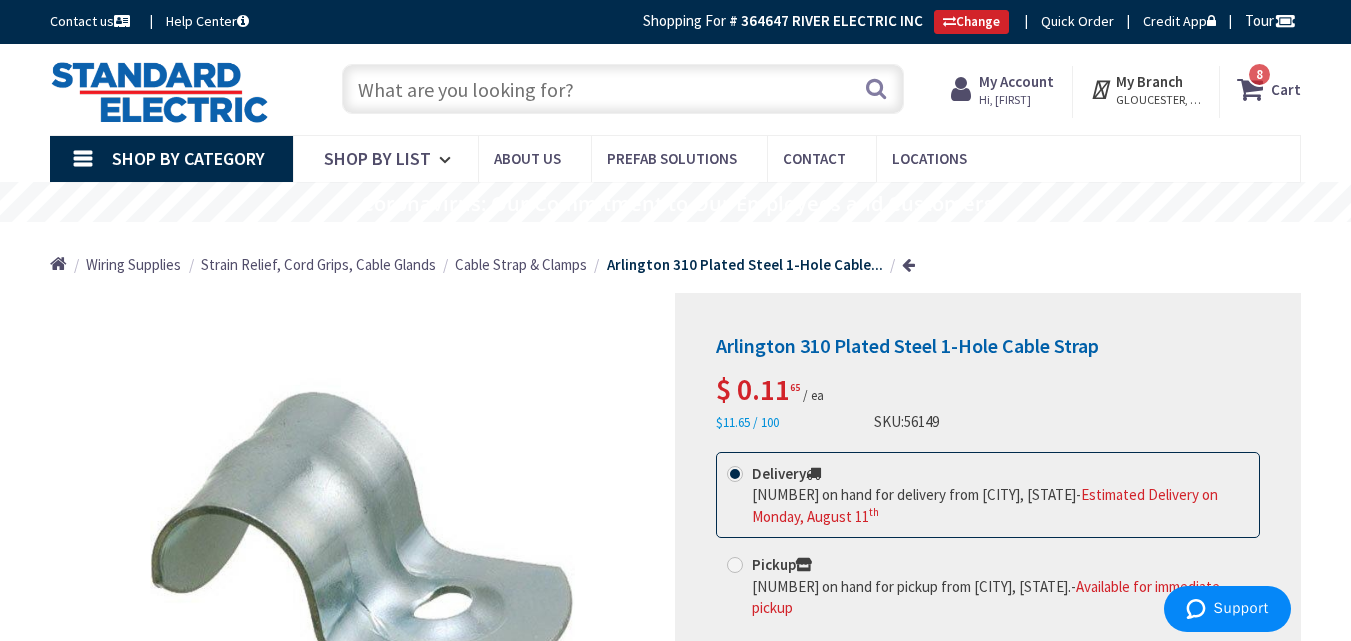 click at bounding box center (623, 89) 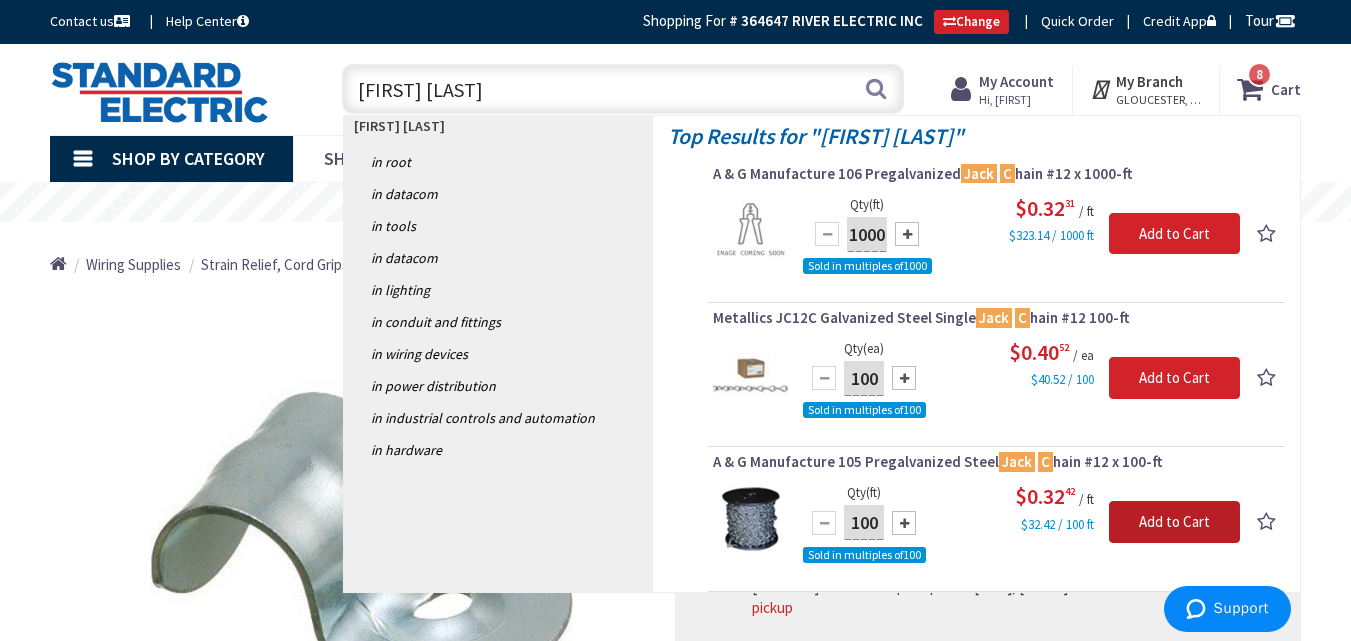click on "Add to Cart" at bounding box center (1174, 522) 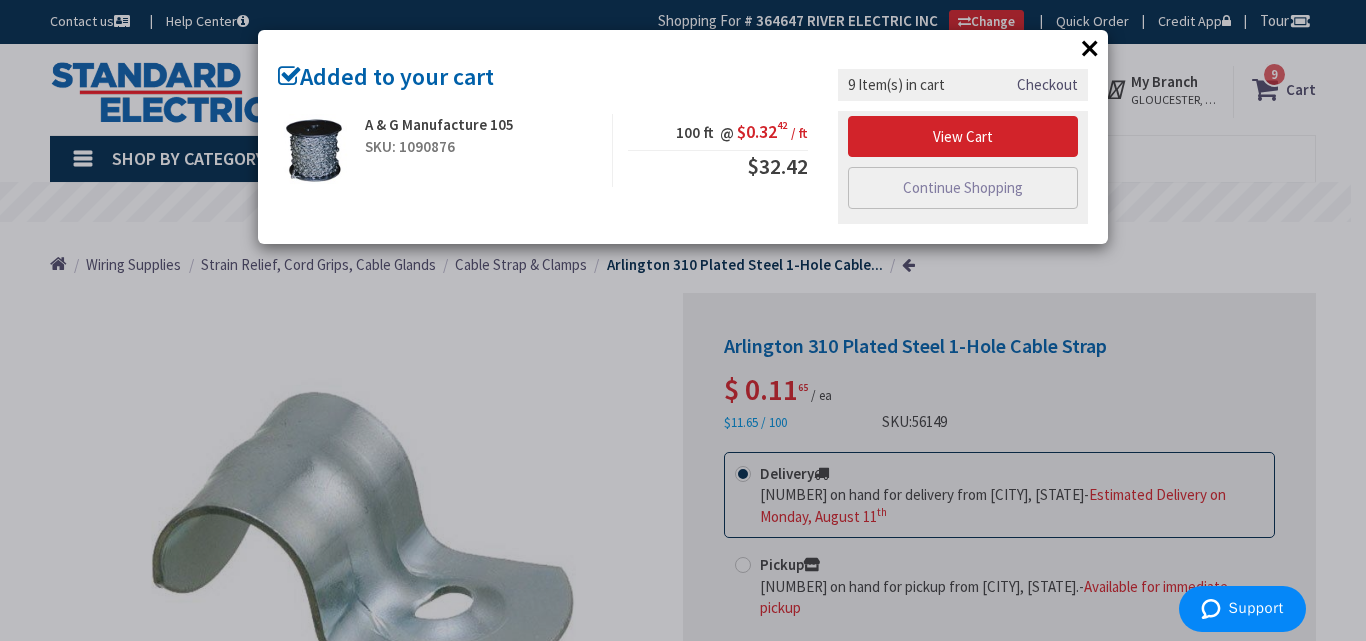 click on "×" at bounding box center [1090, 48] 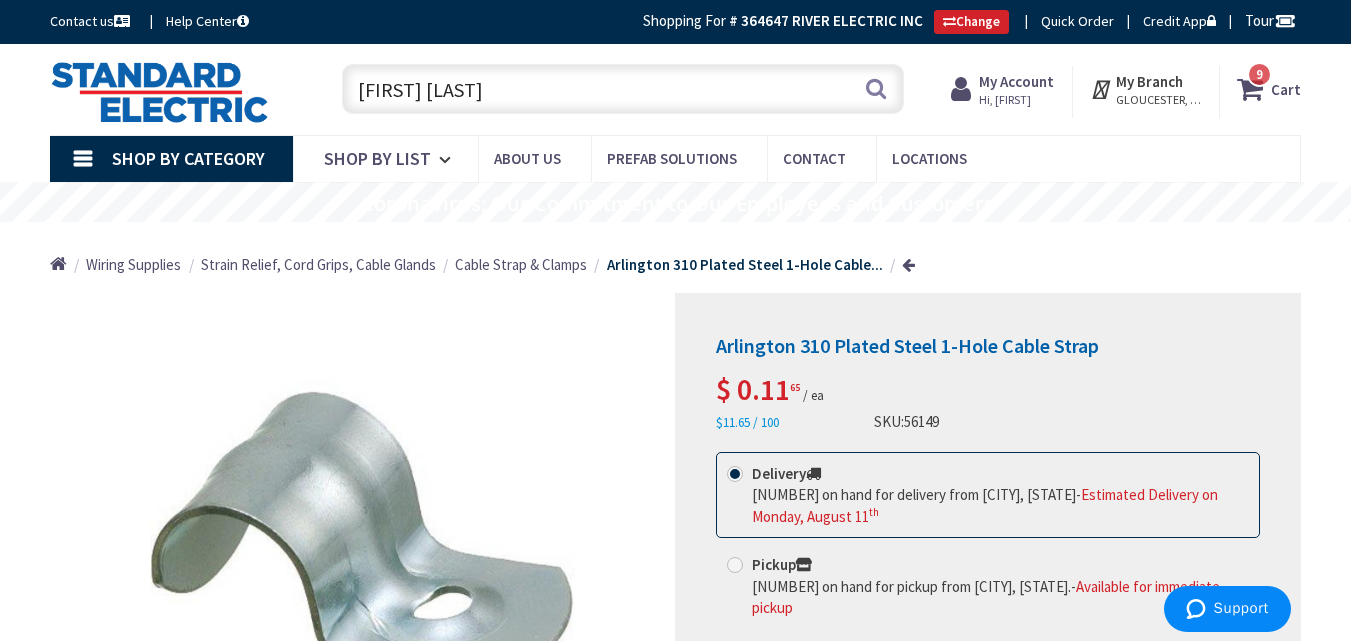 click on "[FIRST] [LAST]" at bounding box center (623, 89) 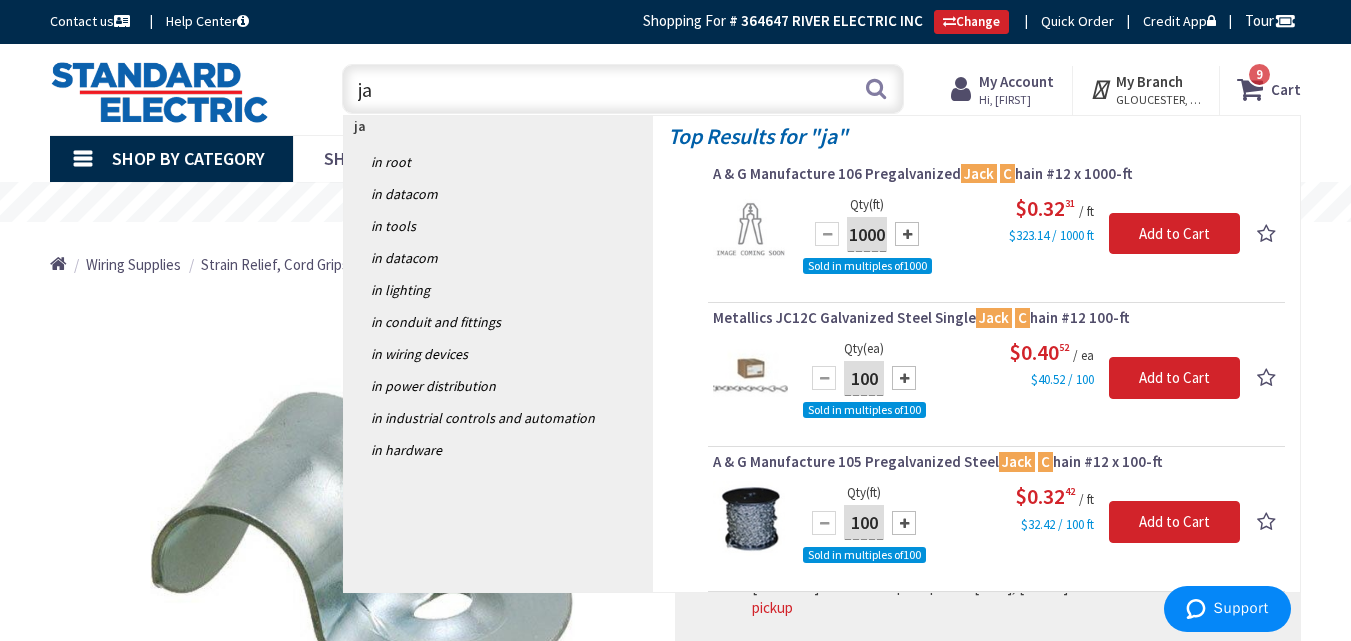type on "j" 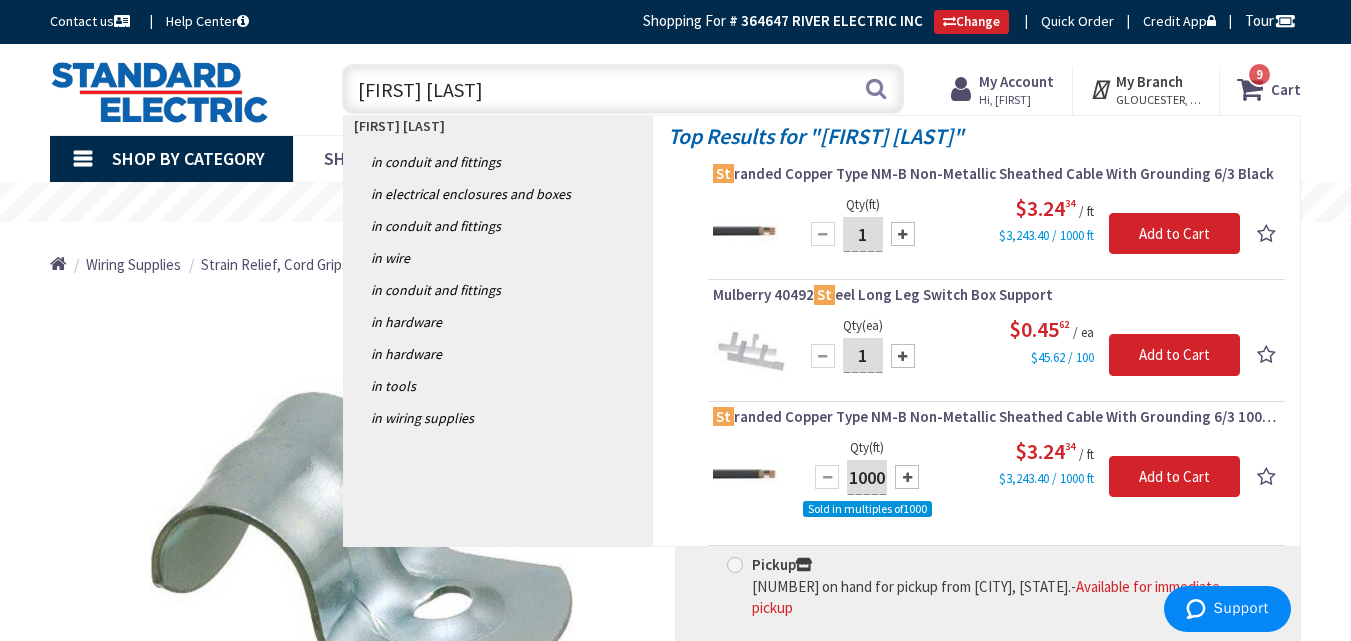 type on "[FIRST] [LAST]" 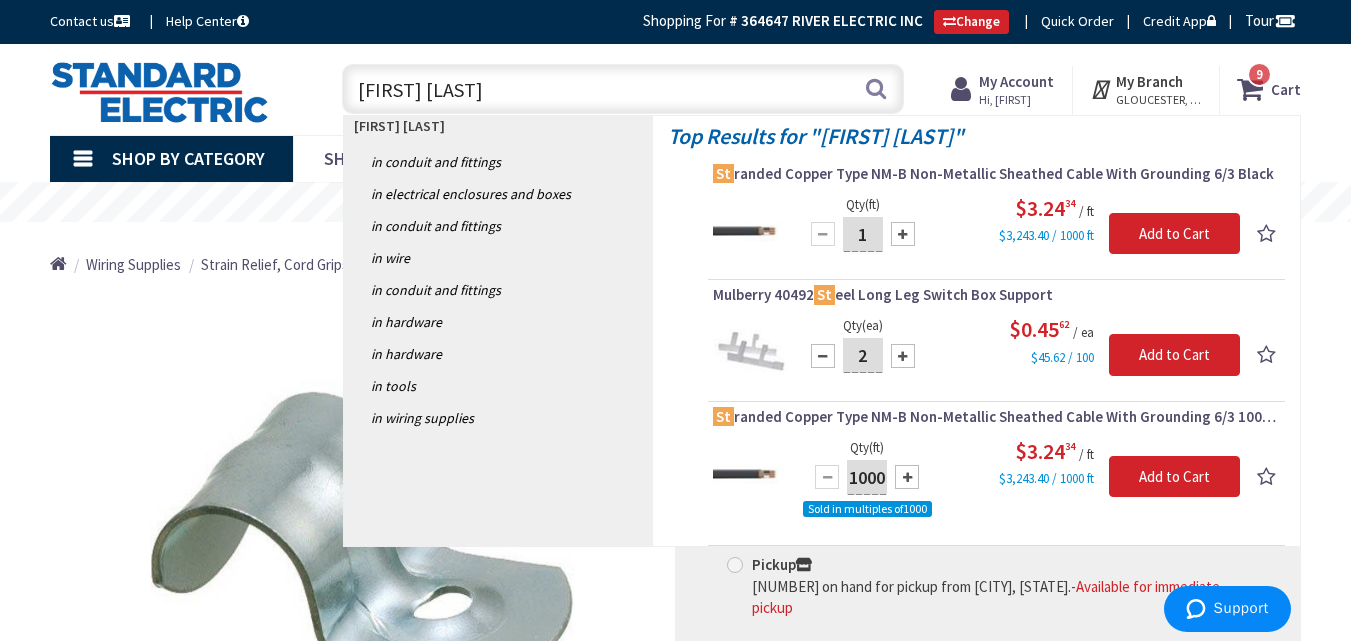 click at bounding box center (903, 356) 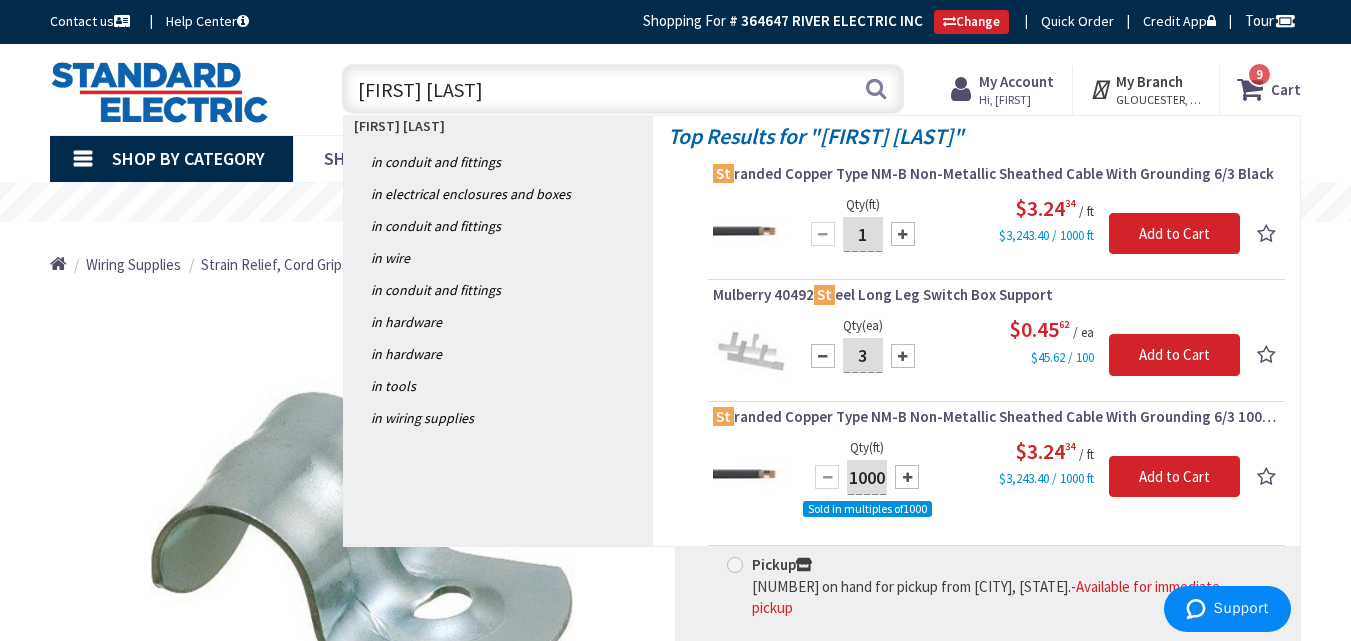 click at bounding box center (903, 356) 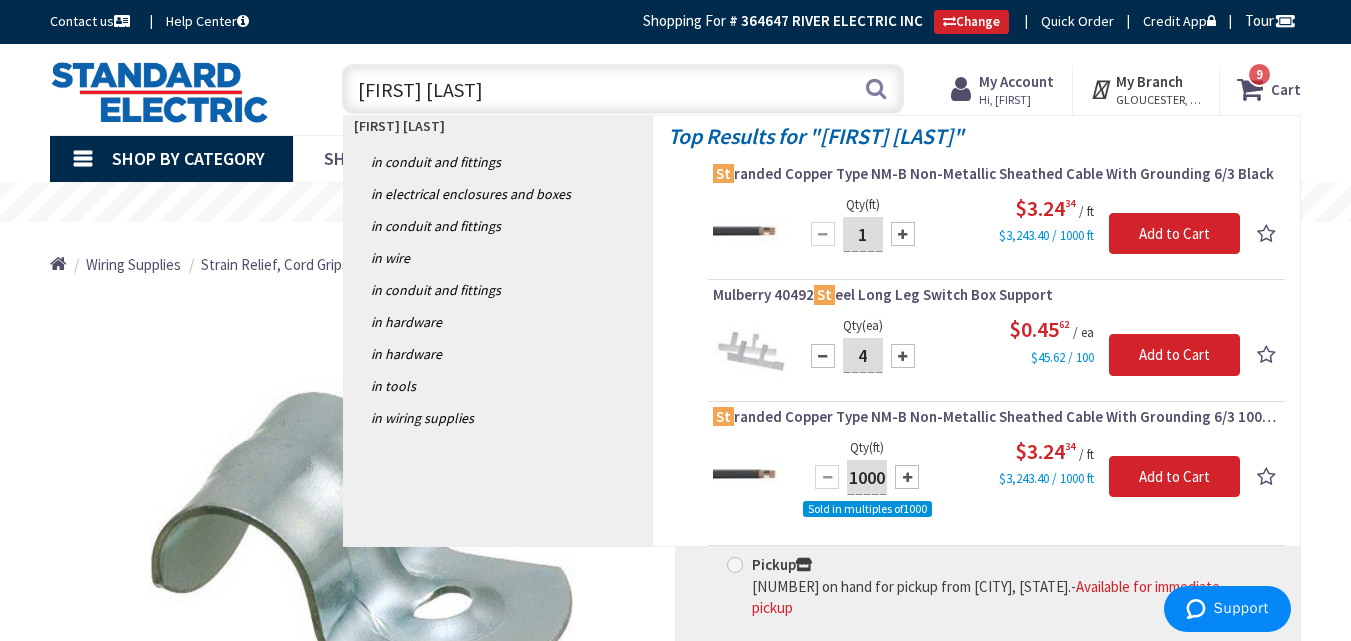 click at bounding box center (903, 356) 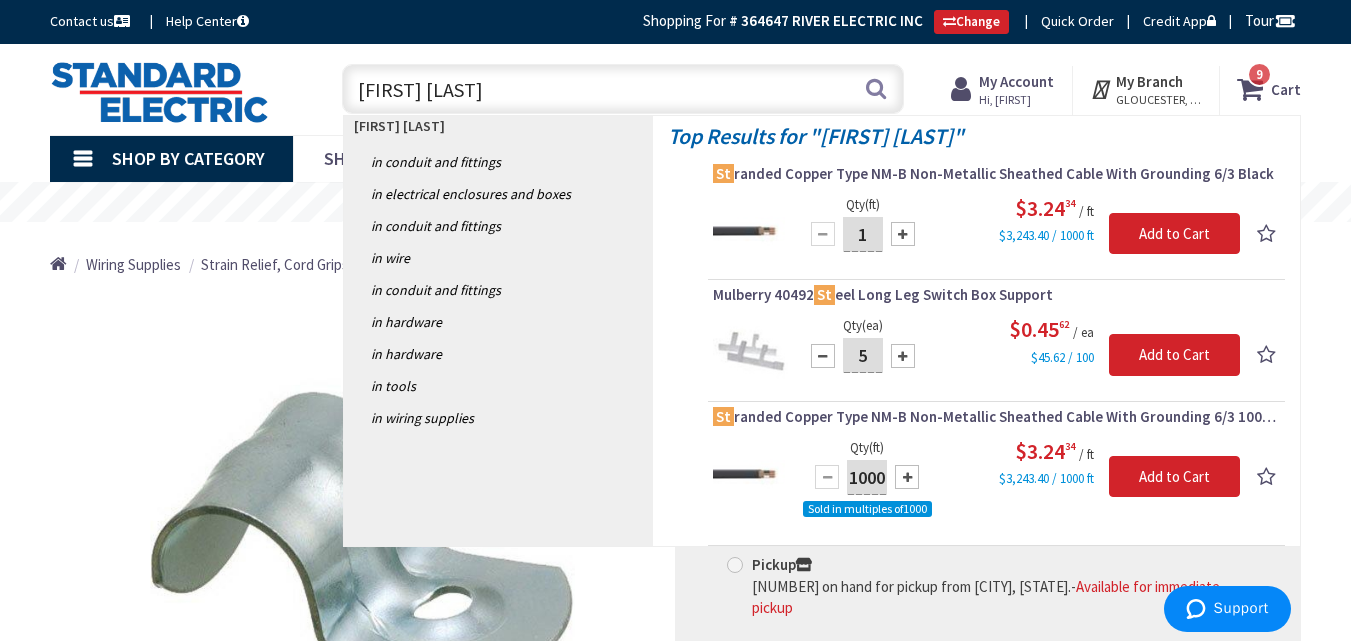 click at bounding box center (903, 356) 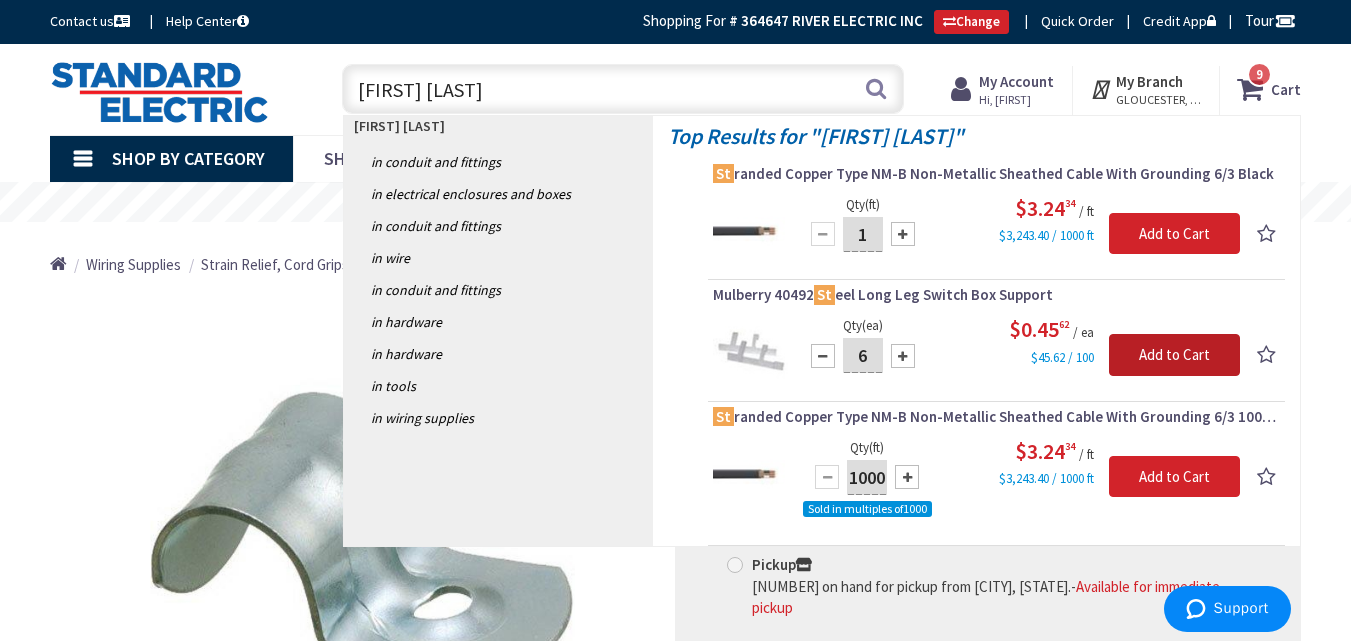click on "Add to Cart" at bounding box center (1174, 355) 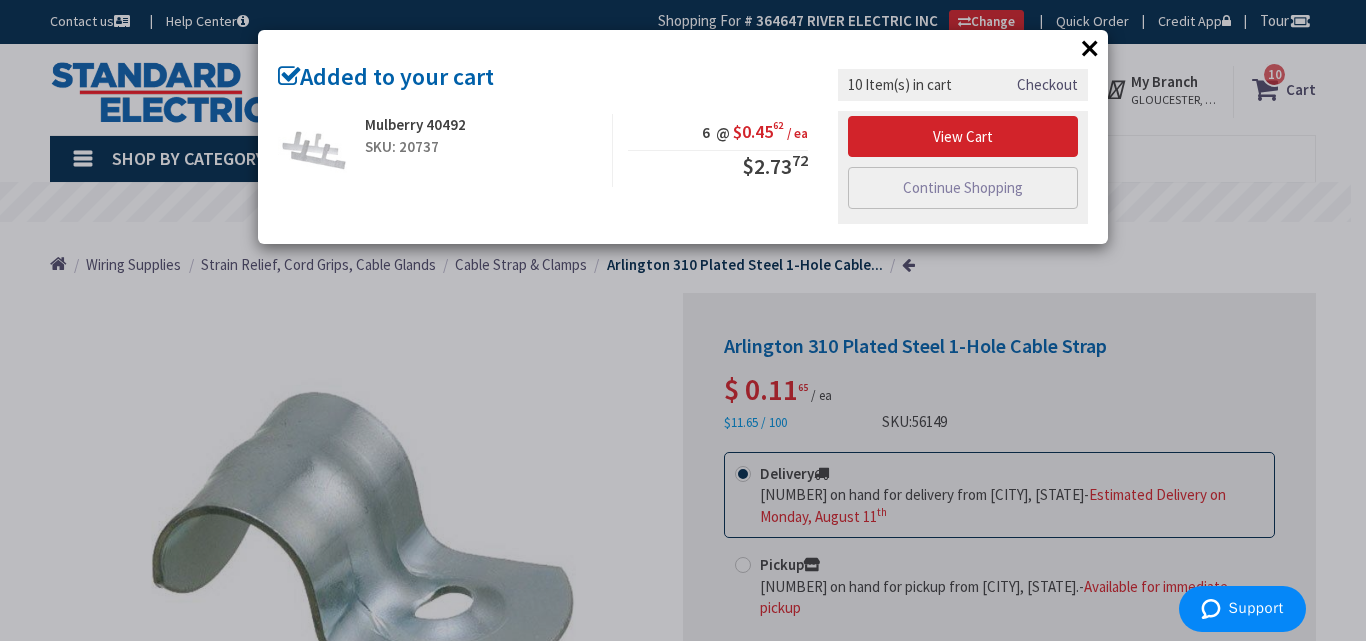 click on "×" at bounding box center (1090, 48) 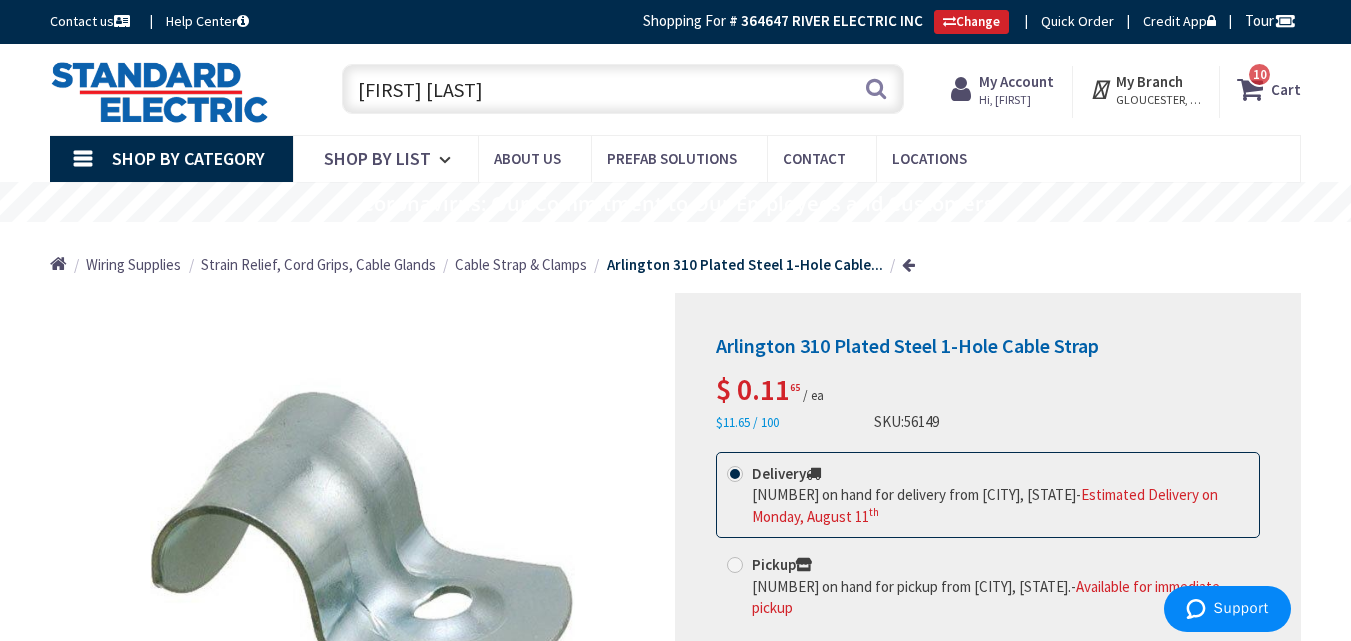 click on "[FIRST] [LAST]" at bounding box center [623, 89] 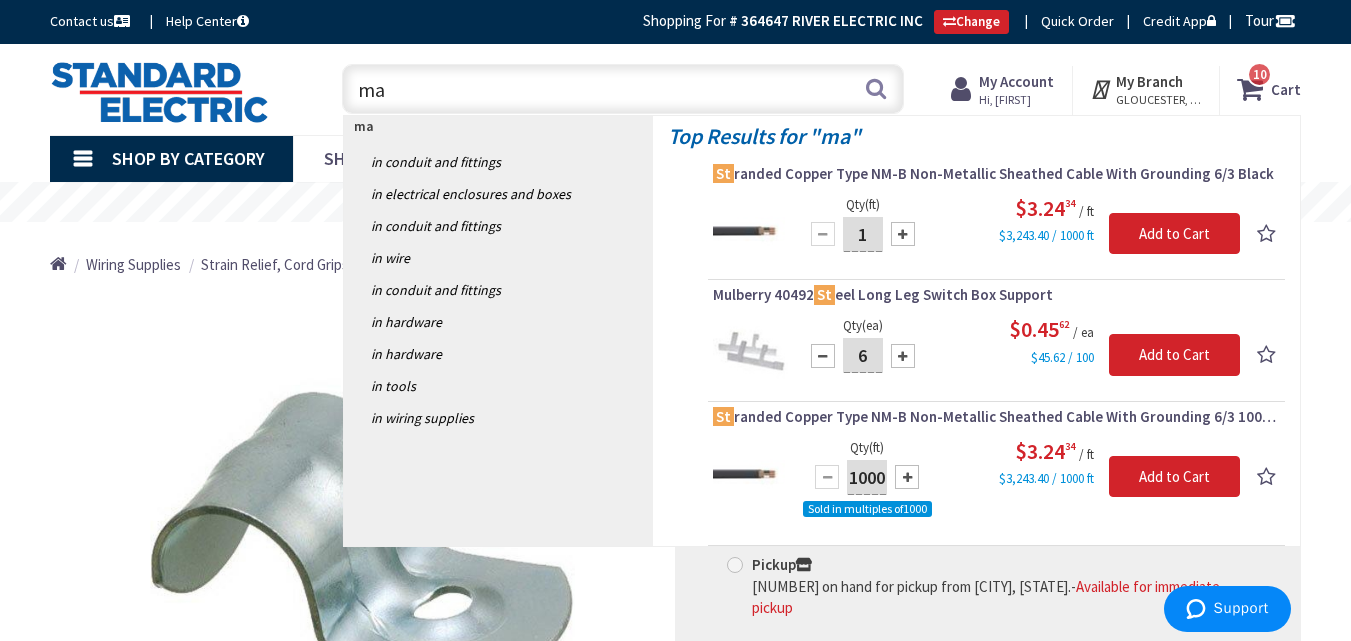 type on "m" 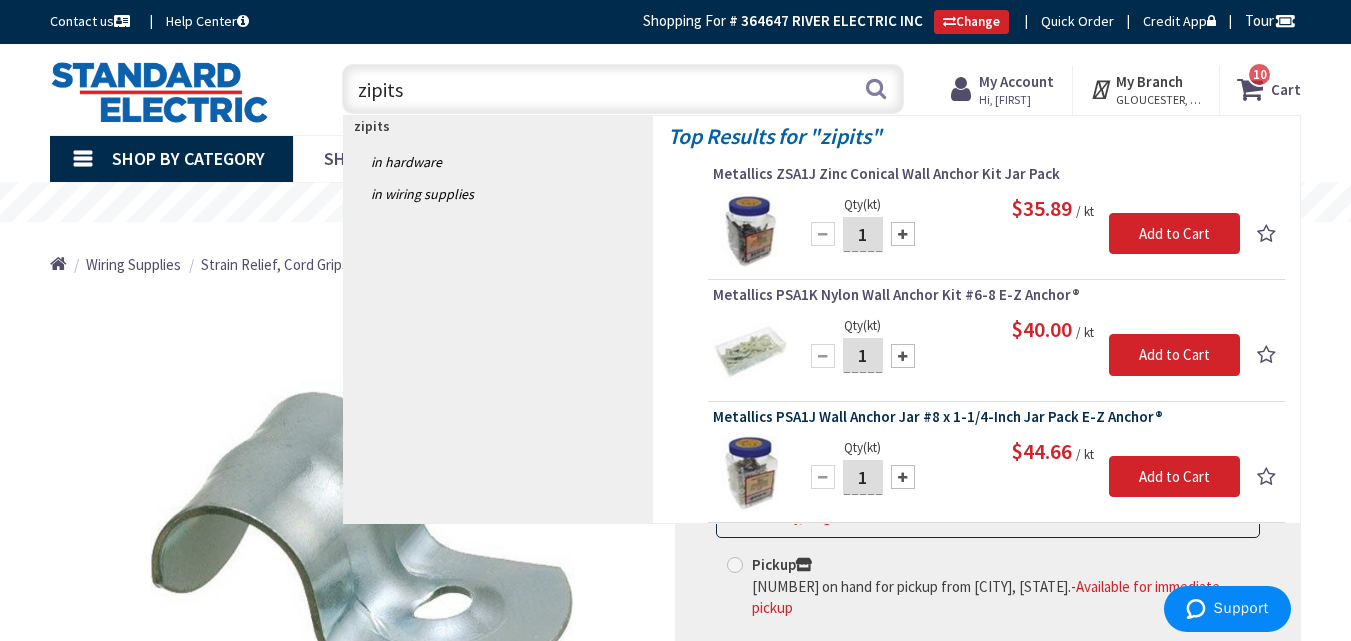 type on "zipits" 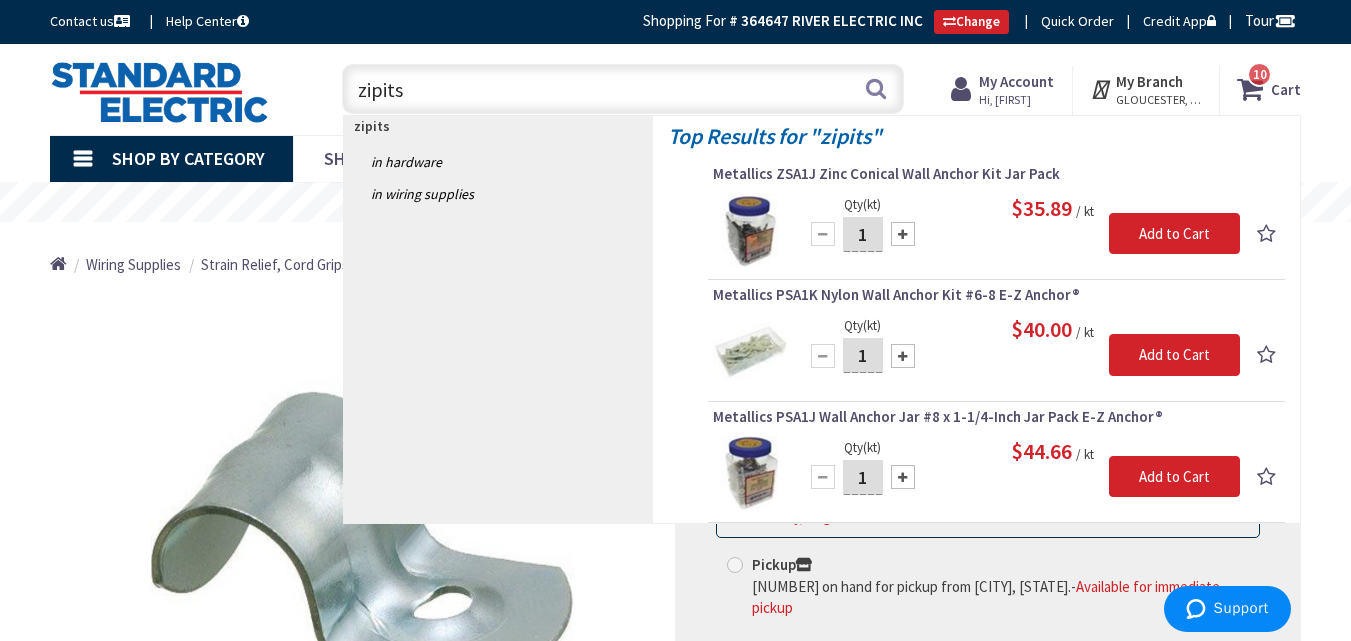 click on "Metallics PSA1J Wall Anchor Jar #8 x 1-1/4-Inch Jar Pack E-Z Anchor®" at bounding box center (996, 417) 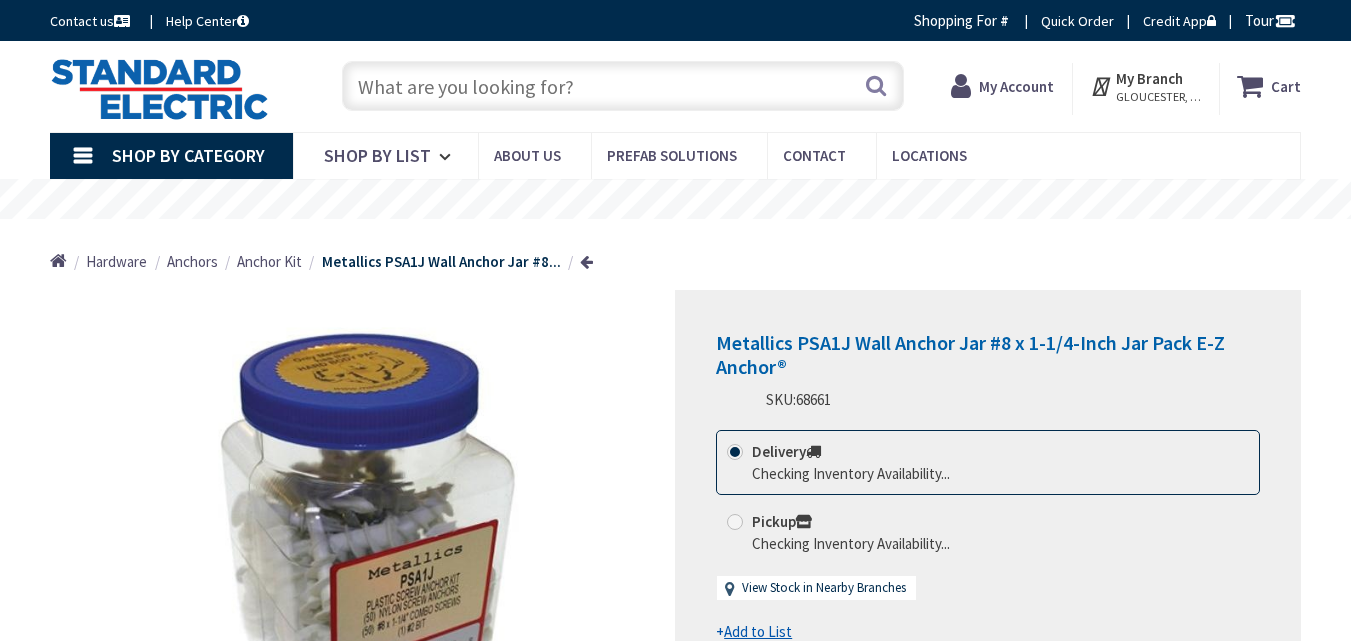 scroll, scrollTop: 0, scrollLeft: 0, axis: both 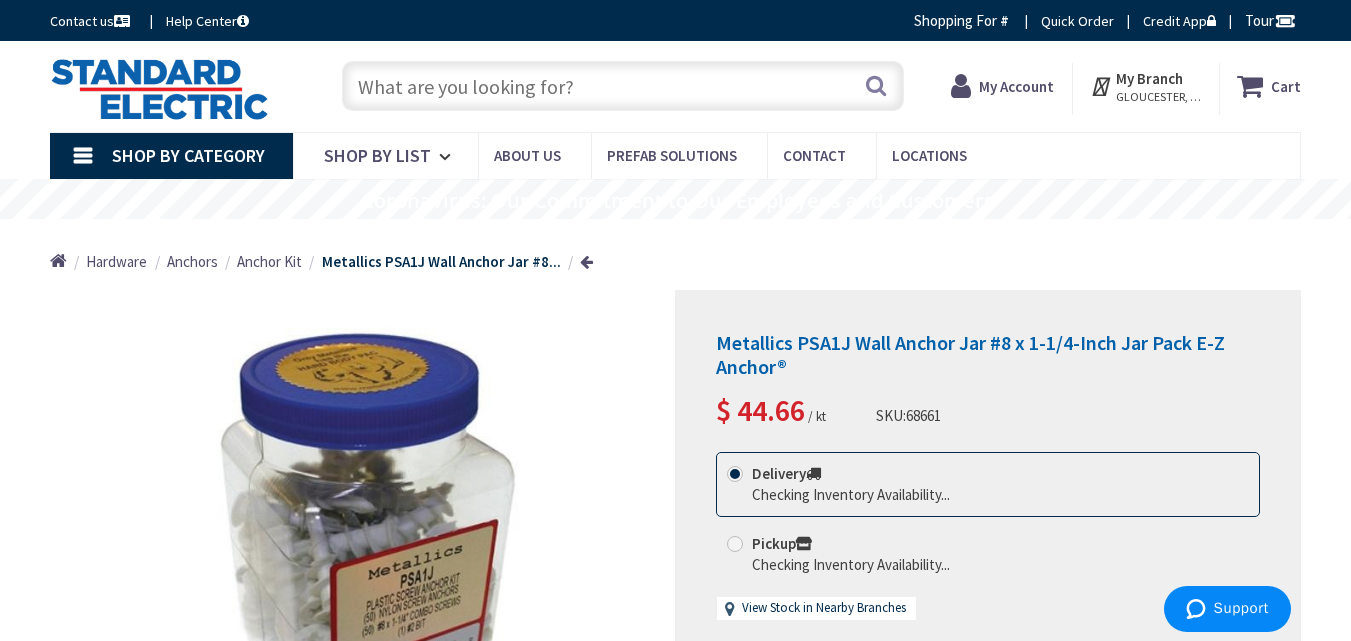 click on "Metallics PSA1J Wall Anchor Jar #8..." at bounding box center [441, 261] 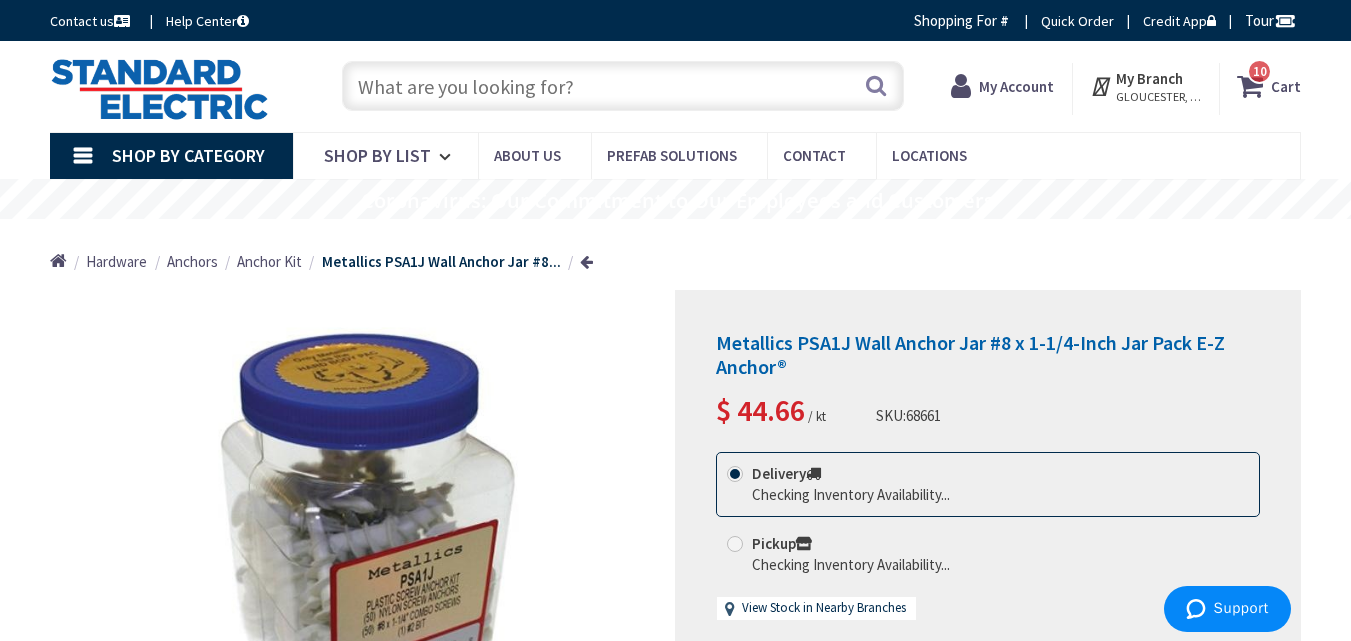 click at bounding box center (623, 86) 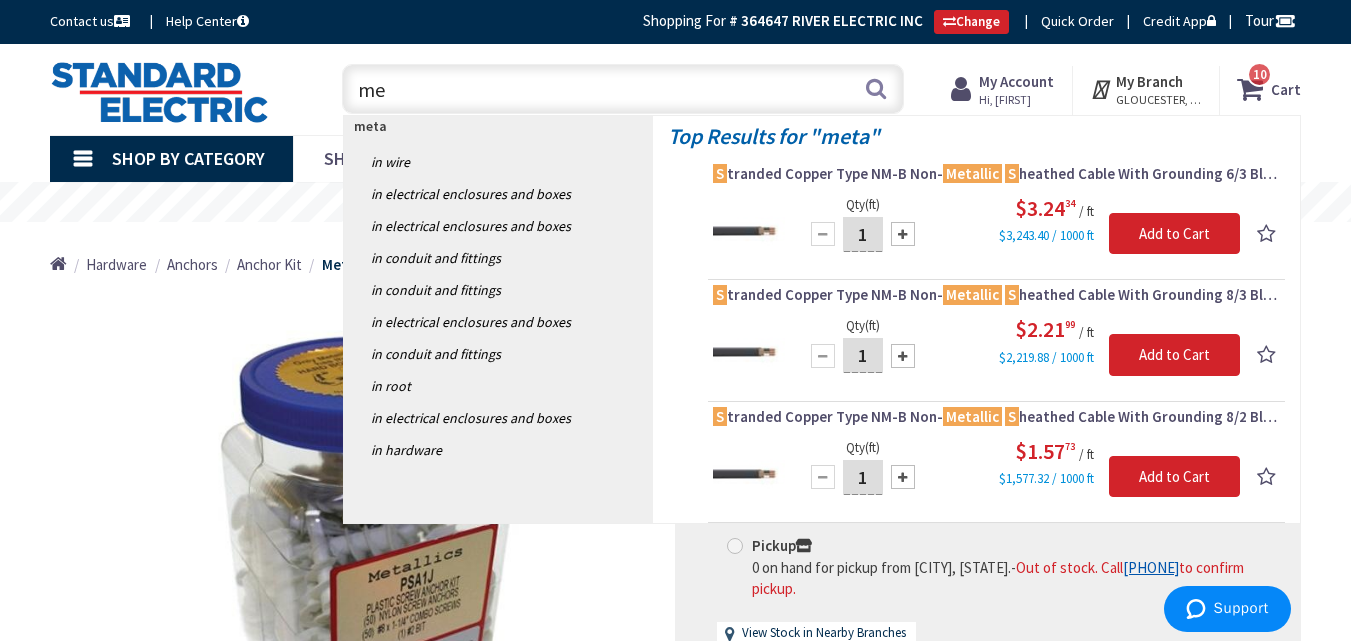 type on "m" 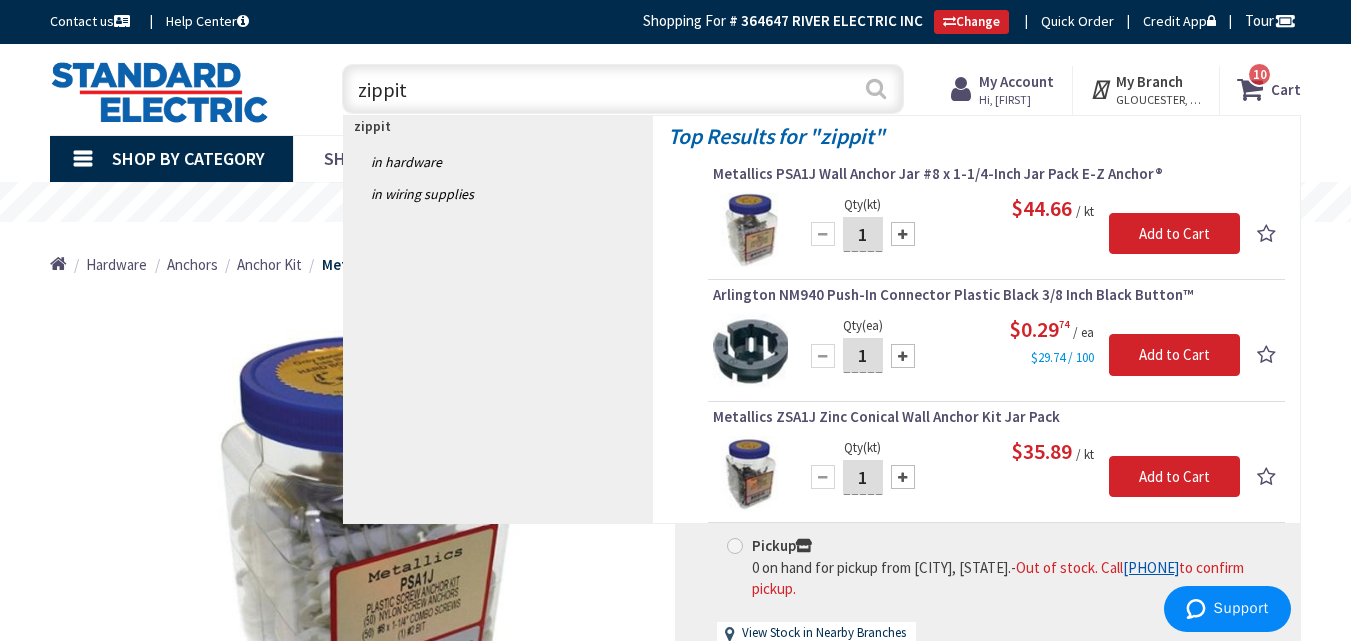 type on "zippit" 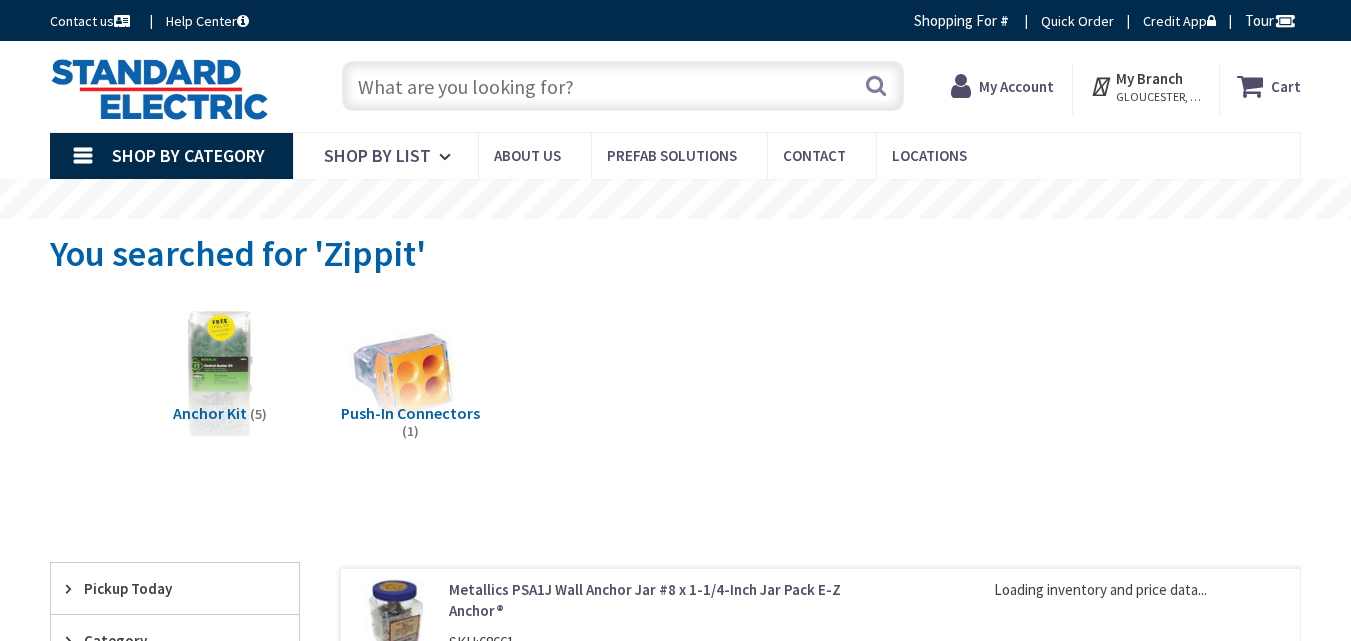 scroll, scrollTop: 0, scrollLeft: 0, axis: both 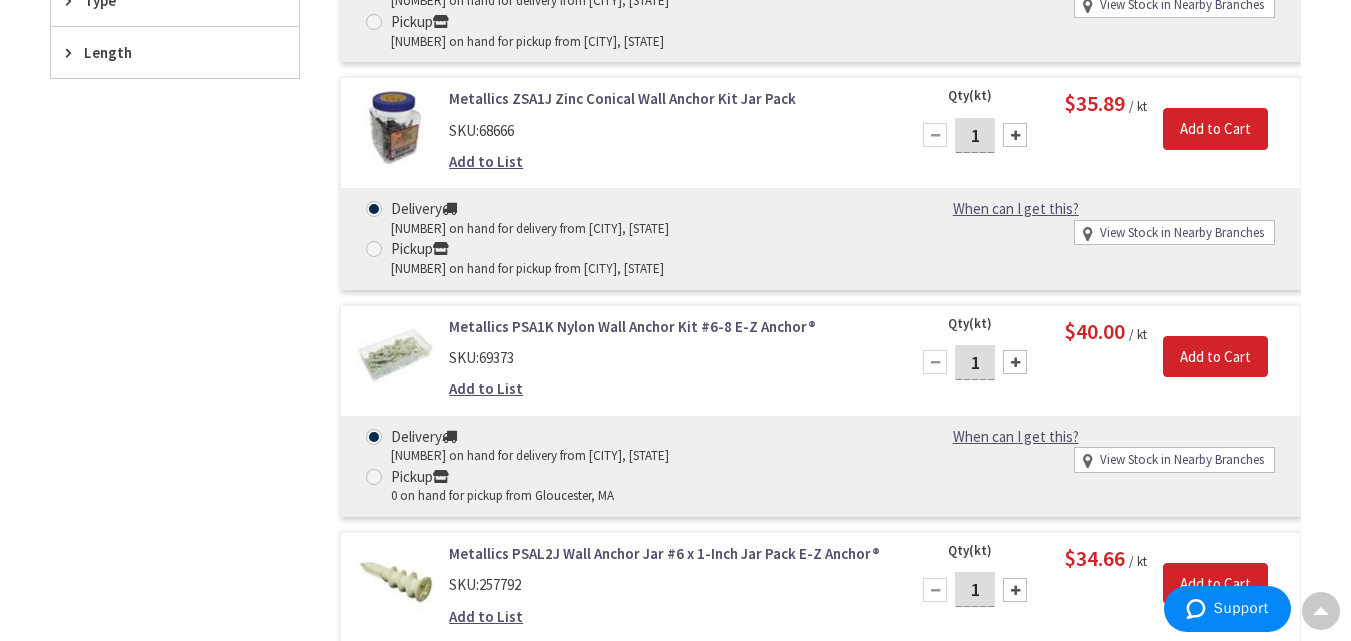 click on "Metallics ZSA1J Zinc Conical Wall Anchor Kit Jar Pack" at bounding box center (667, 98) 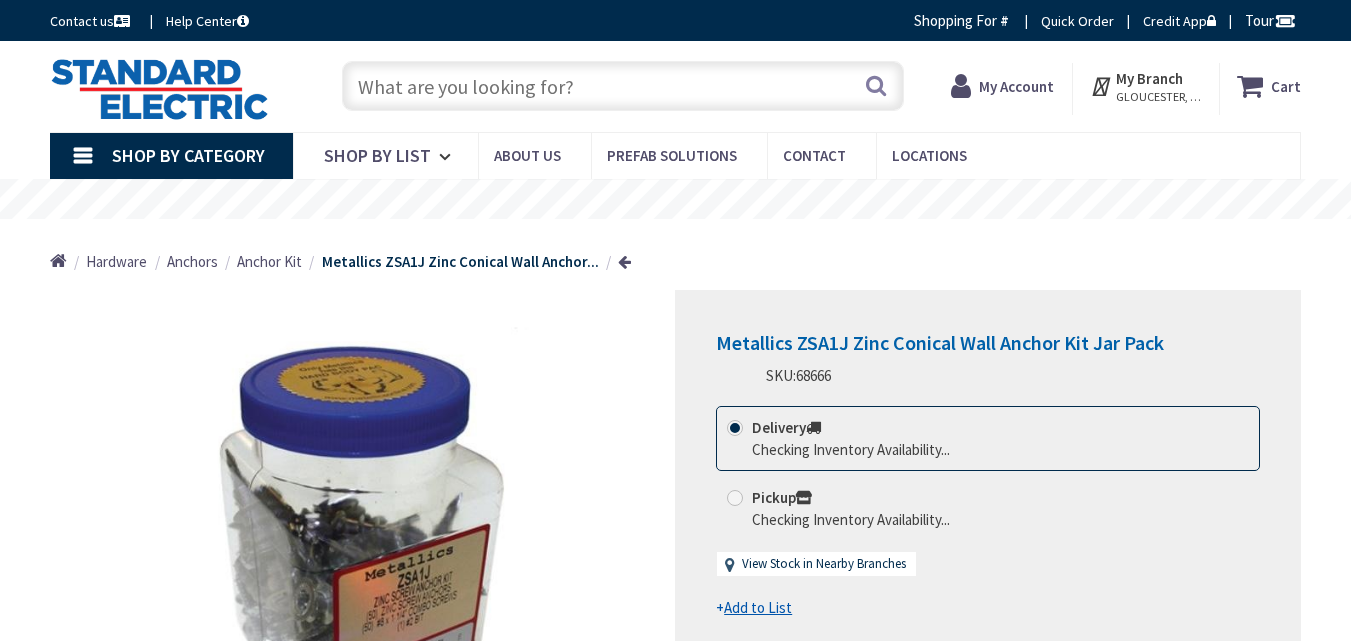 scroll, scrollTop: 0, scrollLeft: 0, axis: both 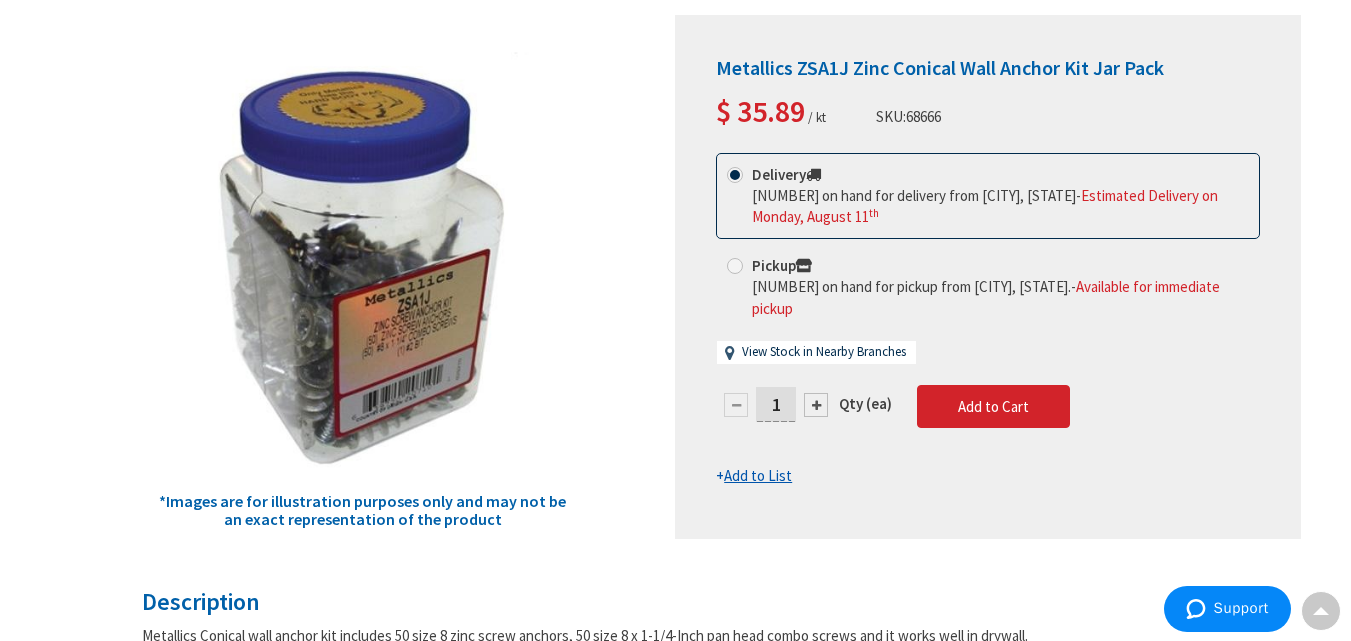 click at bounding box center [816, 405] 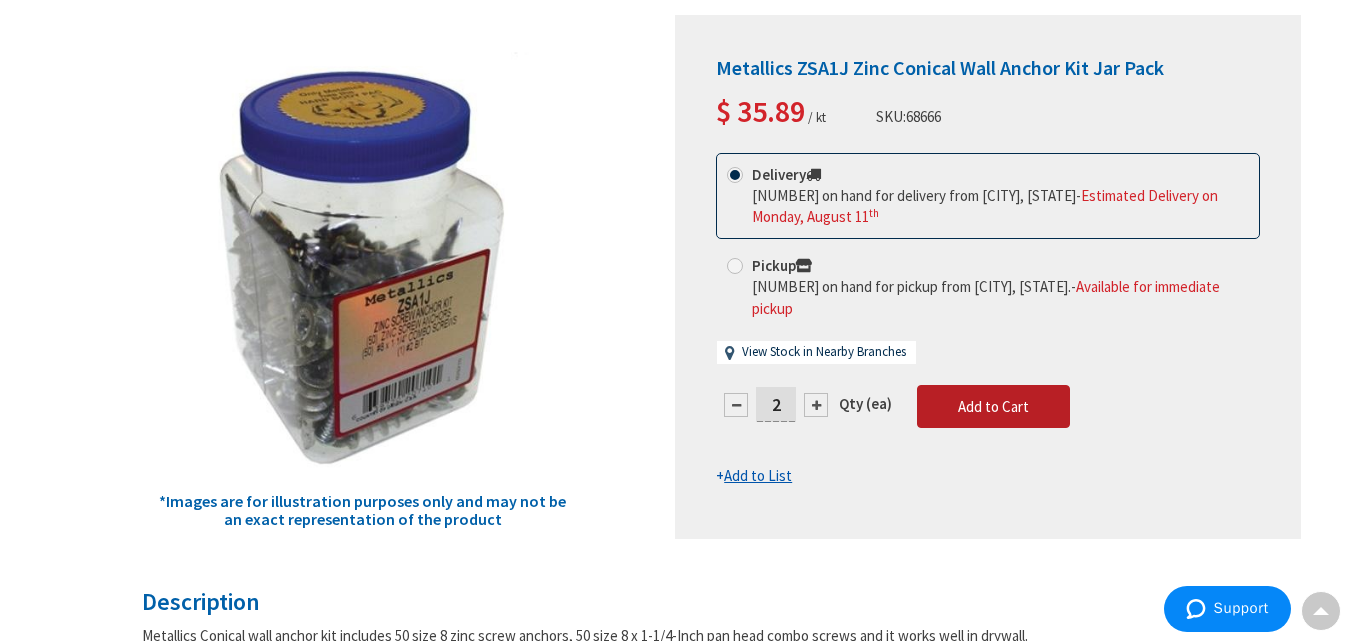click on "Add to Cart" at bounding box center (993, 406) 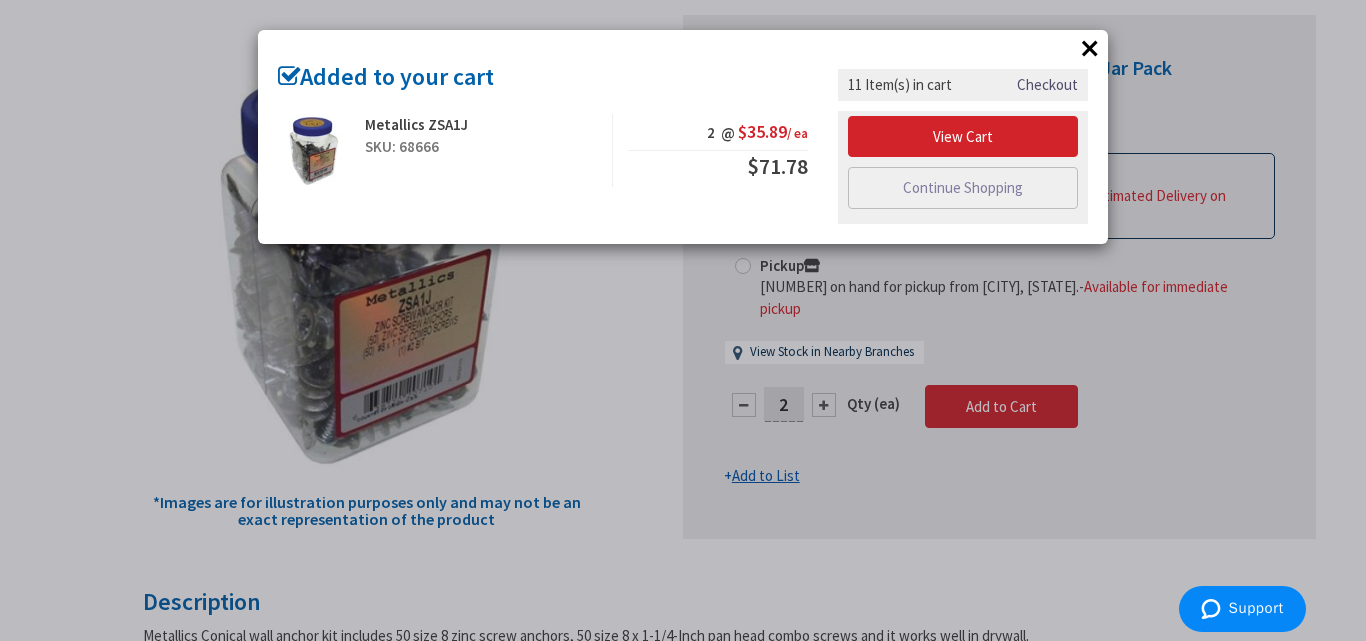 click on "×" at bounding box center [1090, 48] 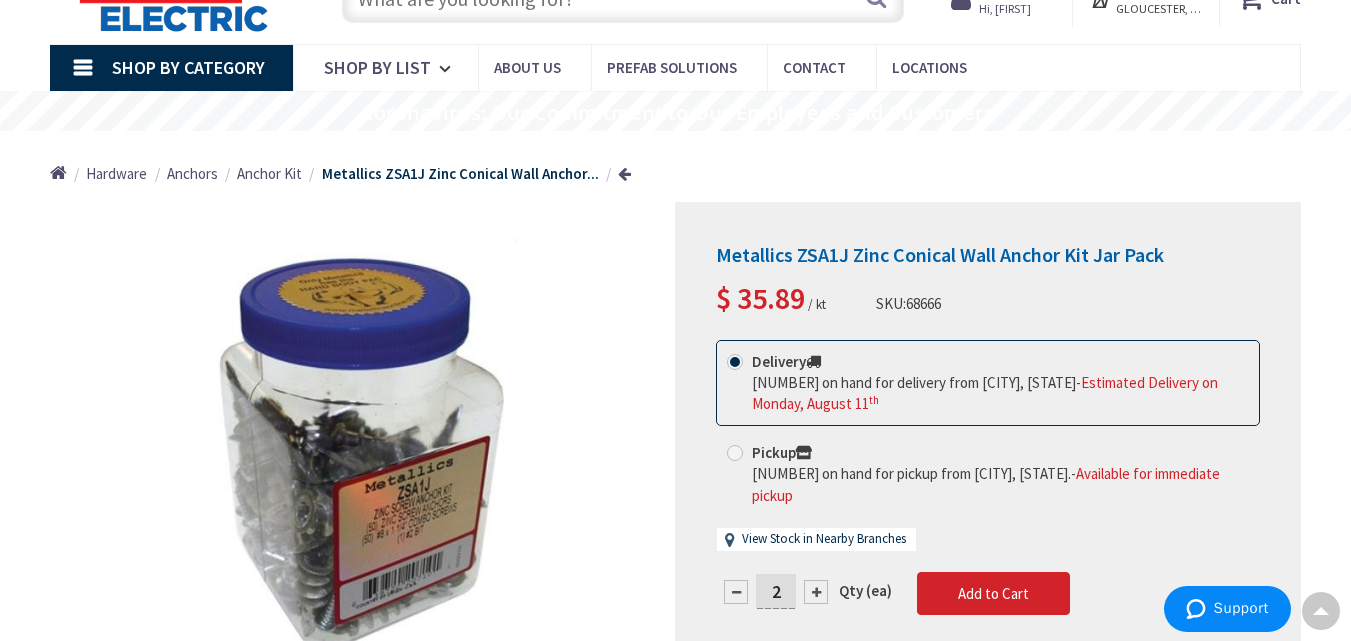 scroll, scrollTop: 0, scrollLeft: 0, axis: both 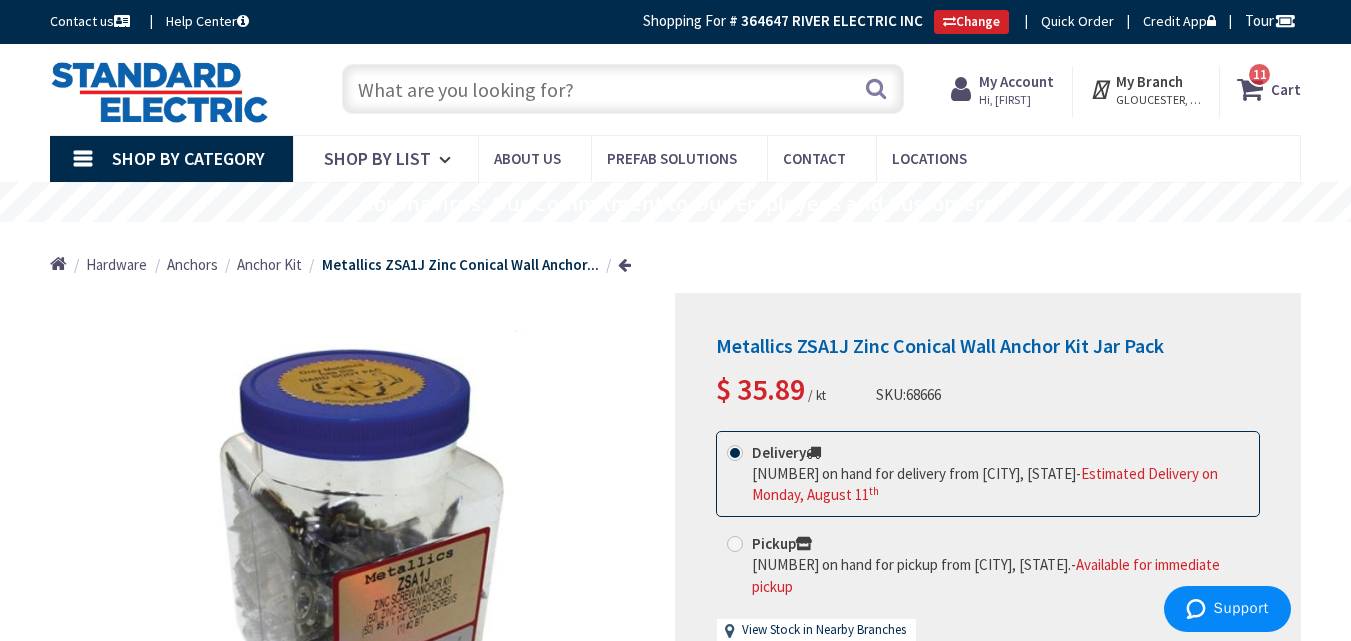 click at bounding box center [623, 89] 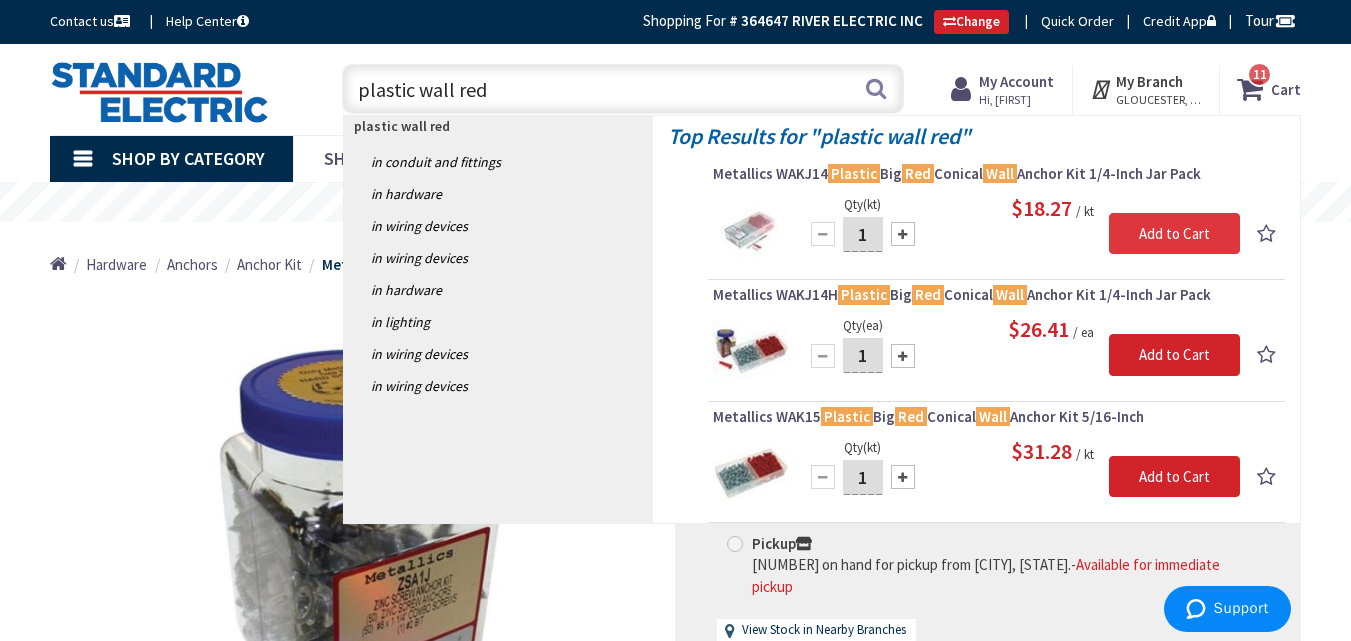 type on "plastic wall red" 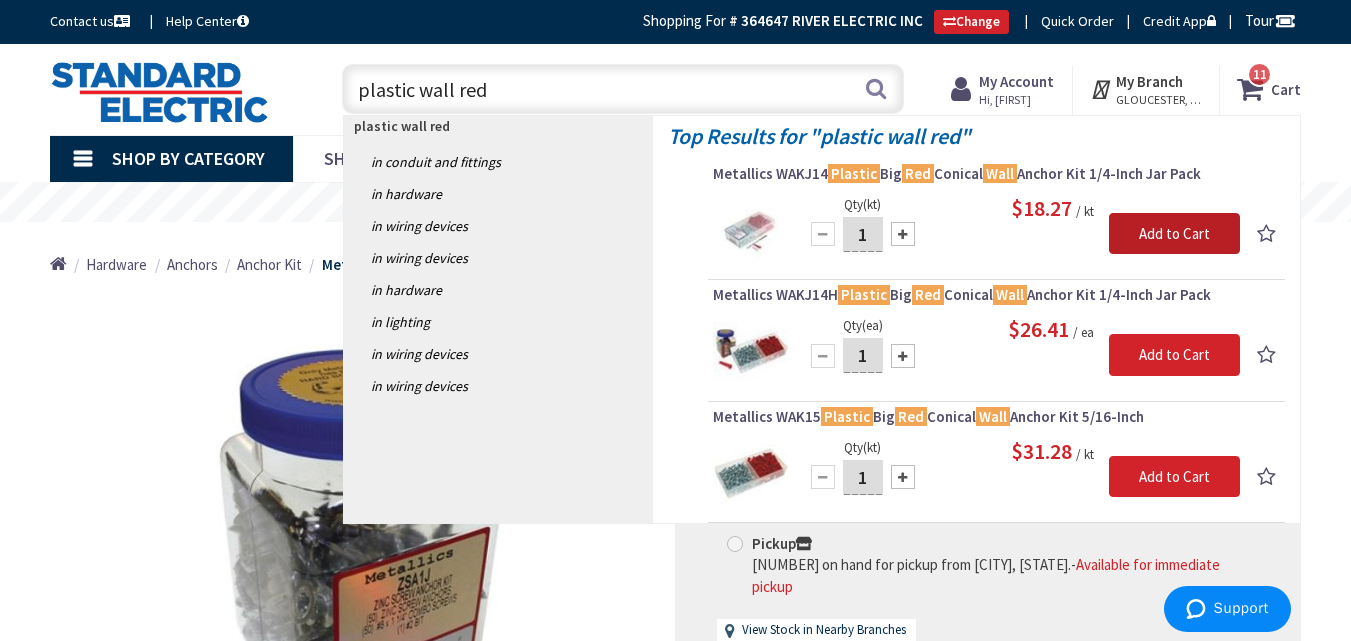 click on "Add to Cart" at bounding box center (1174, 234) 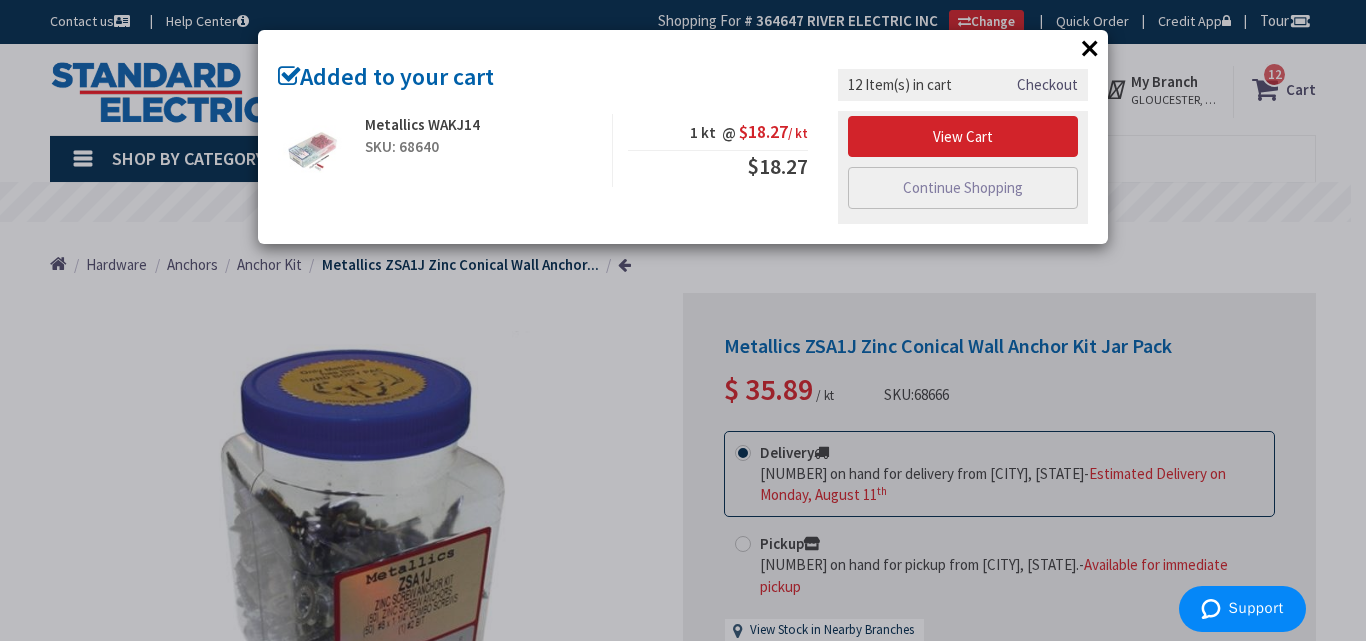 click on "×" at bounding box center [1090, 48] 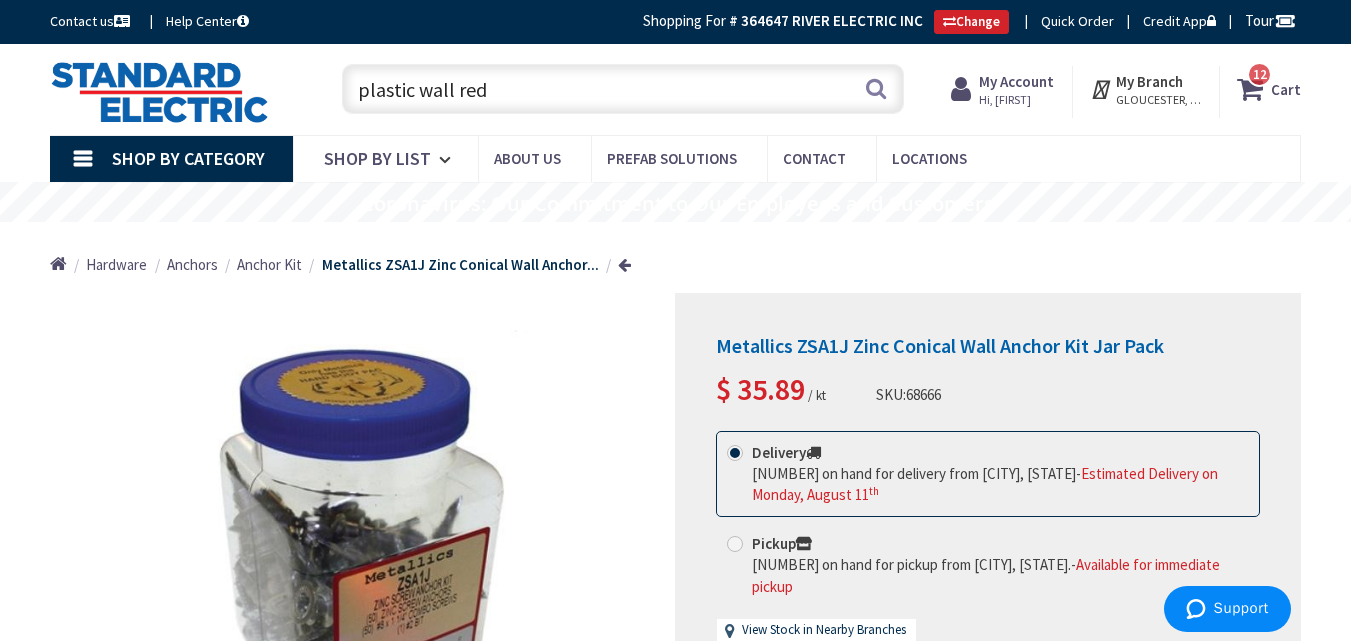 click on "12
12
items" at bounding box center [1259, 74] 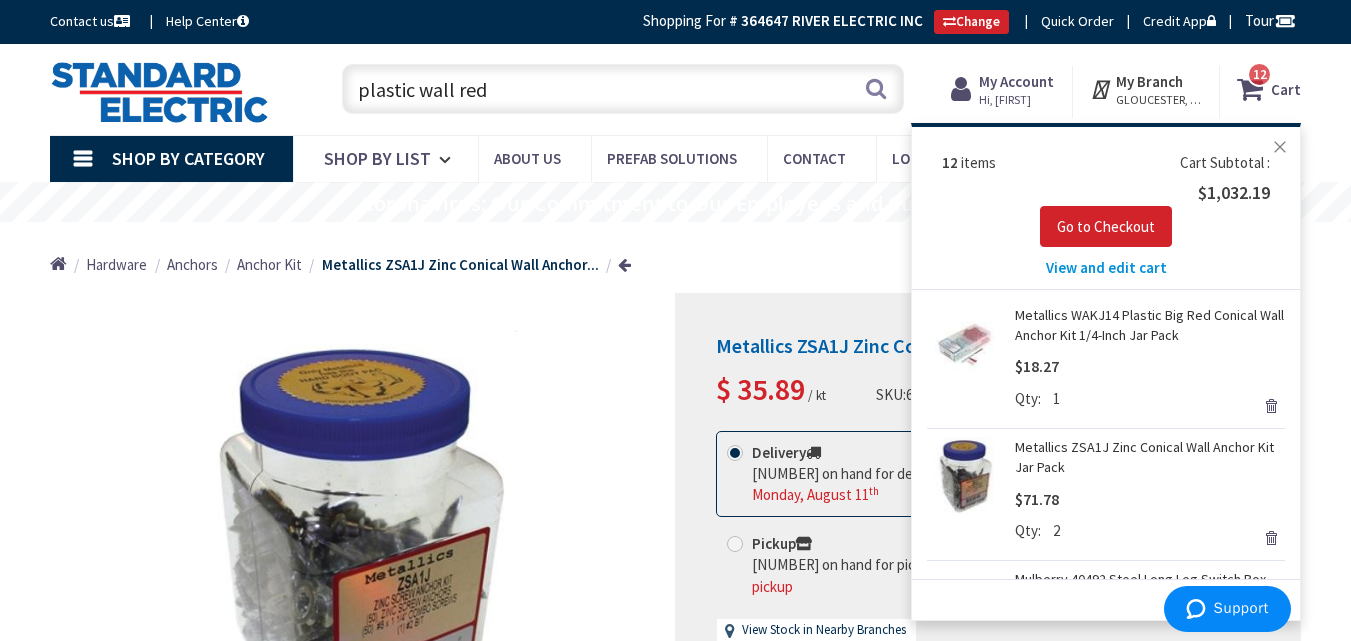type 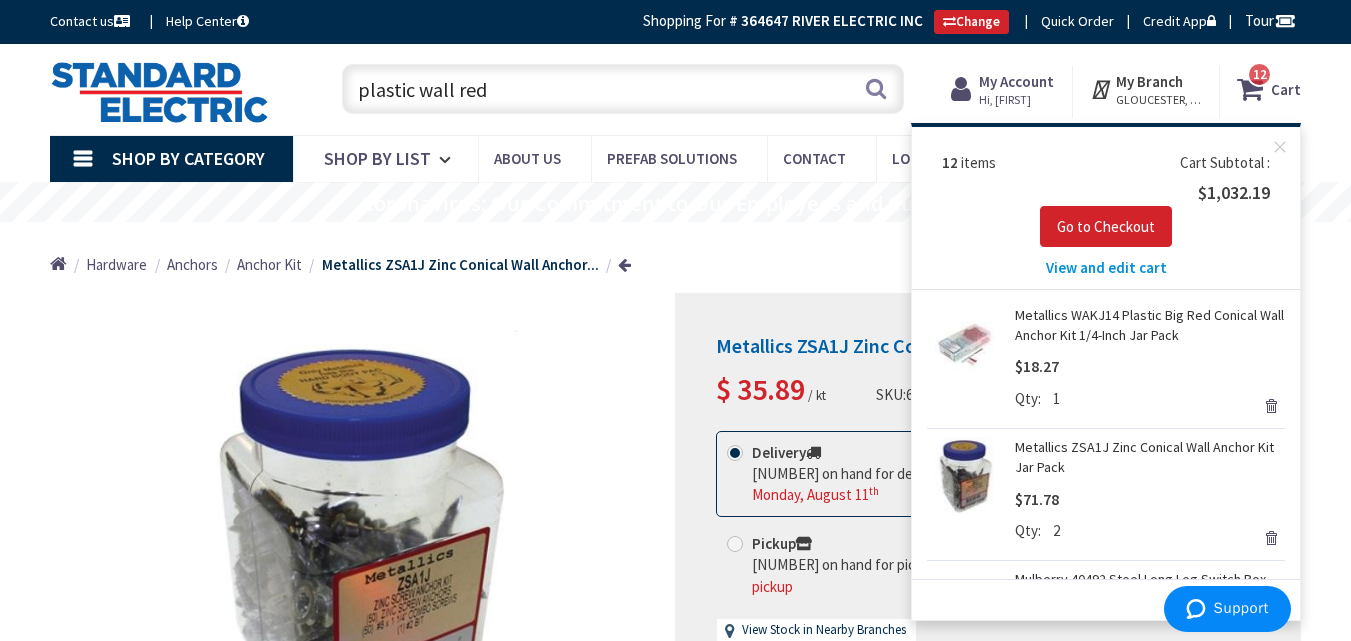 click on "plastic wall red" at bounding box center (623, 89) 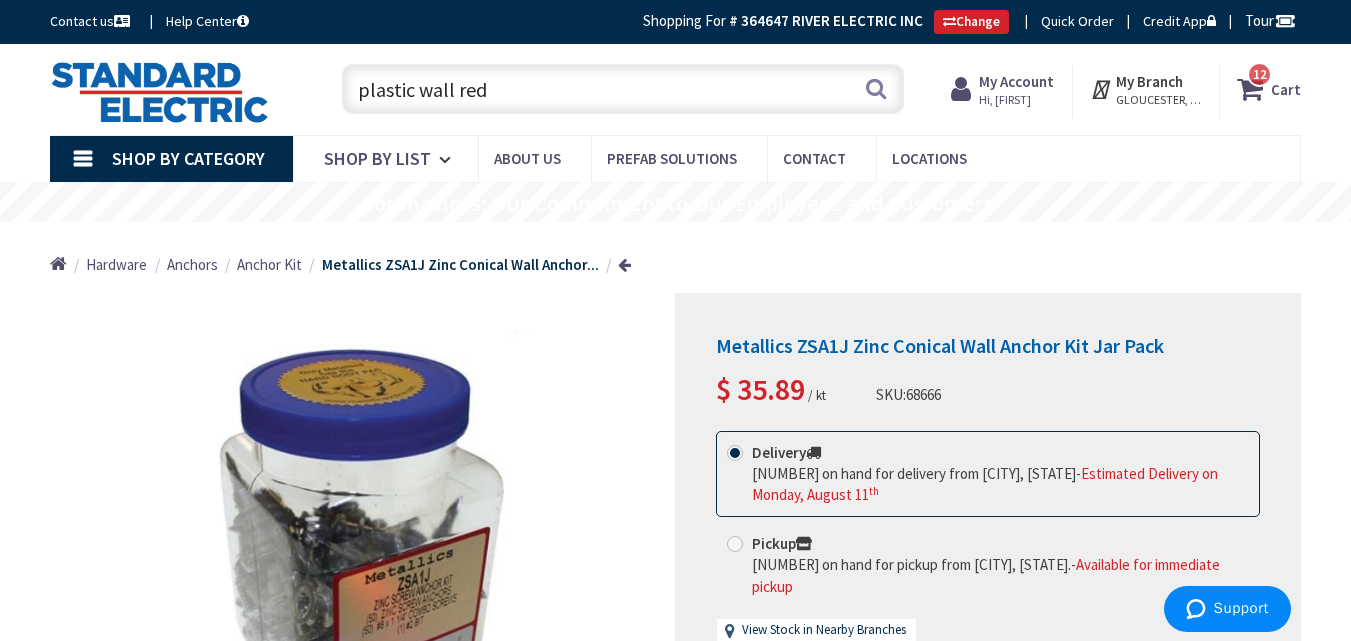 click on "plastic wall red" at bounding box center [623, 89] 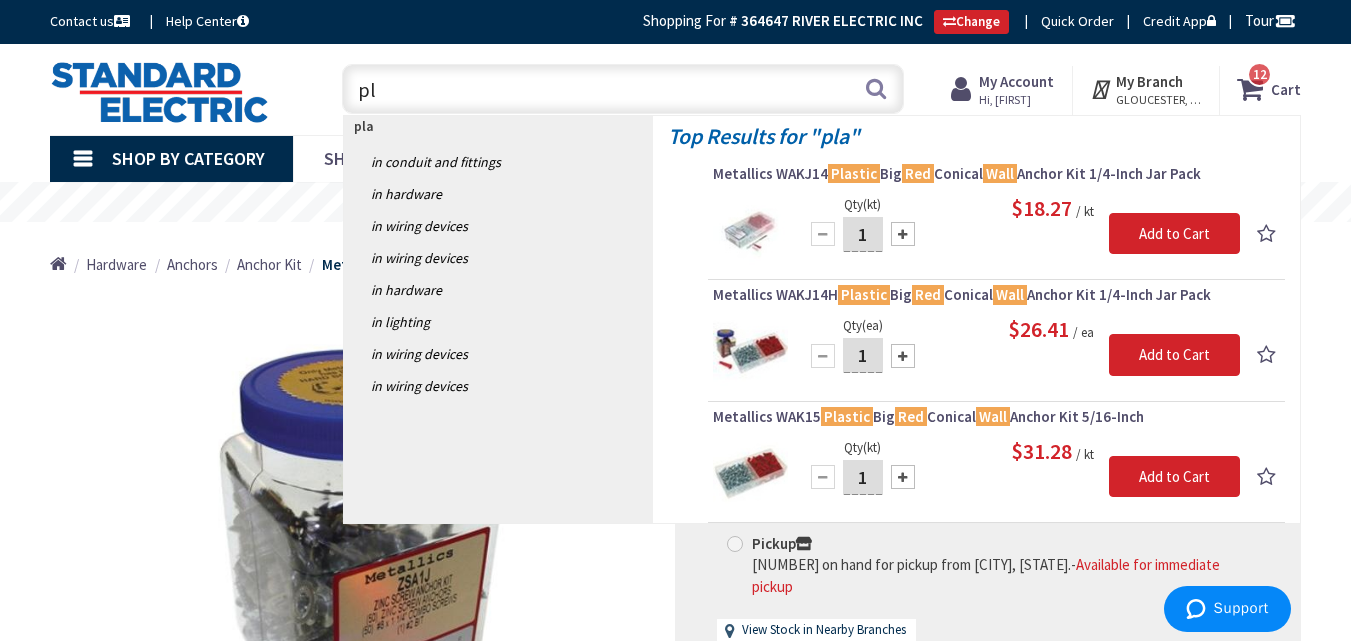 type on "p" 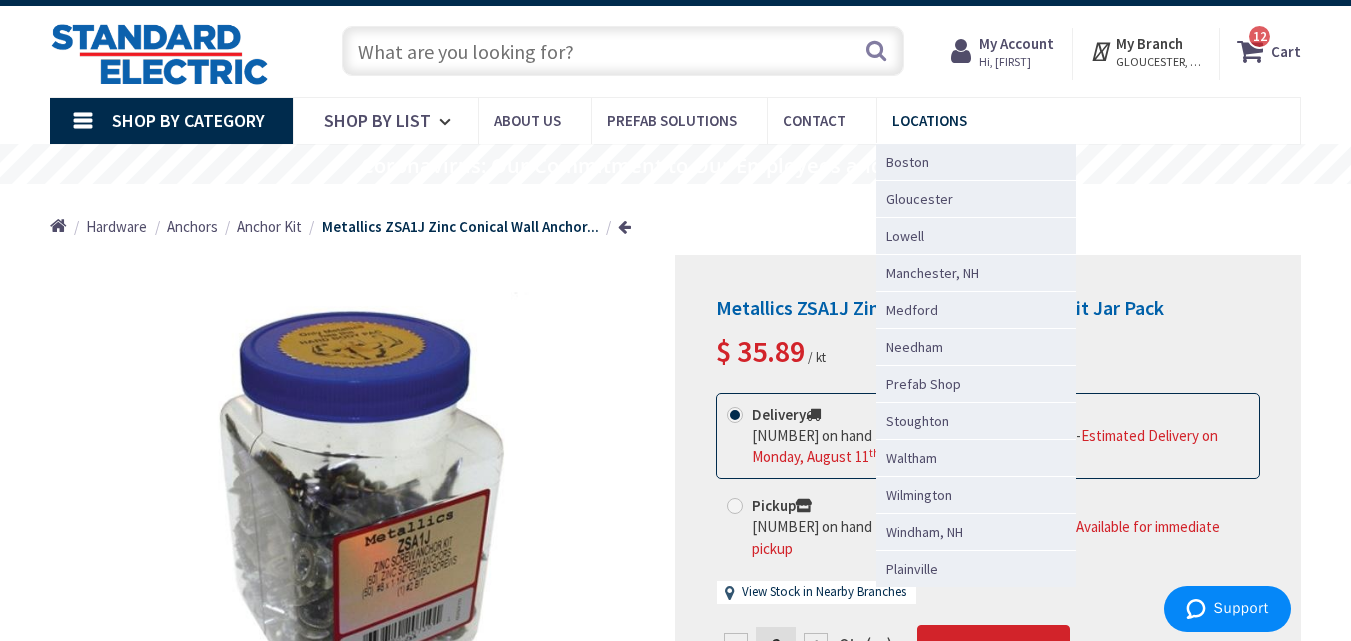 scroll, scrollTop: 44, scrollLeft: 0, axis: vertical 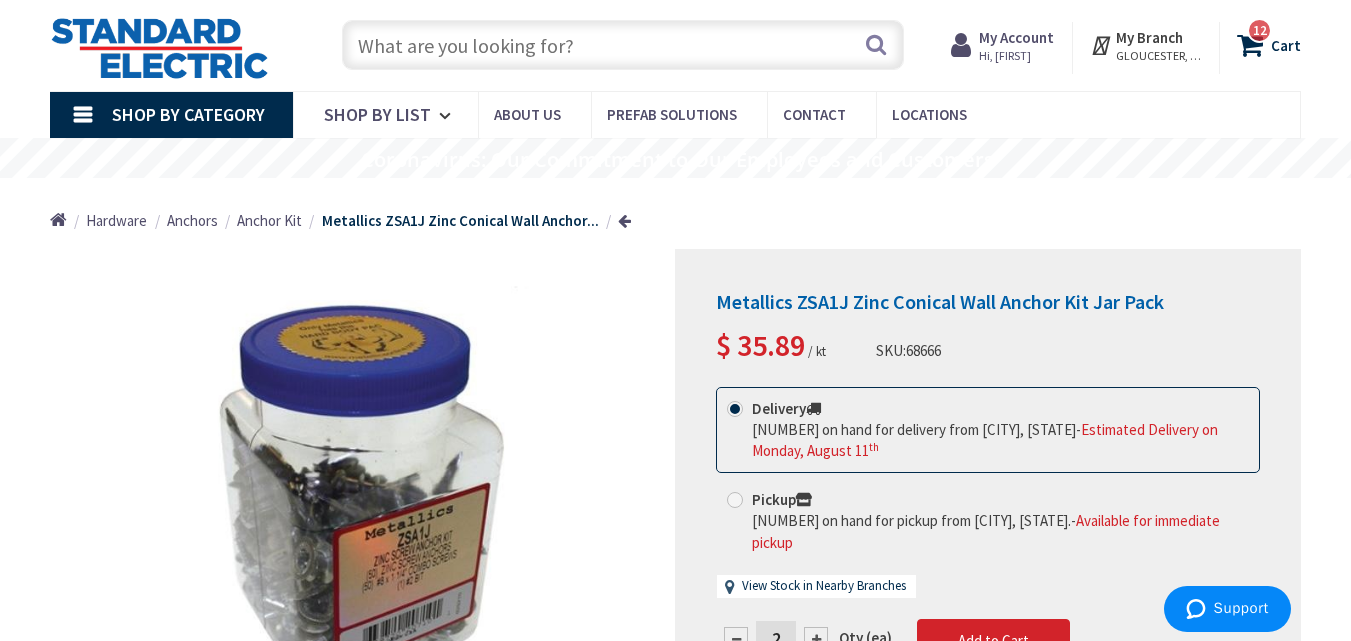 type 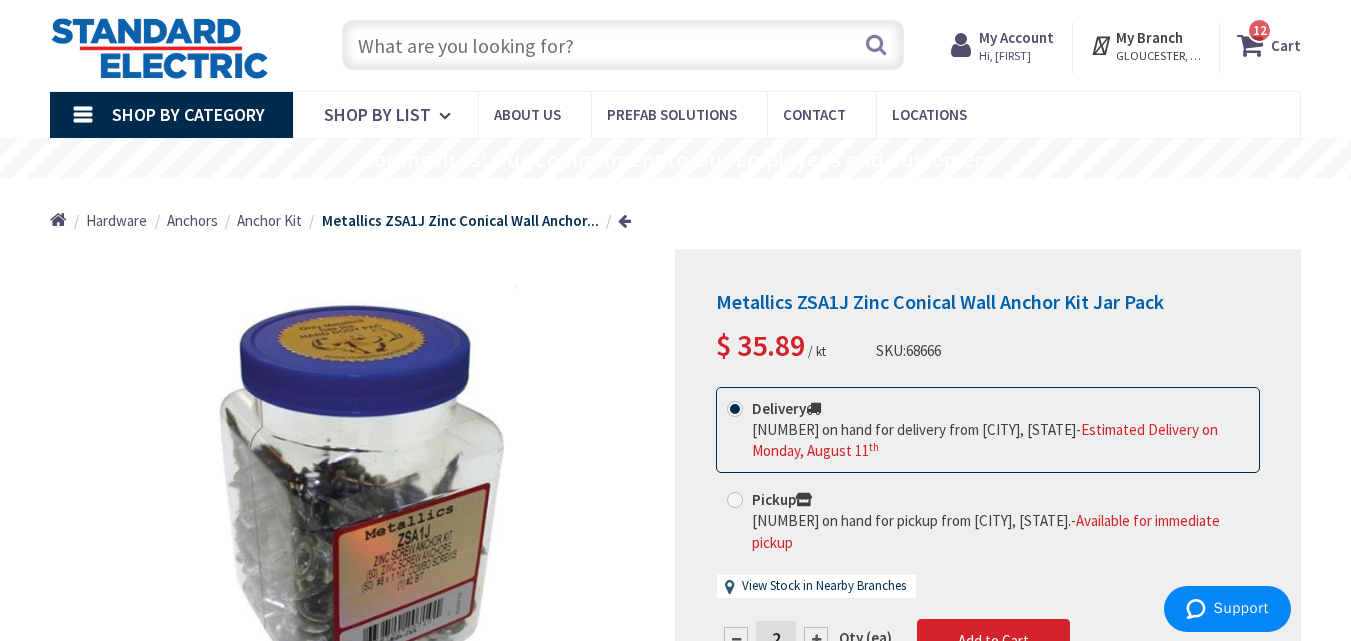 click on "Cart" at bounding box center (1286, 45) 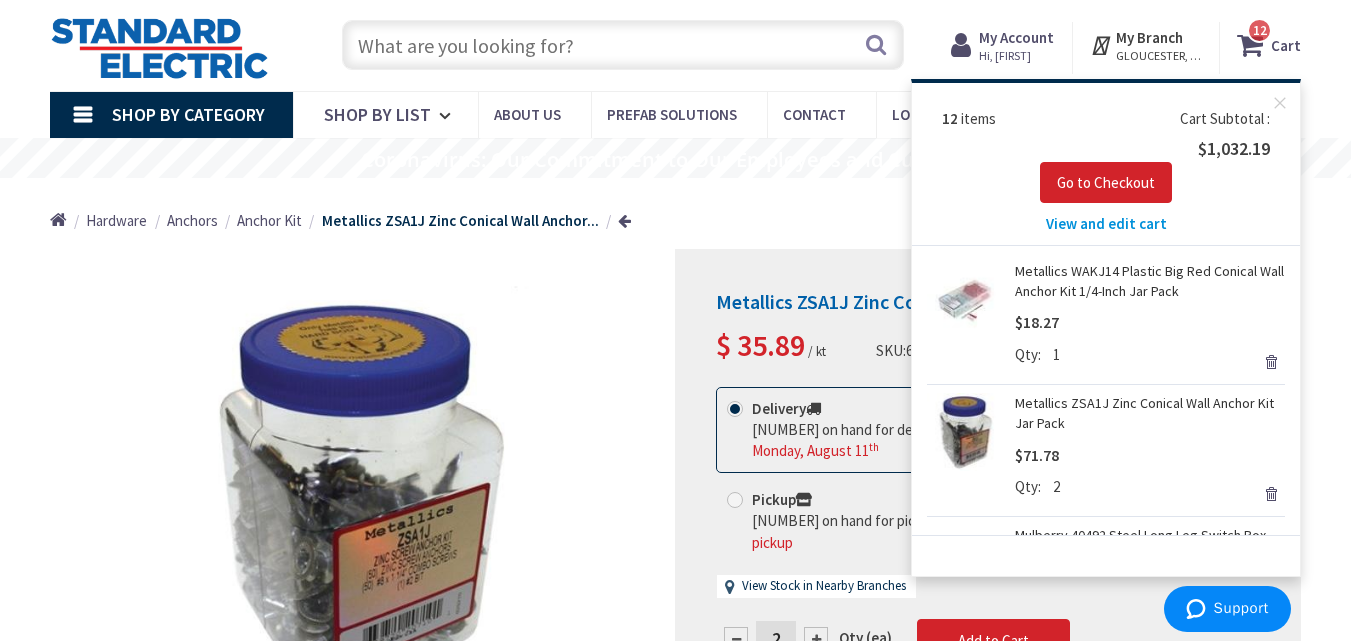 click on "View and edit cart" at bounding box center (1106, 223) 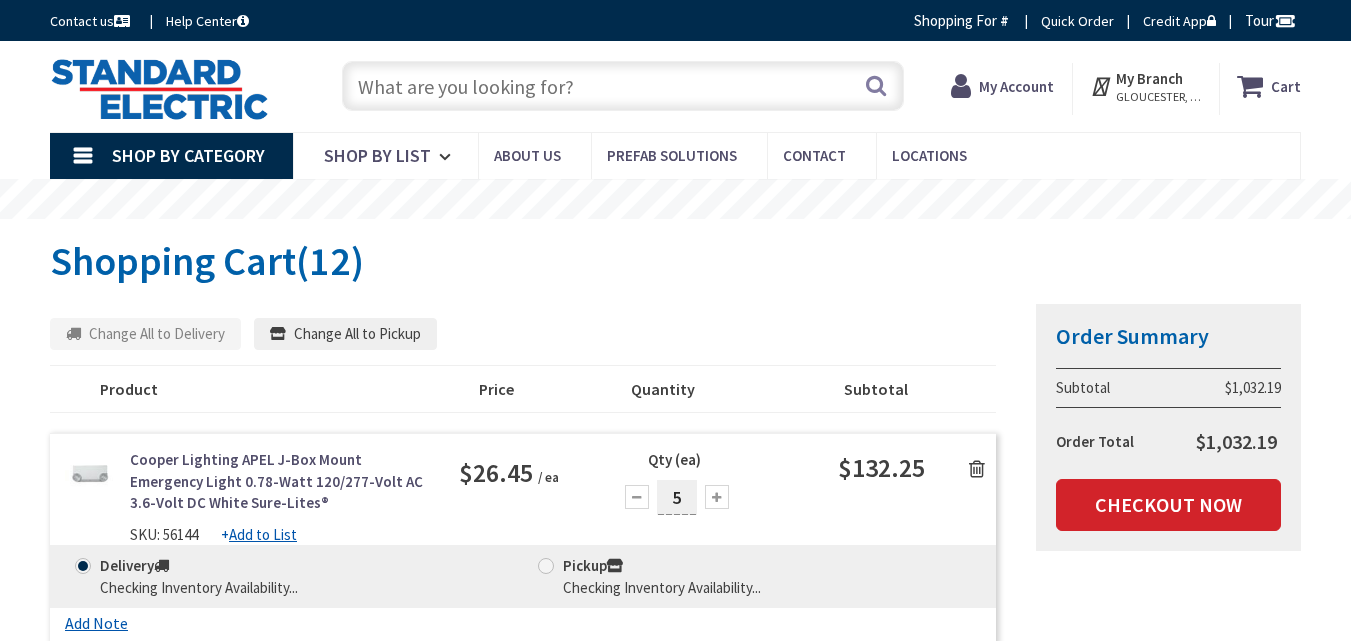 scroll, scrollTop: 0, scrollLeft: 0, axis: both 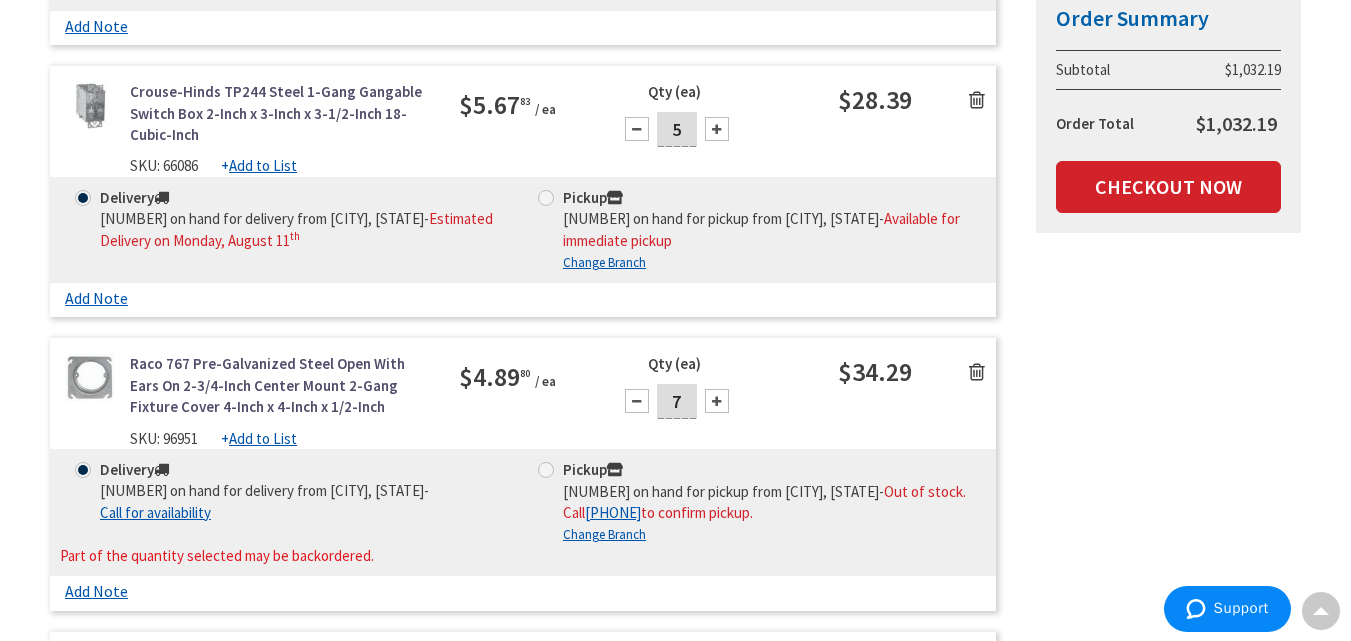 click on "Add to List" at bounding box center (263, 438) 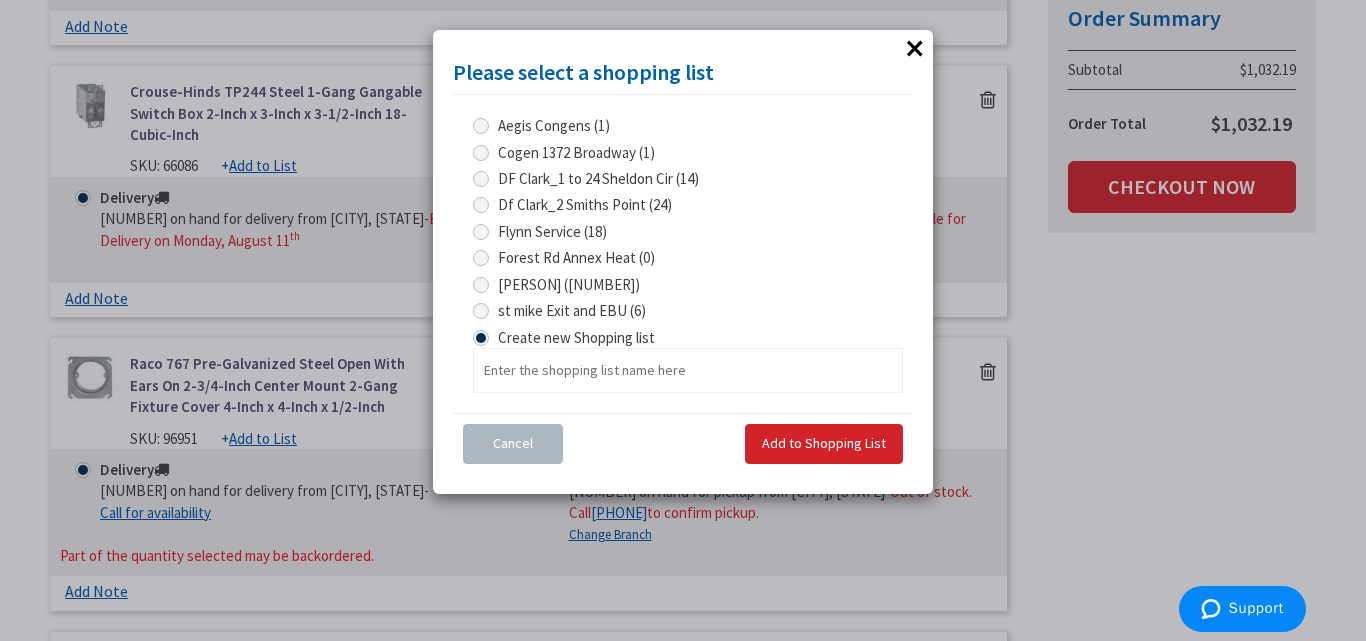 click at bounding box center (481, 311) 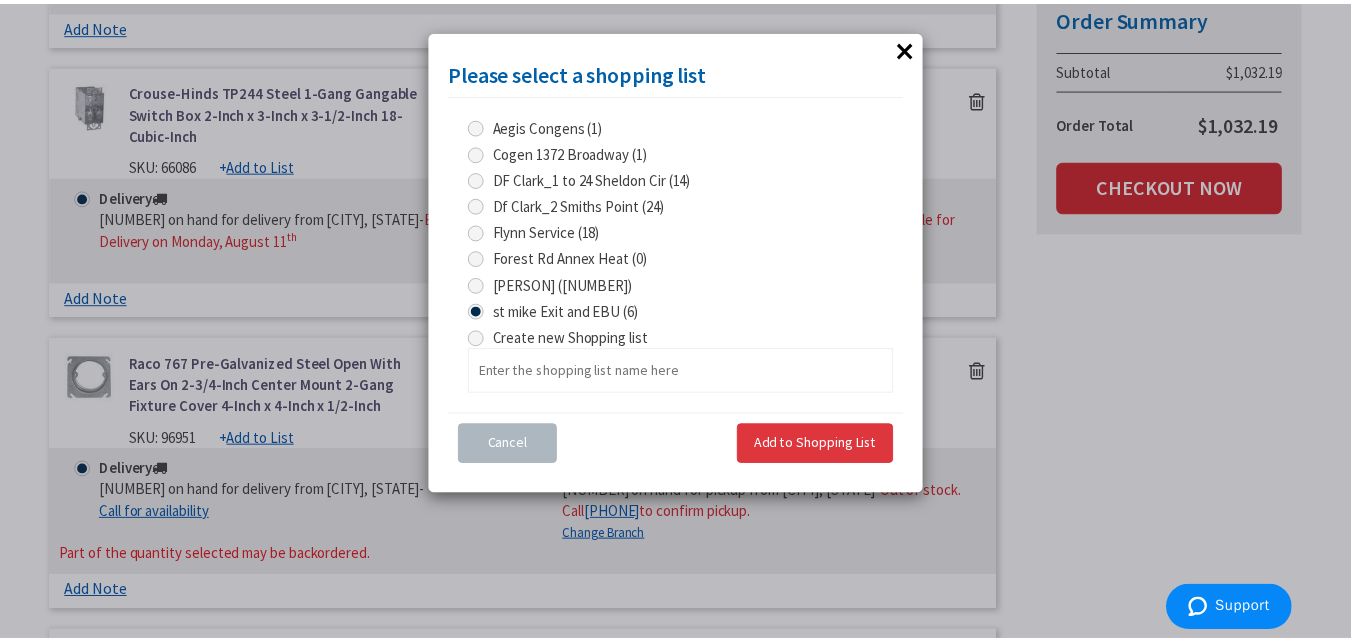 scroll, scrollTop: 1865, scrollLeft: 0, axis: vertical 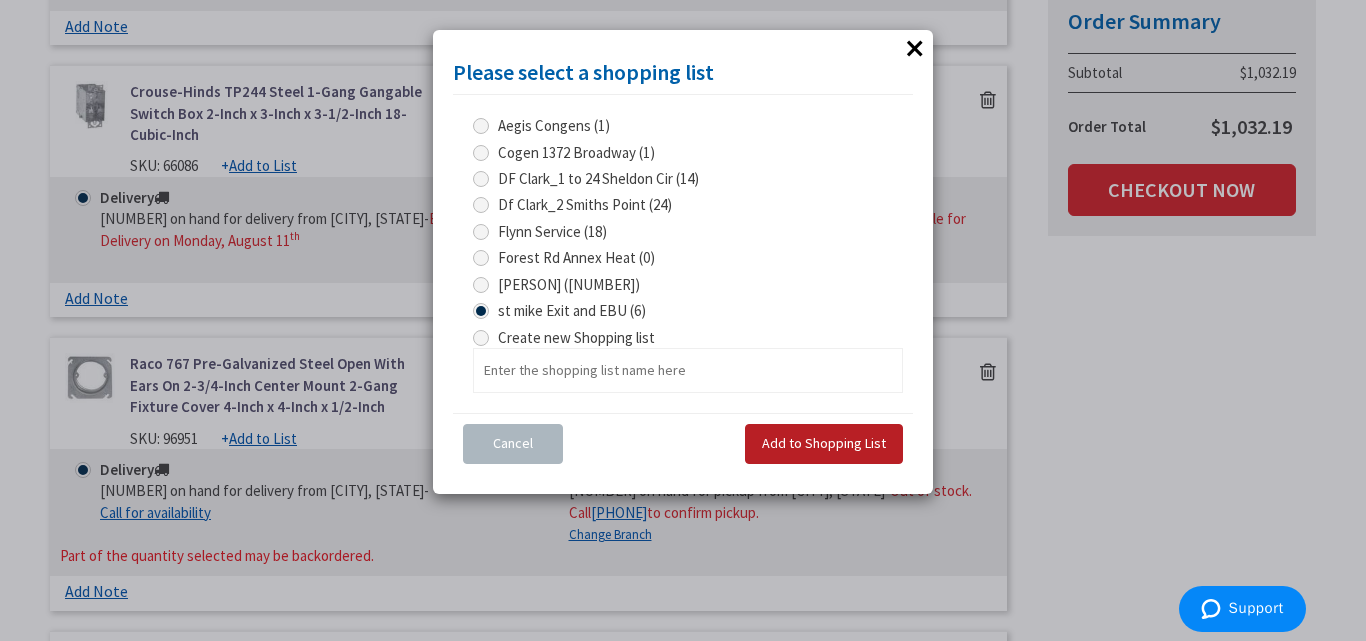 click on "Add to Shopping List" at bounding box center (824, 443) 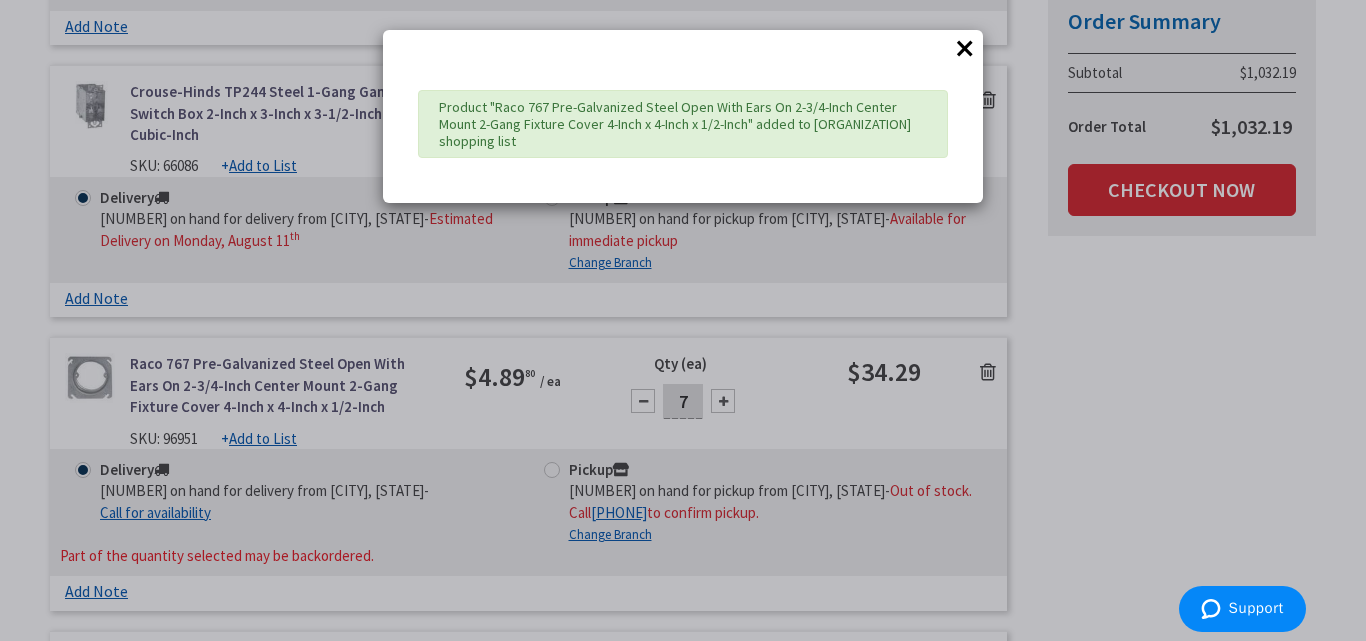 click on "×" at bounding box center [965, 48] 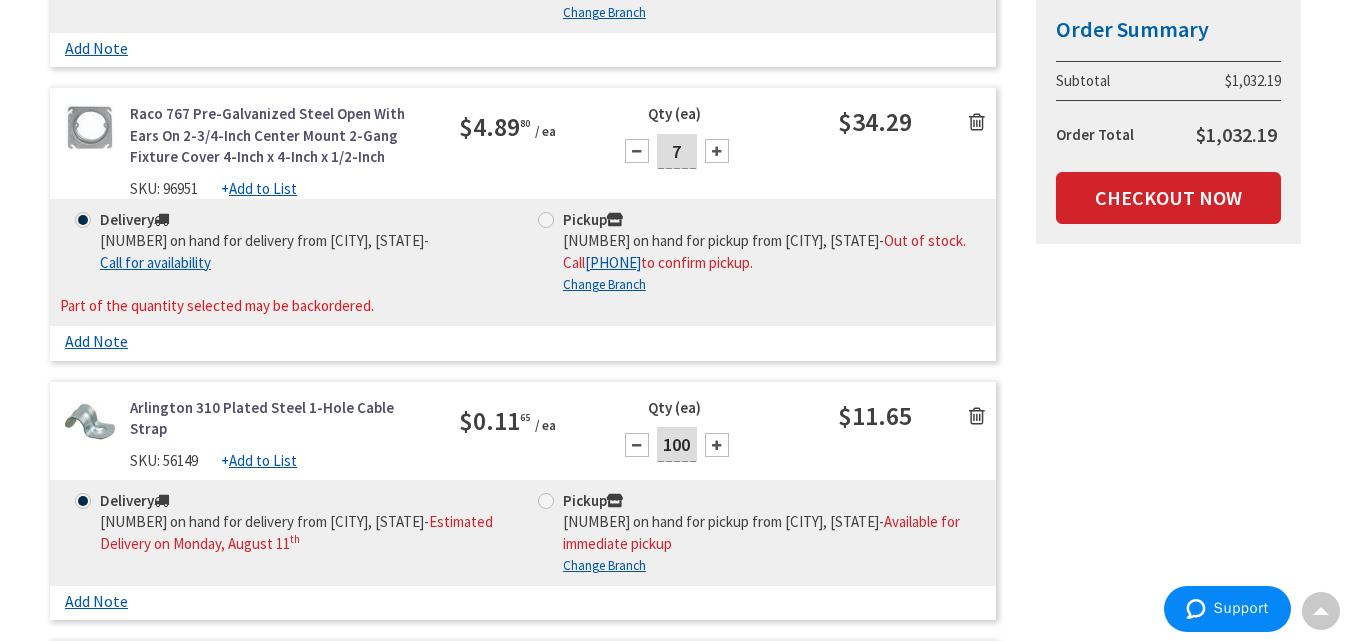 scroll, scrollTop: 2128, scrollLeft: 0, axis: vertical 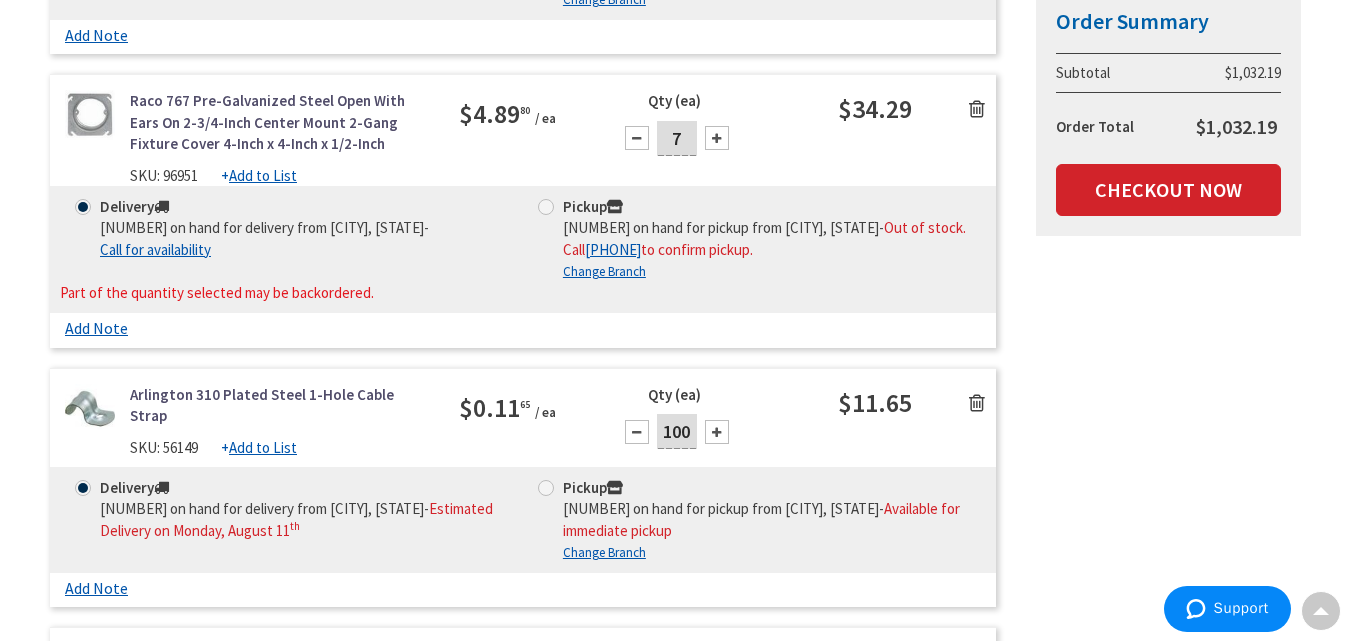 click on "Add to List" at bounding box center [263, 447] 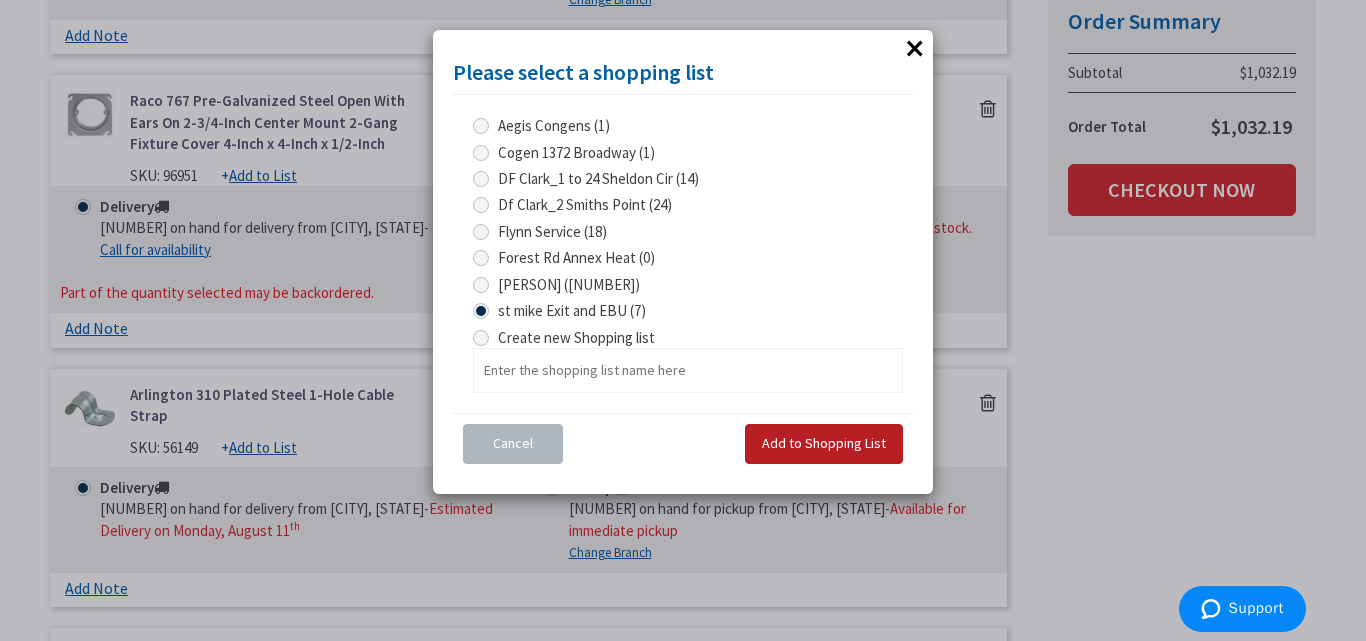 click on "Add to Shopping List" at bounding box center (824, 443) 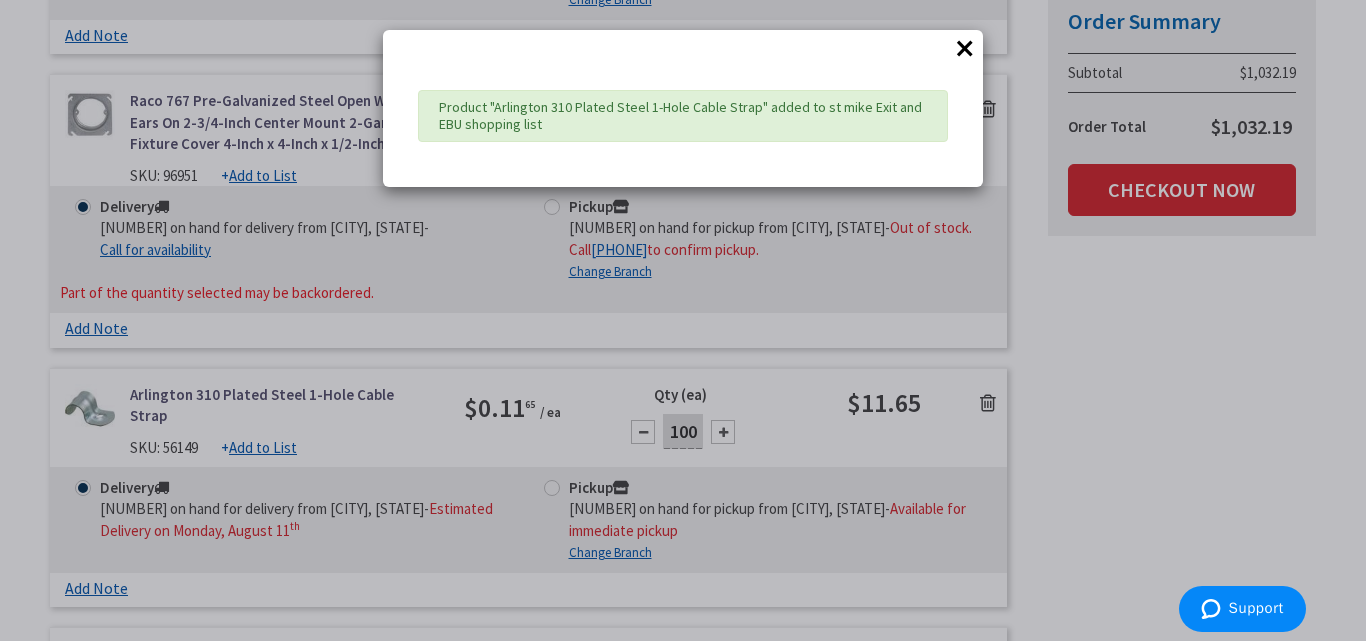 click on "×" at bounding box center [965, 48] 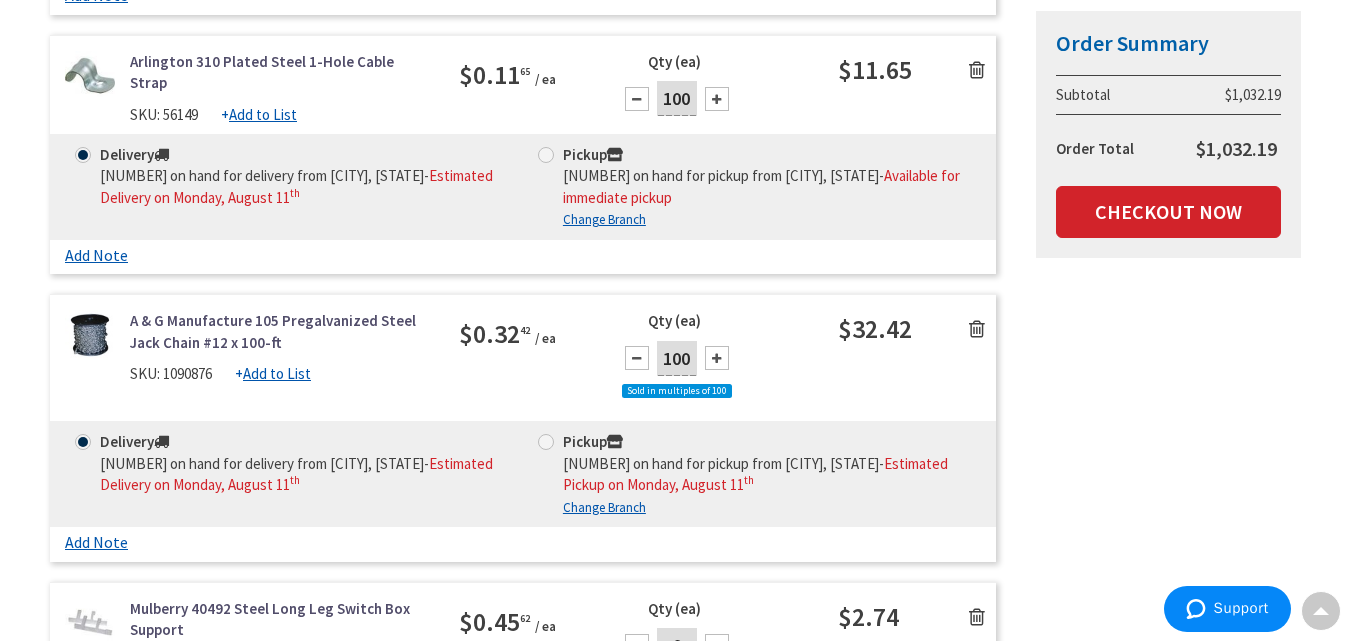 scroll, scrollTop: 2486, scrollLeft: 0, axis: vertical 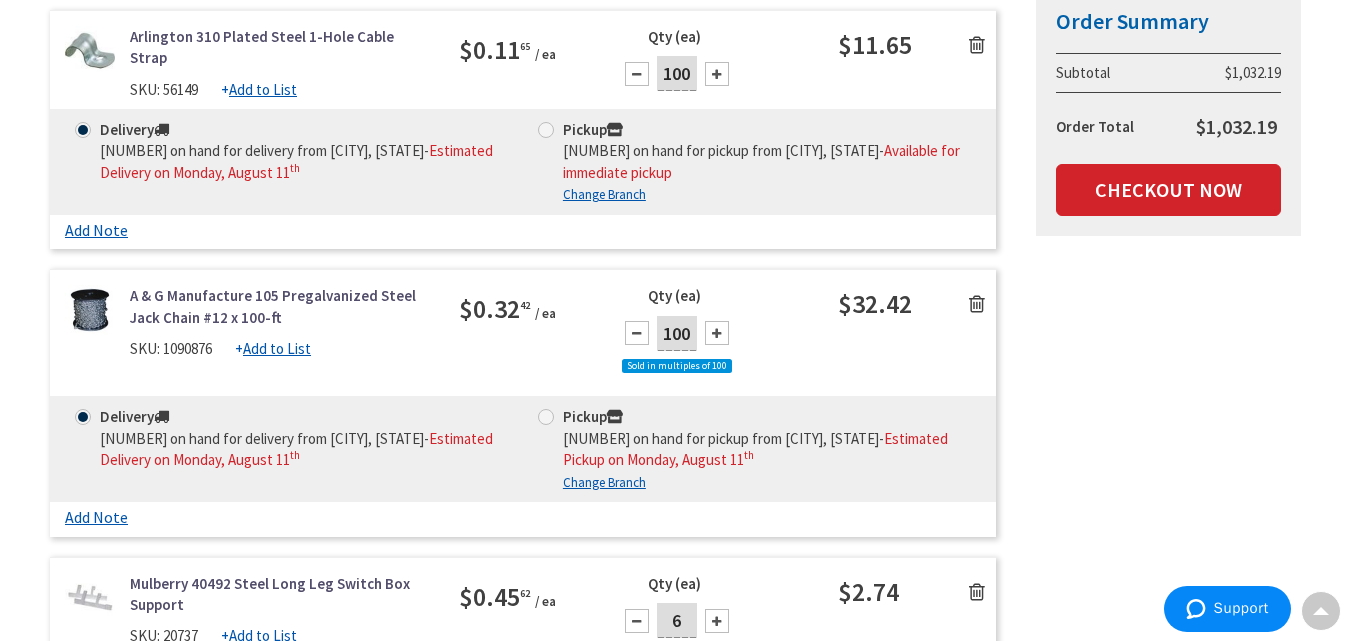 click on "Add to List" at bounding box center (277, 348) 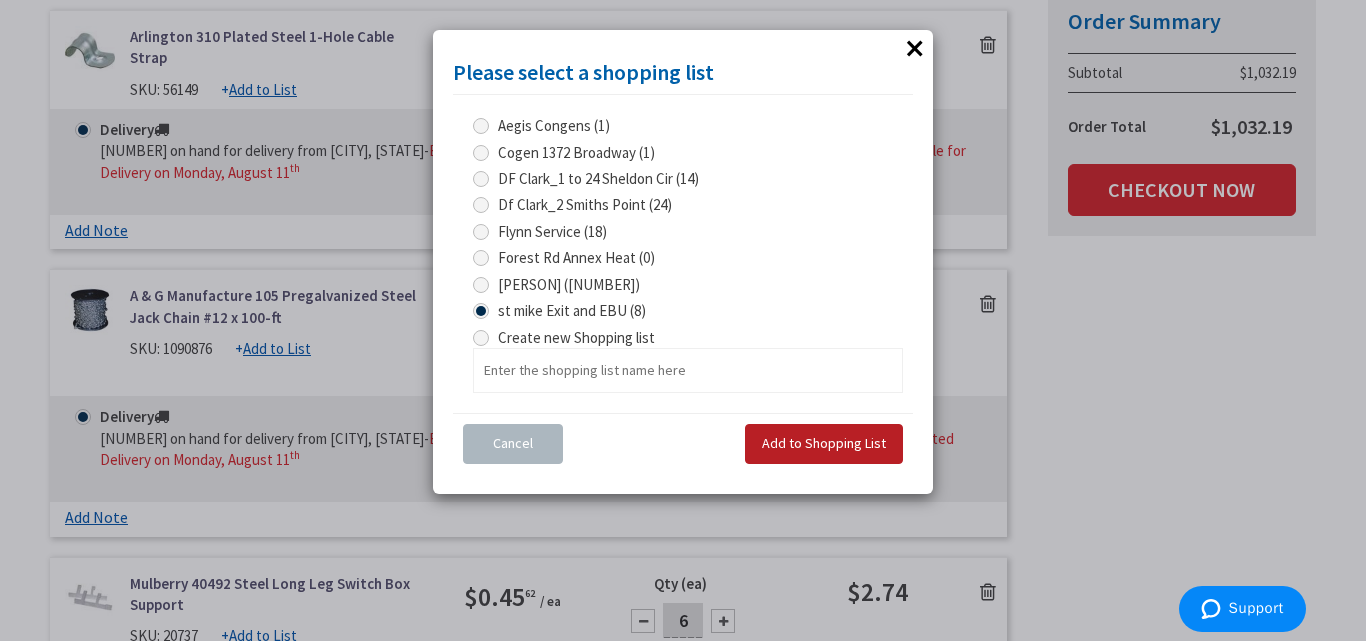 click on "Add to Shopping List" at bounding box center [824, 443] 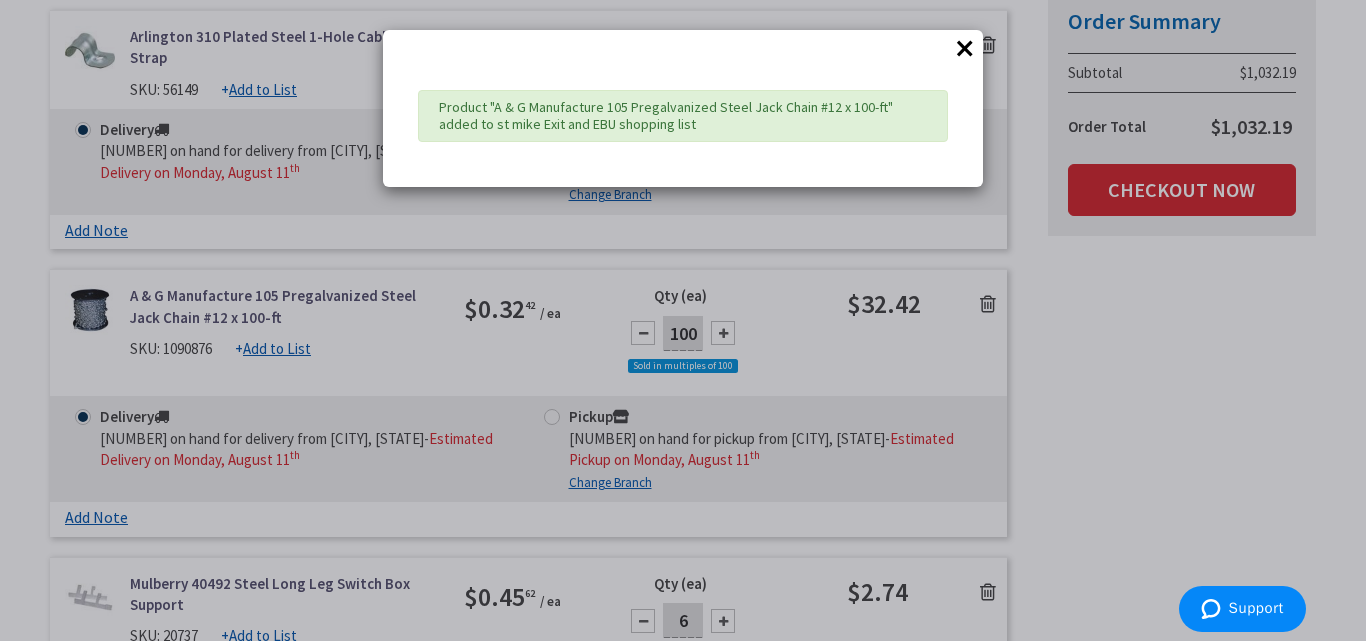 click on "×" at bounding box center [965, 48] 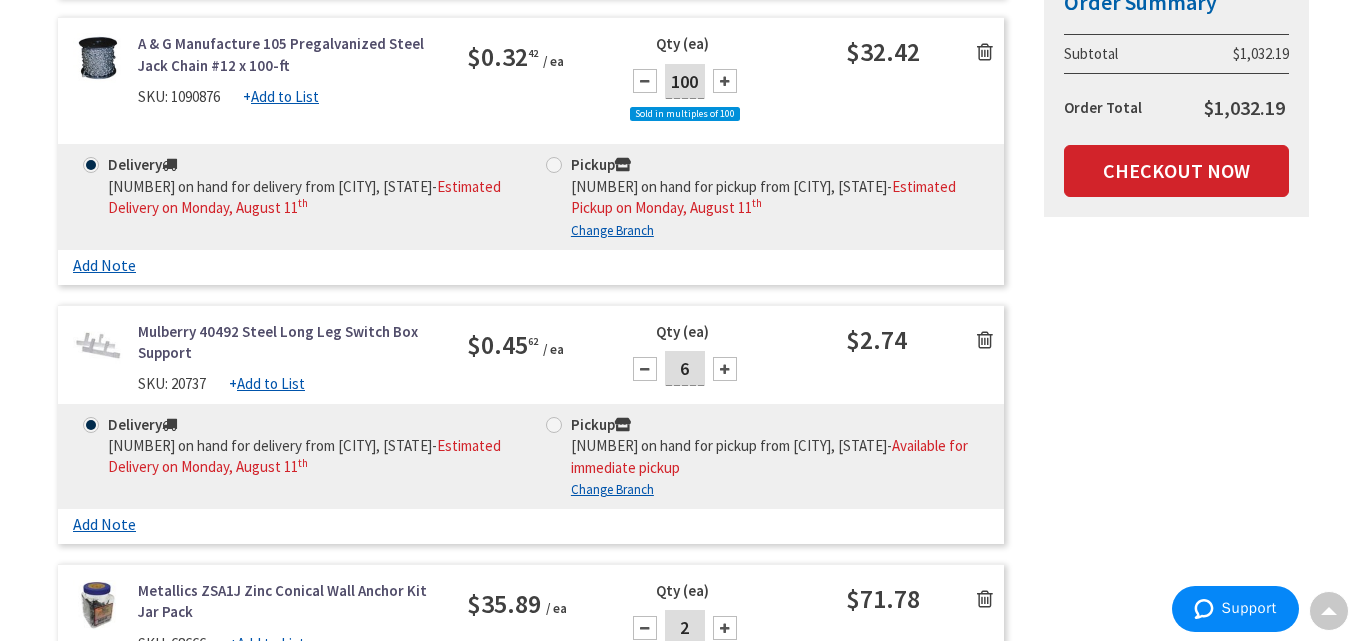 scroll, scrollTop: 2753, scrollLeft: 0, axis: vertical 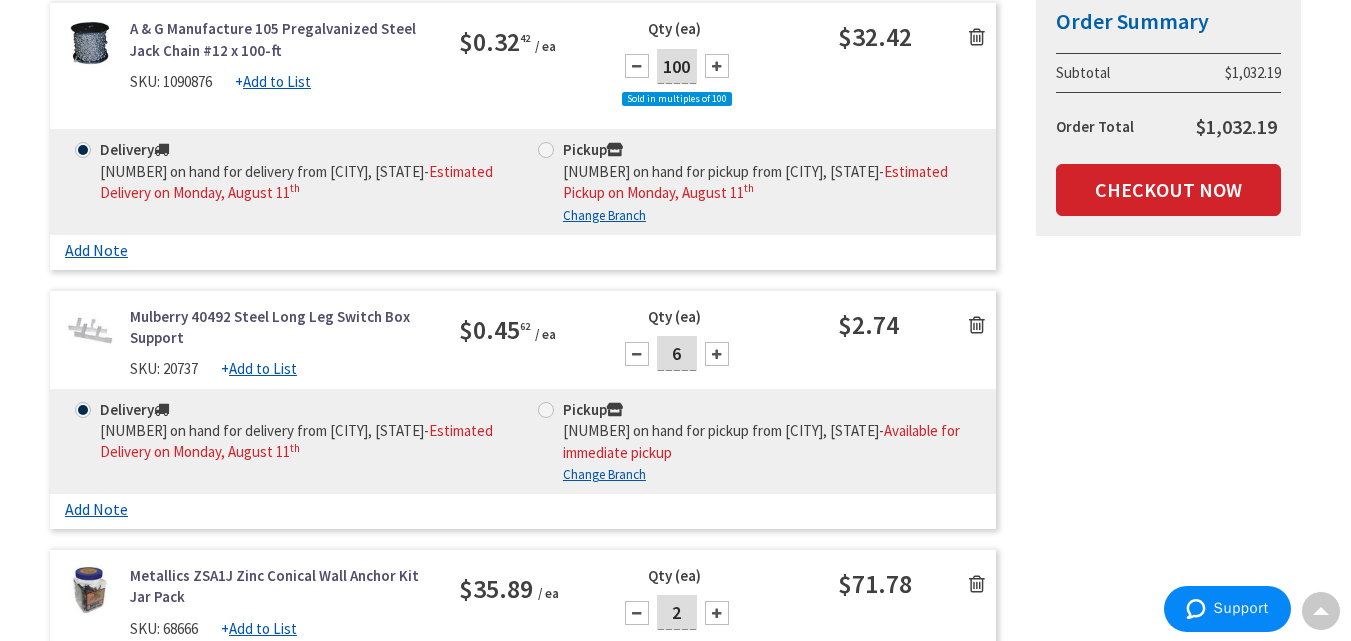 click on "Add to List" at bounding box center (263, 368) 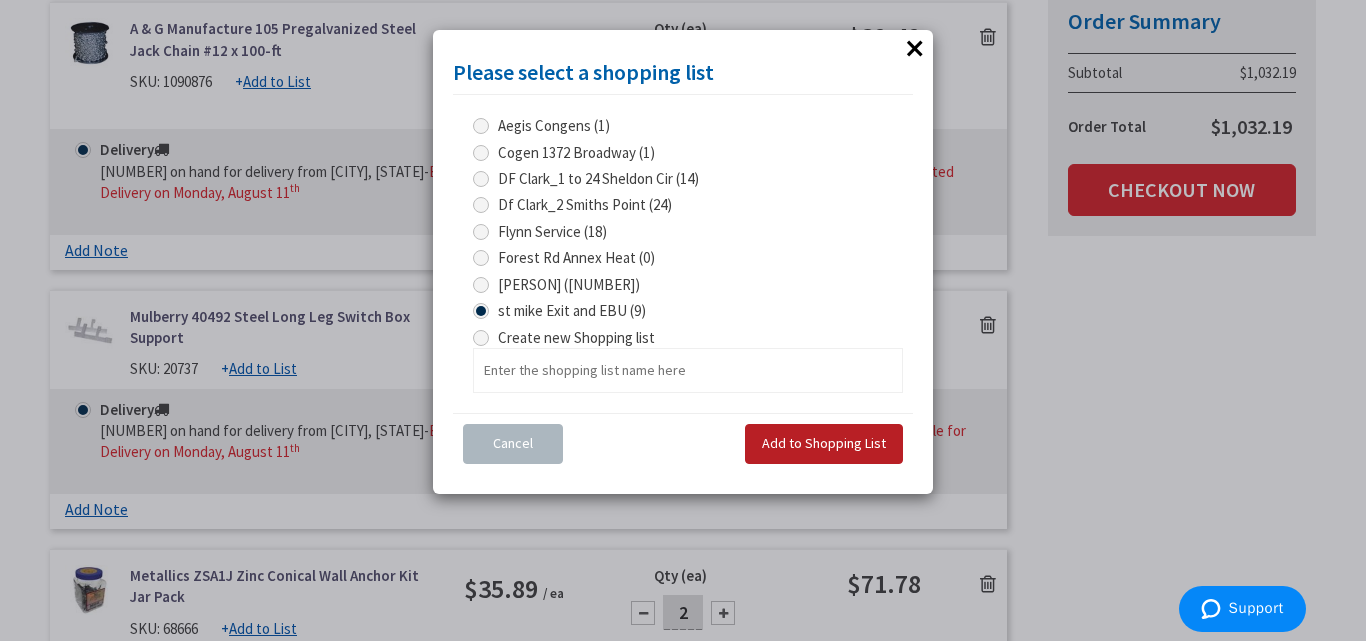 click on "Add to Shopping List" at bounding box center [824, 443] 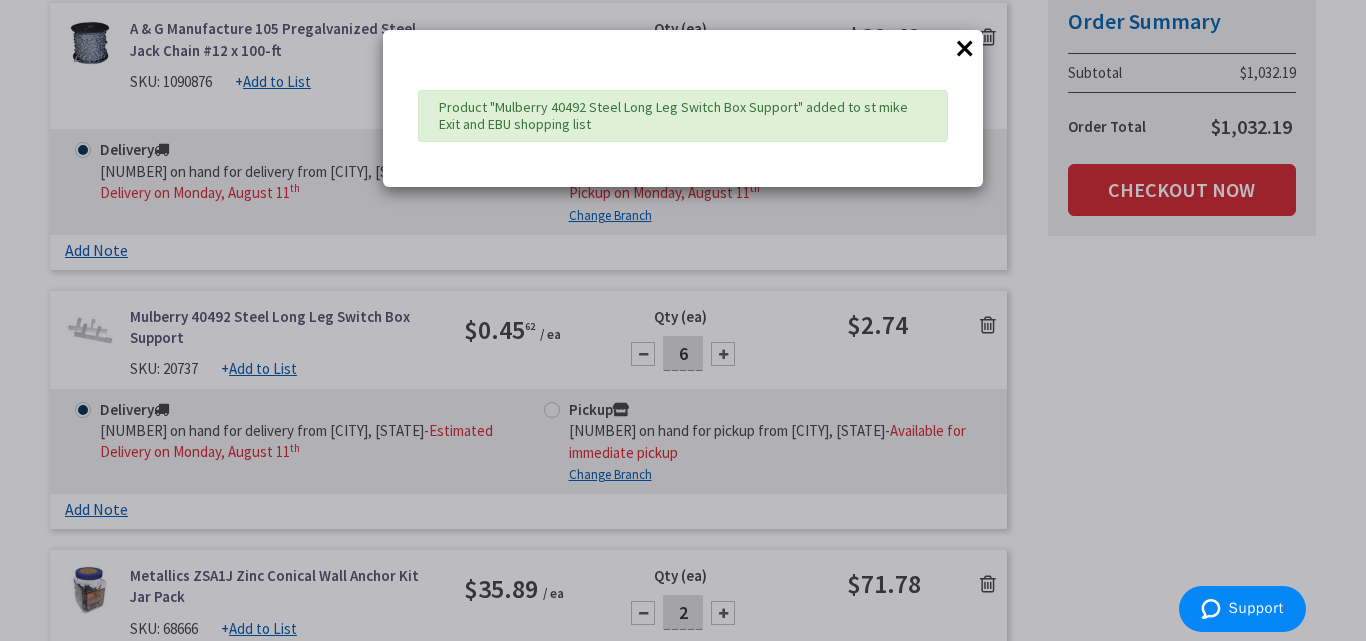 click on "×" at bounding box center [965, 48] 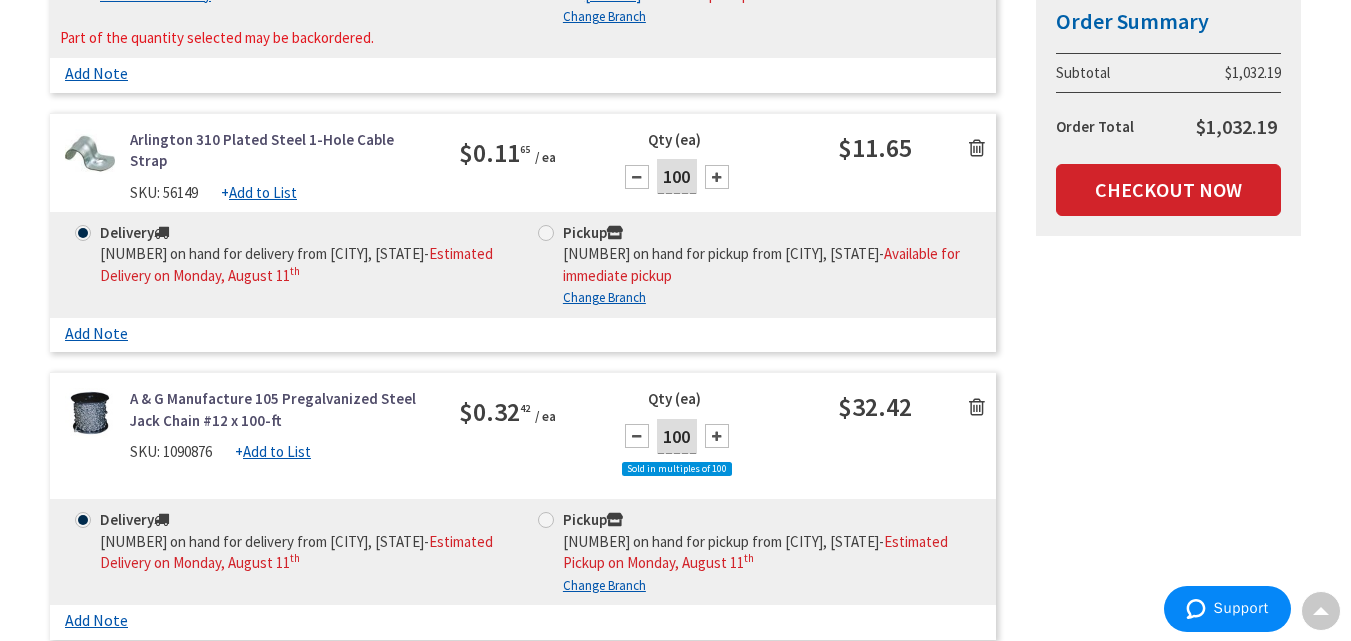 scroll, scrollTop: 2410, scrollLeft: 0, axis: vertical 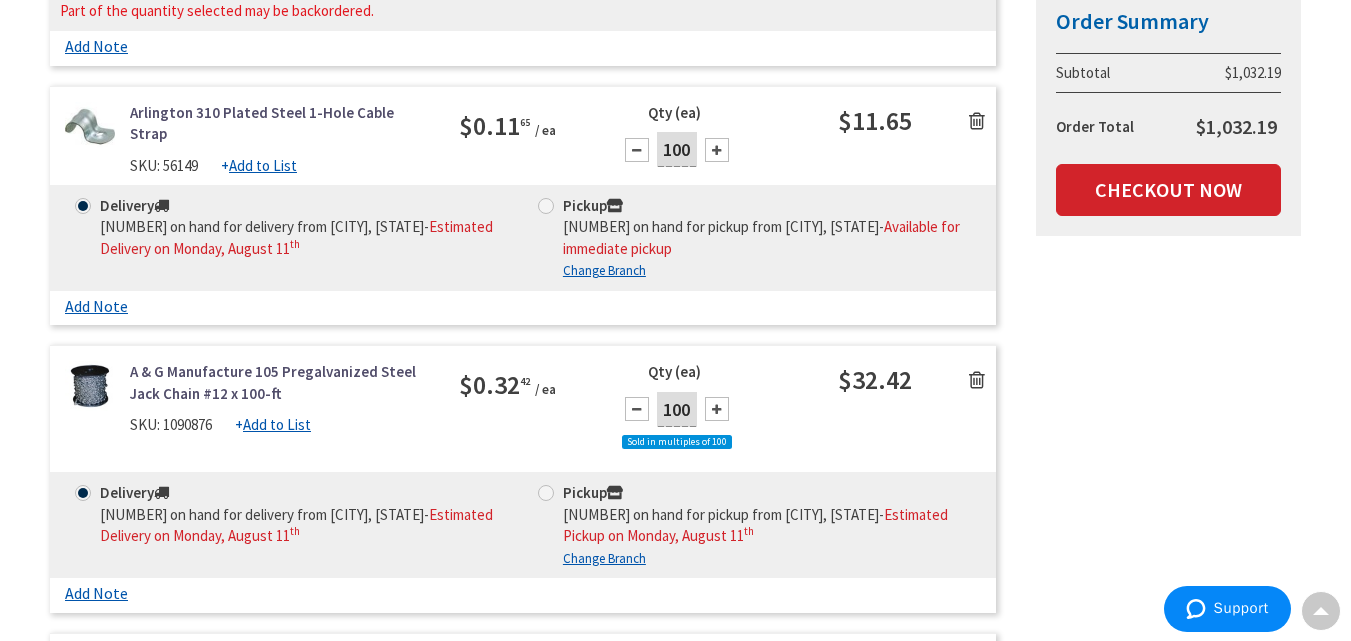 click on "Add to List" at bounding box center [277, 424] 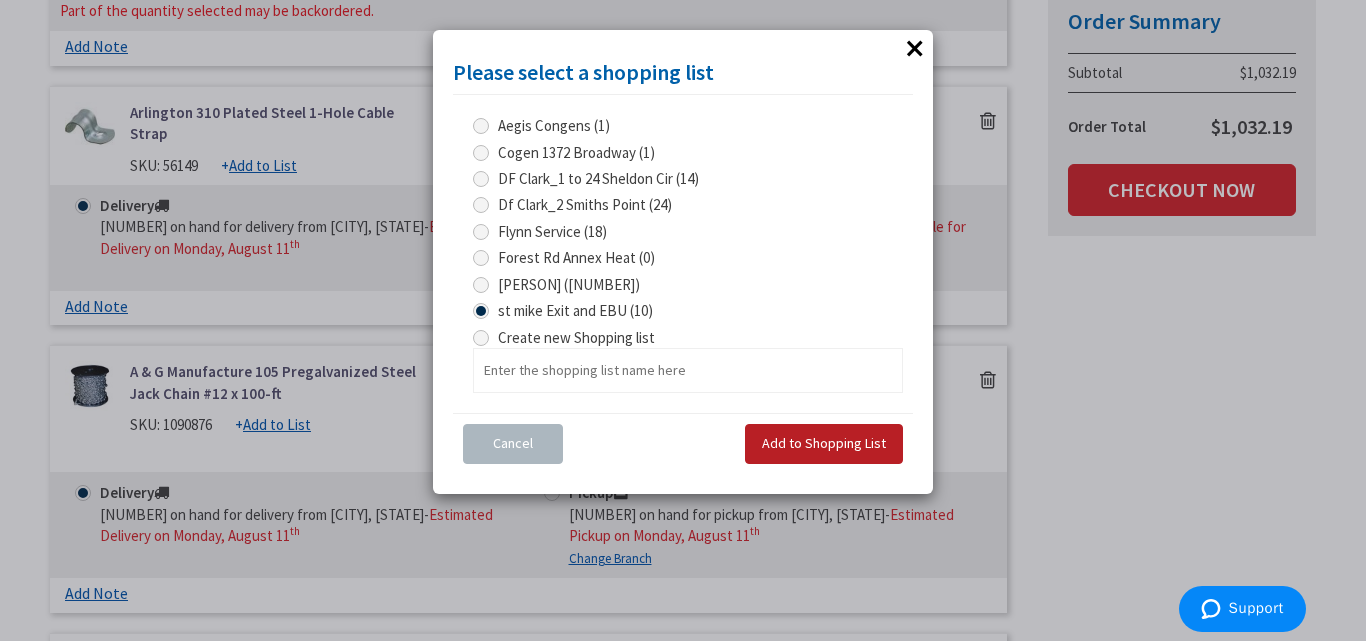 click on "Add to Shopping List" at bounding box center [824, 444] 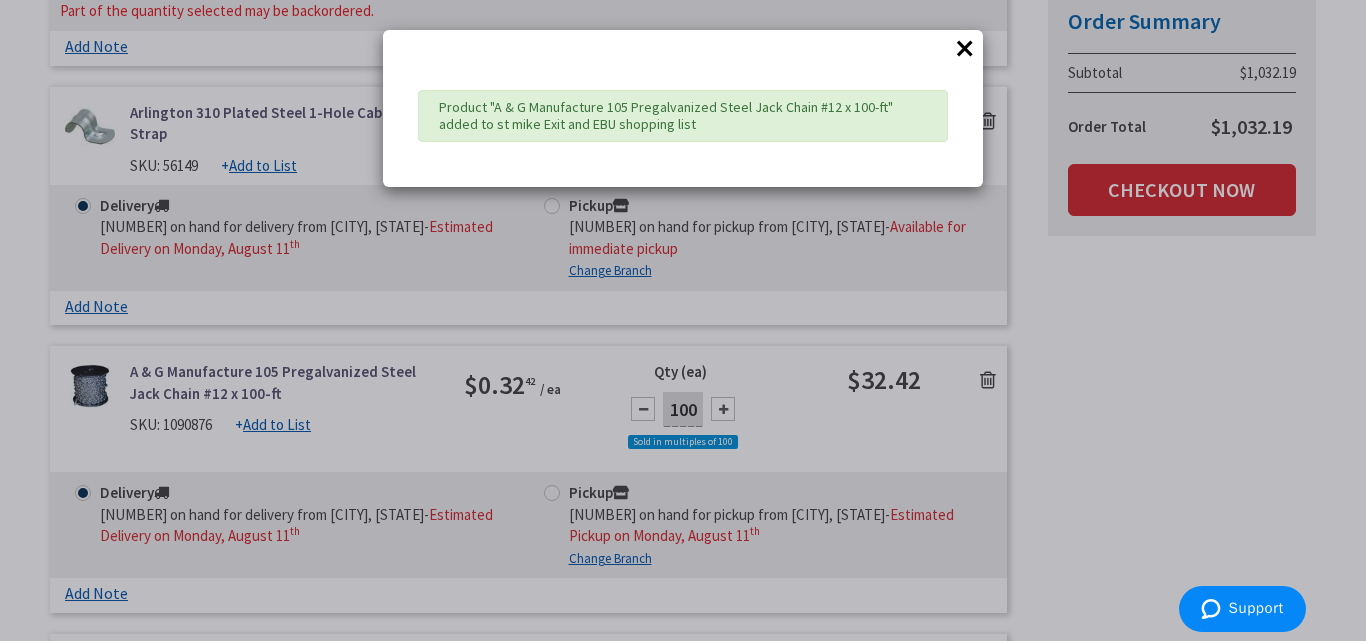 drag, startPoint x: 929, startPoint y: 129, endPoint x: 998, endPoint y: 31, distance: 119.85408 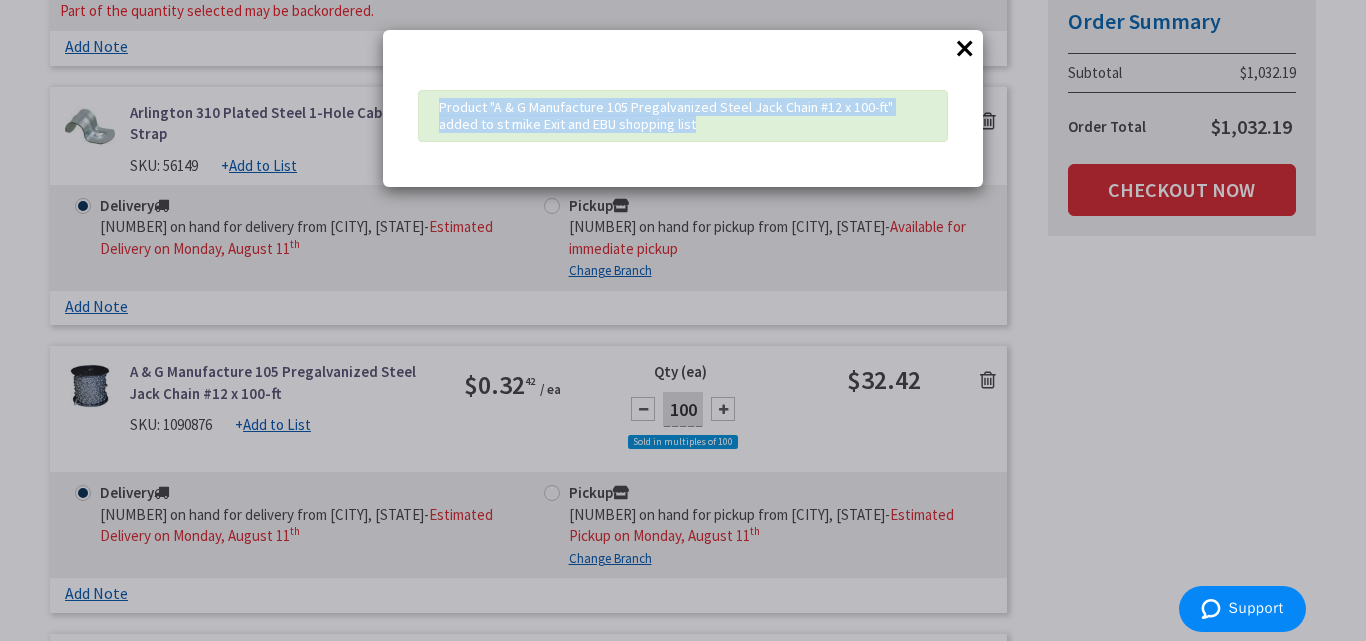 click on "×" at bounding box center [965, 48] 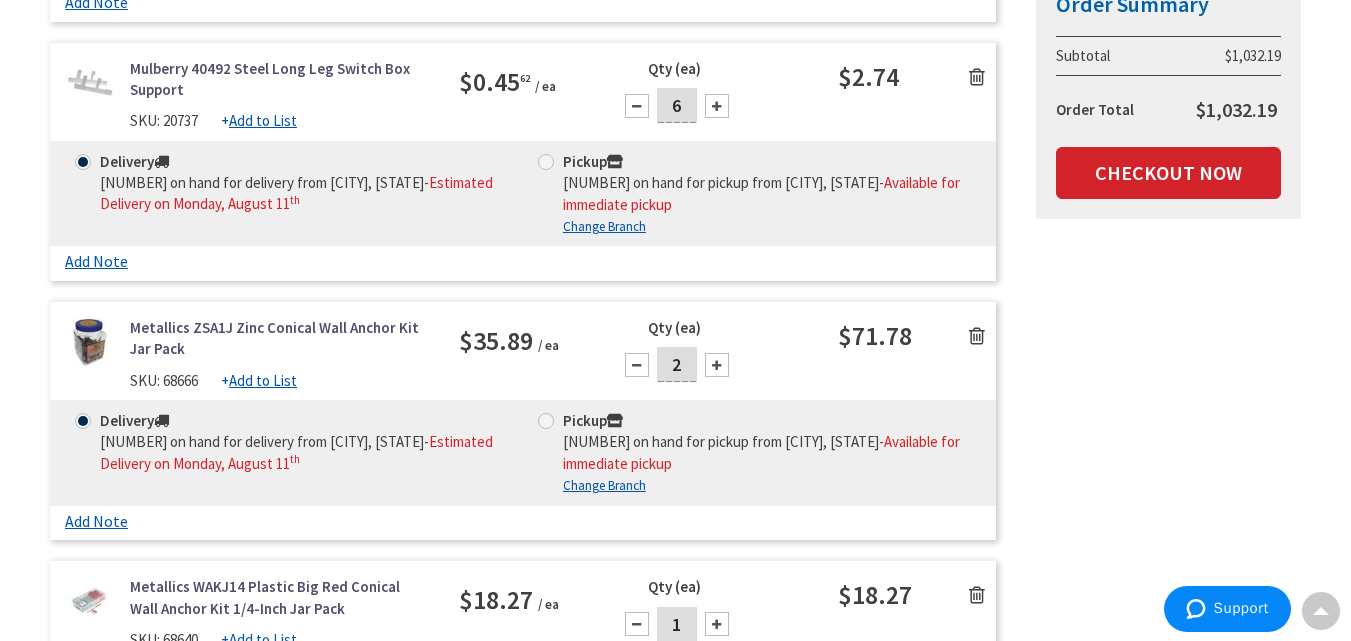 scroll, scrollTop: 3007, scrollLeft: 0, axis: vertical 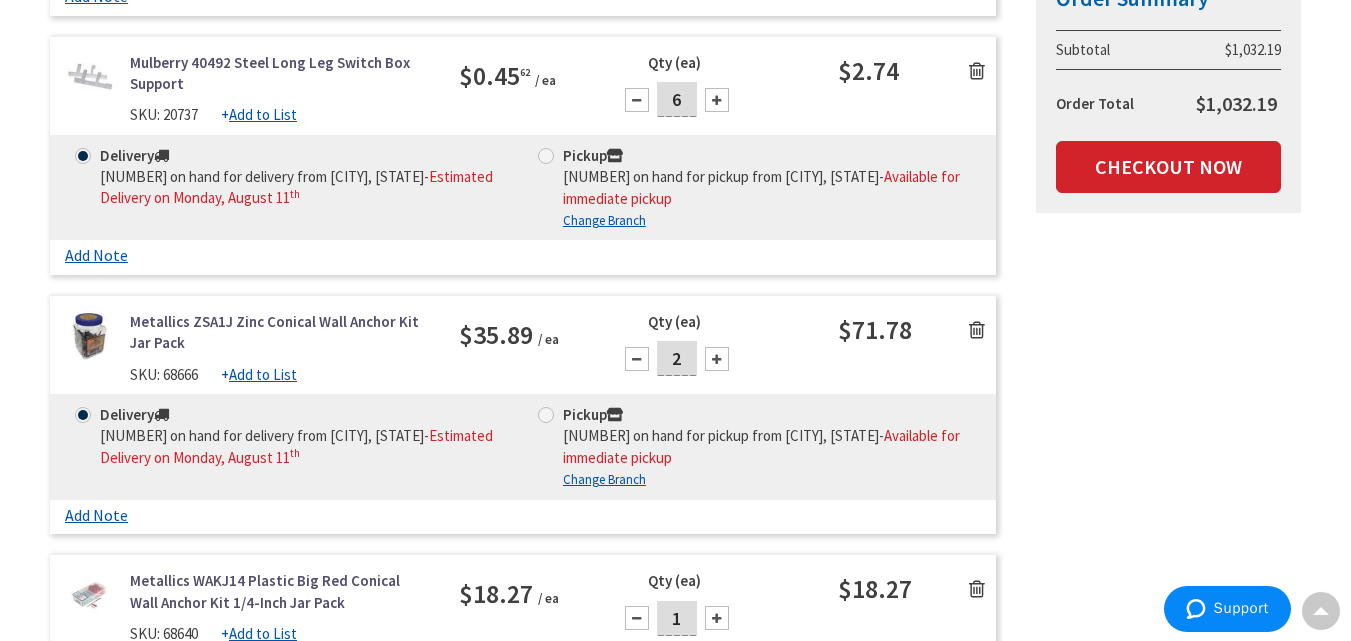 click on "Add to List" at bounding box center (263, 374) 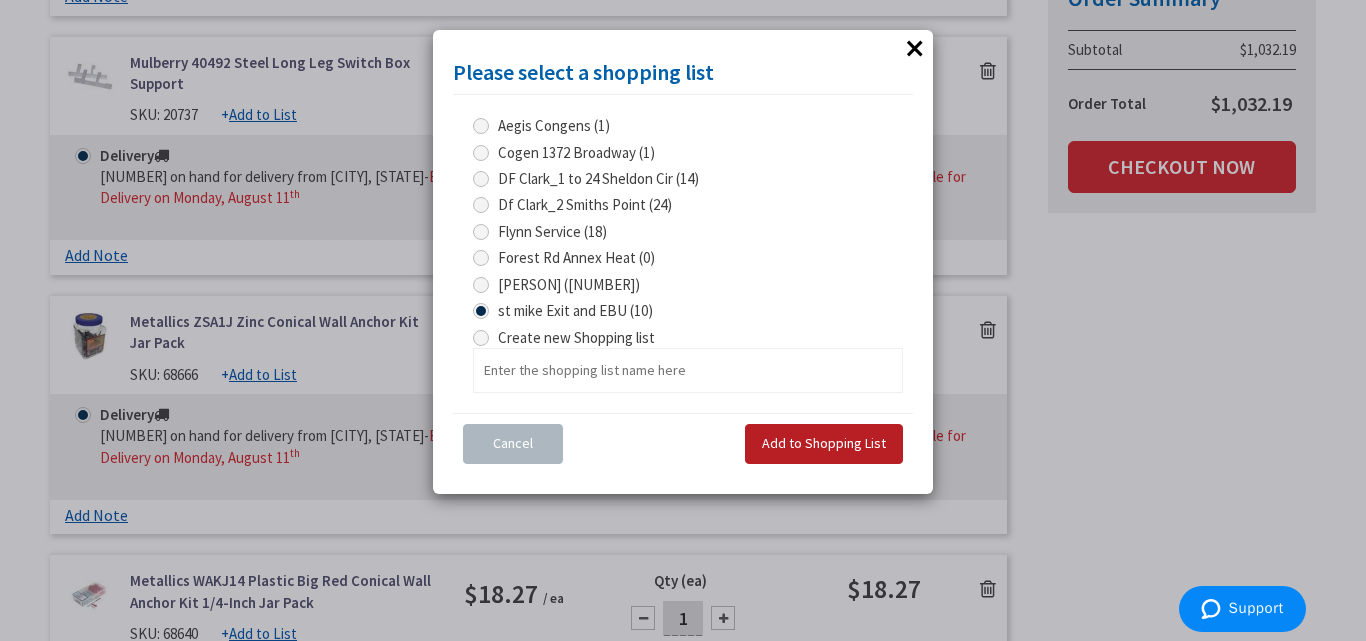 click on "Add to Shopping List" at bounding box center (824, 443) 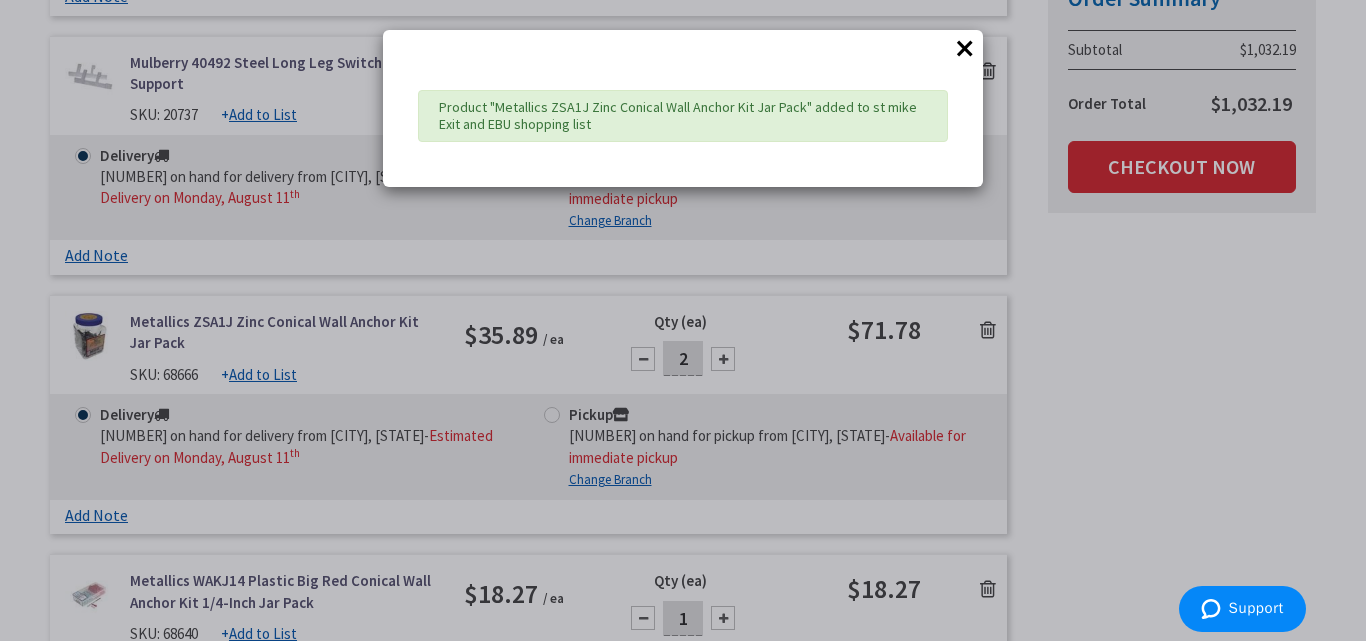 click on "×" at bounding box center [965, 48] 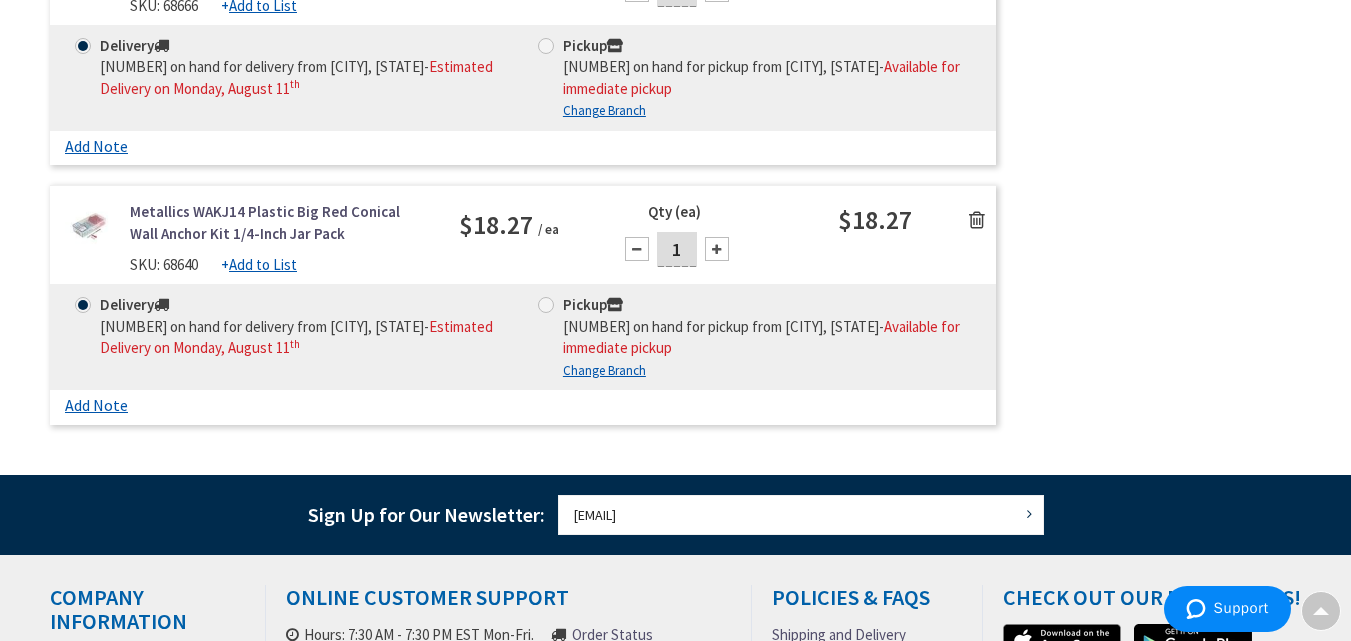 scroll, scrollTop: 3379, scrollLeft: 0, axis: vertical 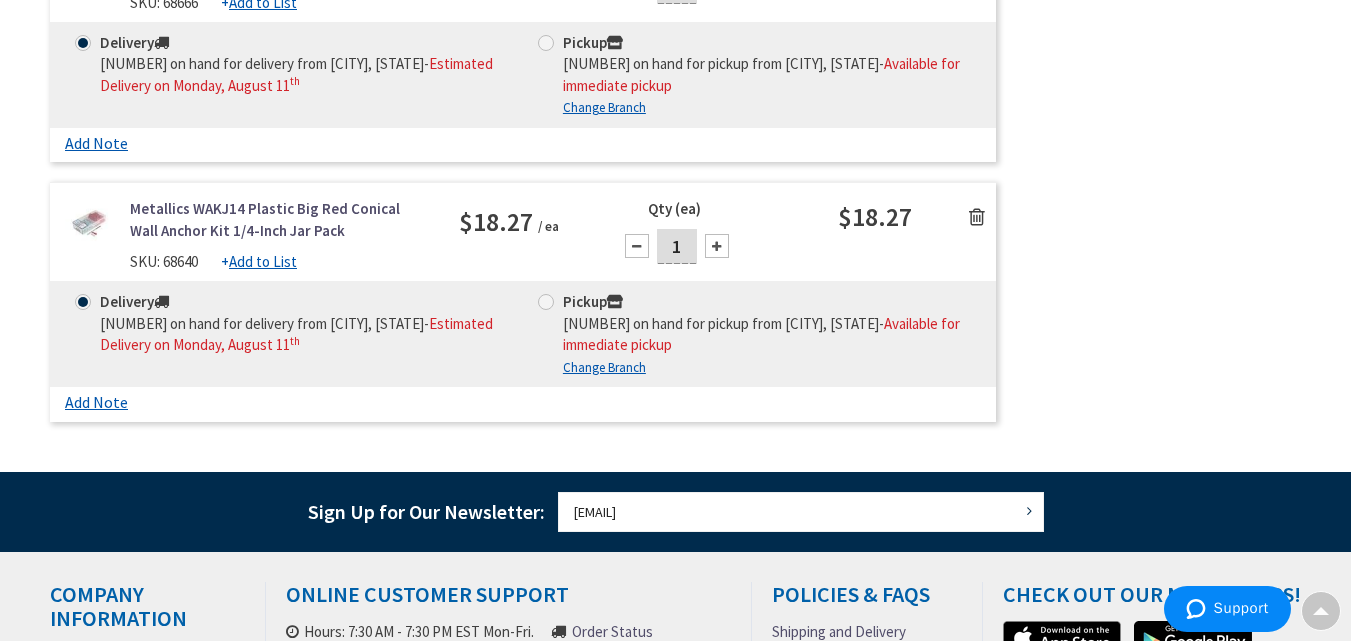 click on "Add to List" at bounding box center (263, 261) 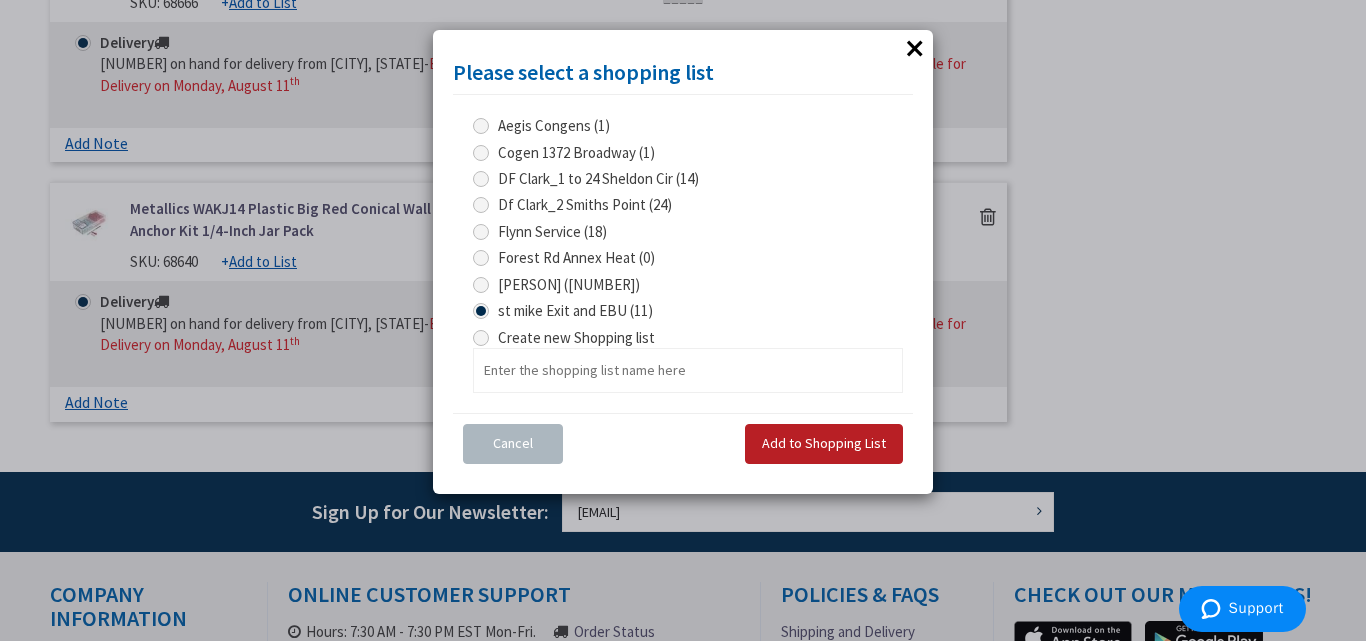 click on "Add to Shopping List" at bounding box center (824, 443) 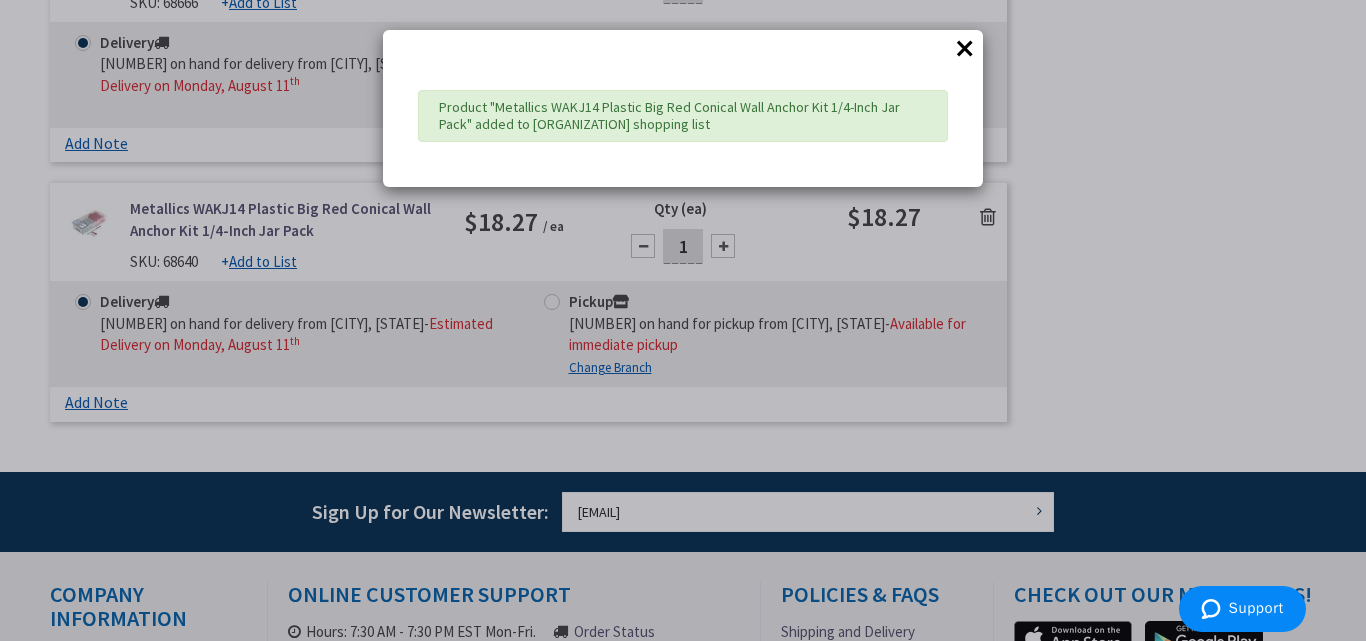 click on "×" at bounding box center (965, 48) 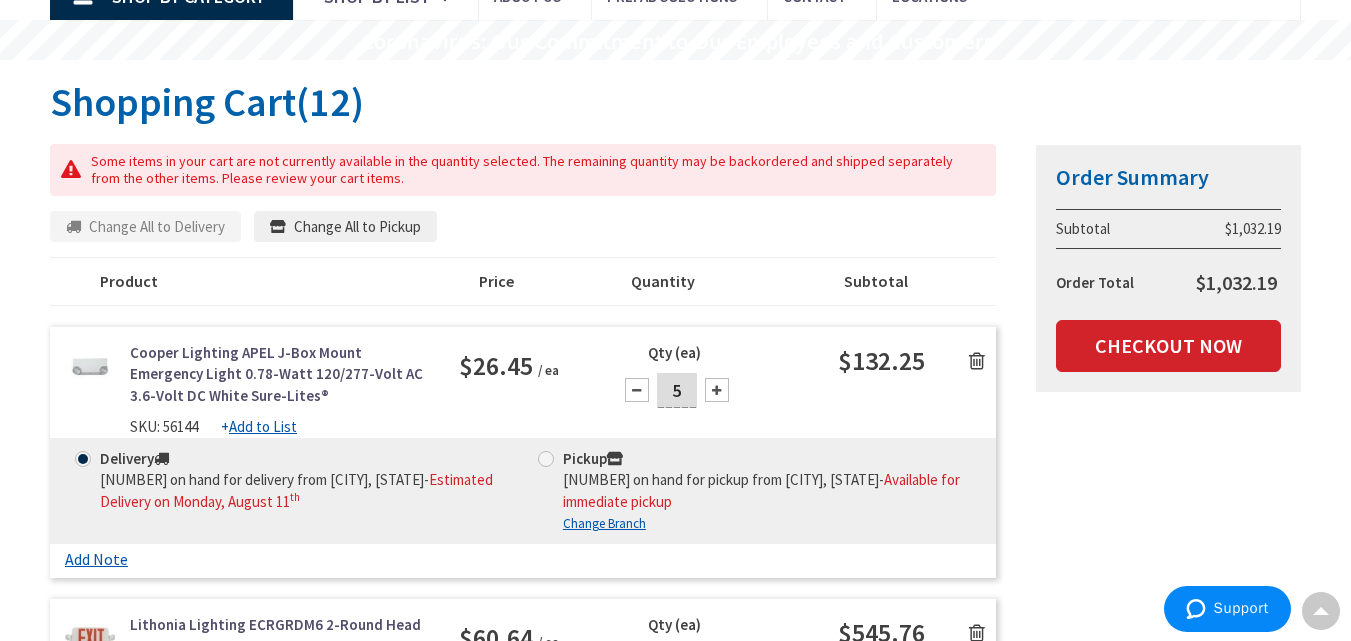 scroll, scrollTop: 0, scrollLeft: 0, axis: both 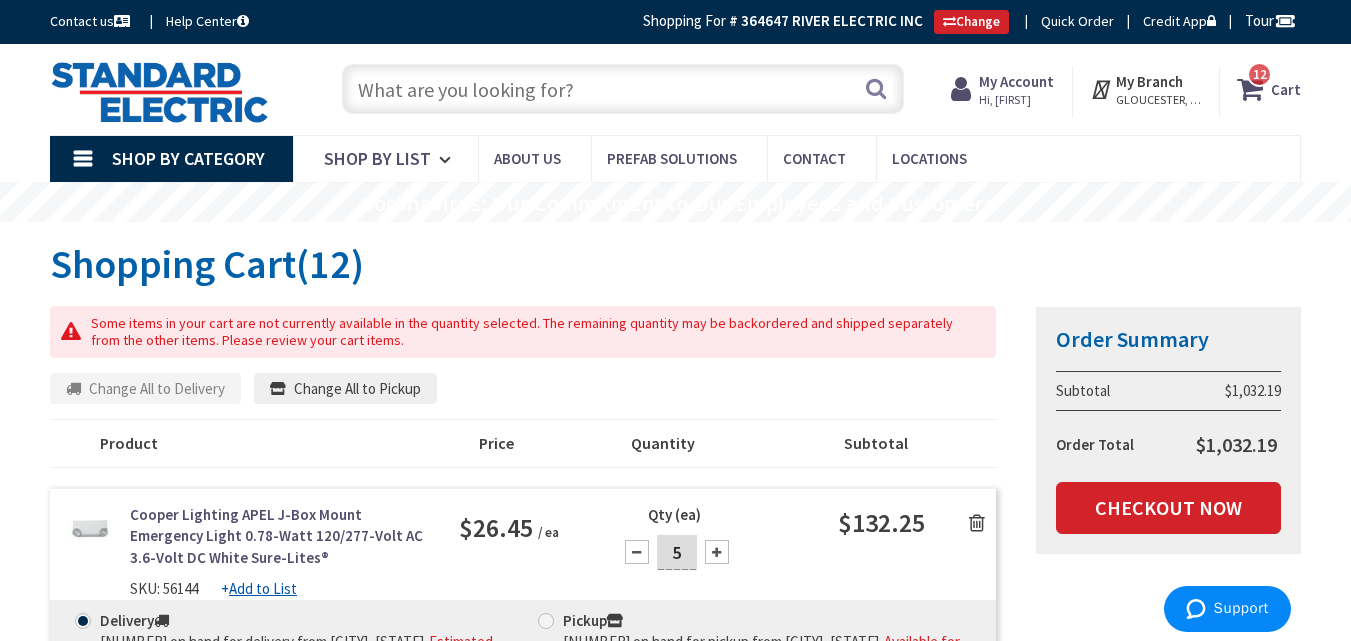 click on "My Account" at bounding box center (1016, 81) 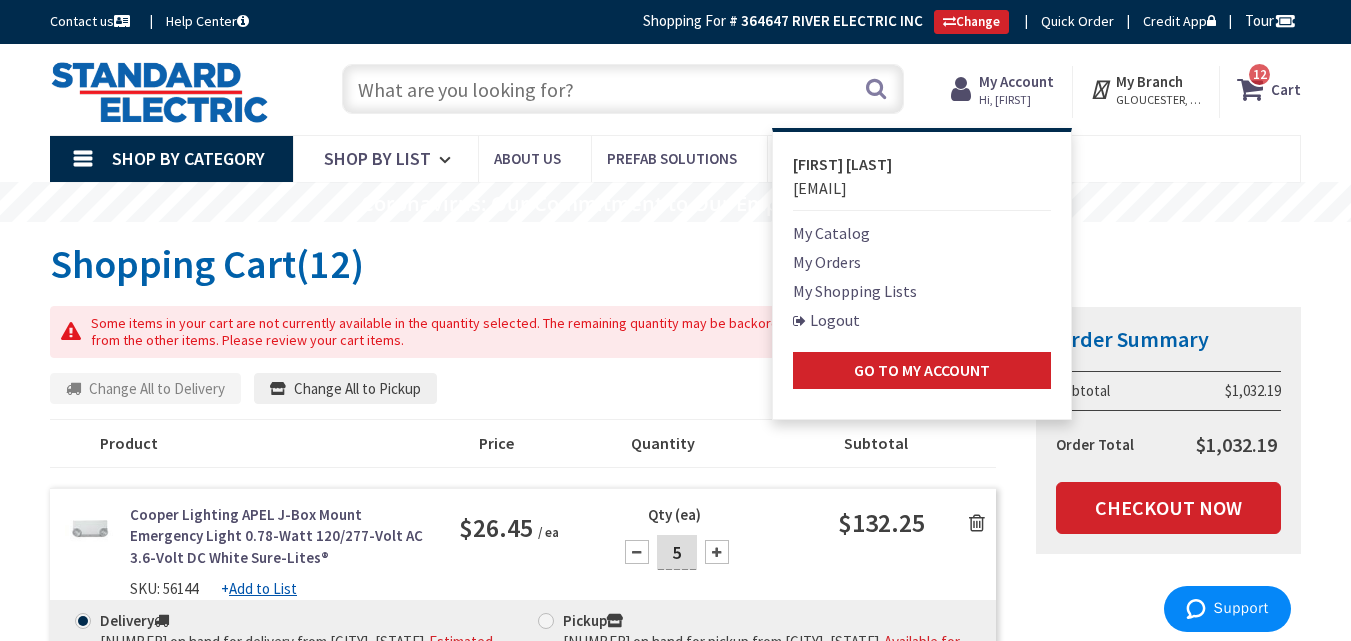 click on "My Shopping Lists" at bounding box center (855, 291) 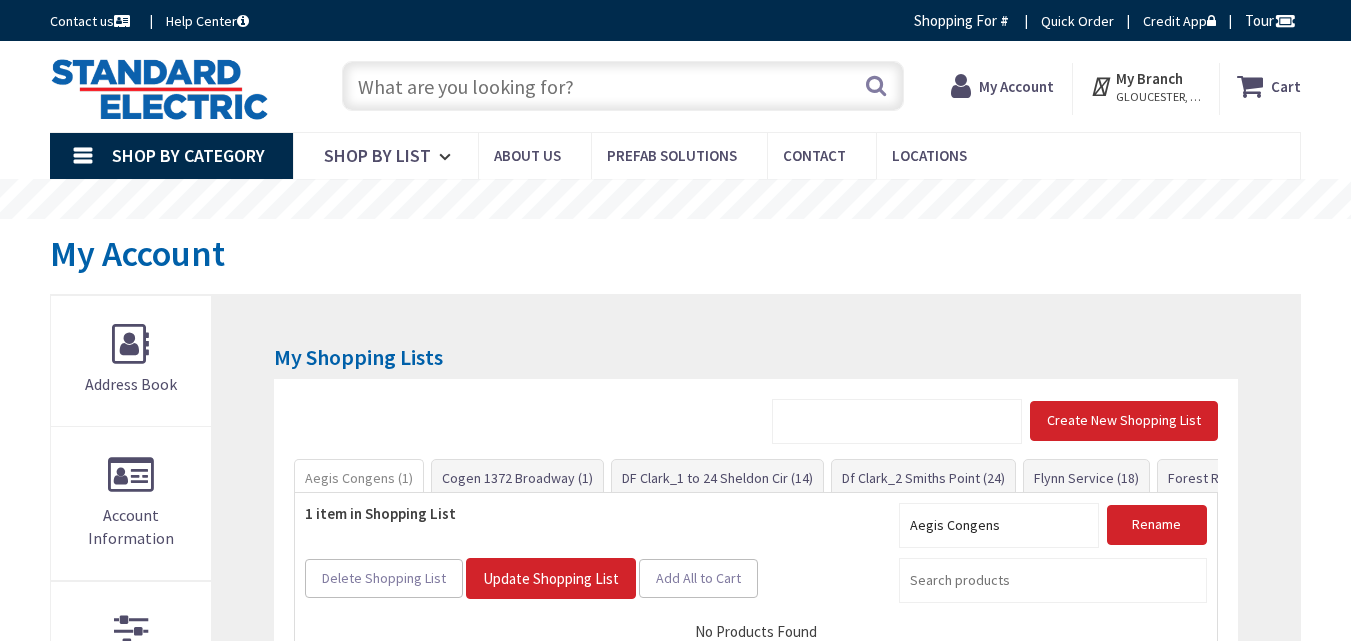 scroll, scrollTop: 0, scrollLeft: 0, axis: both 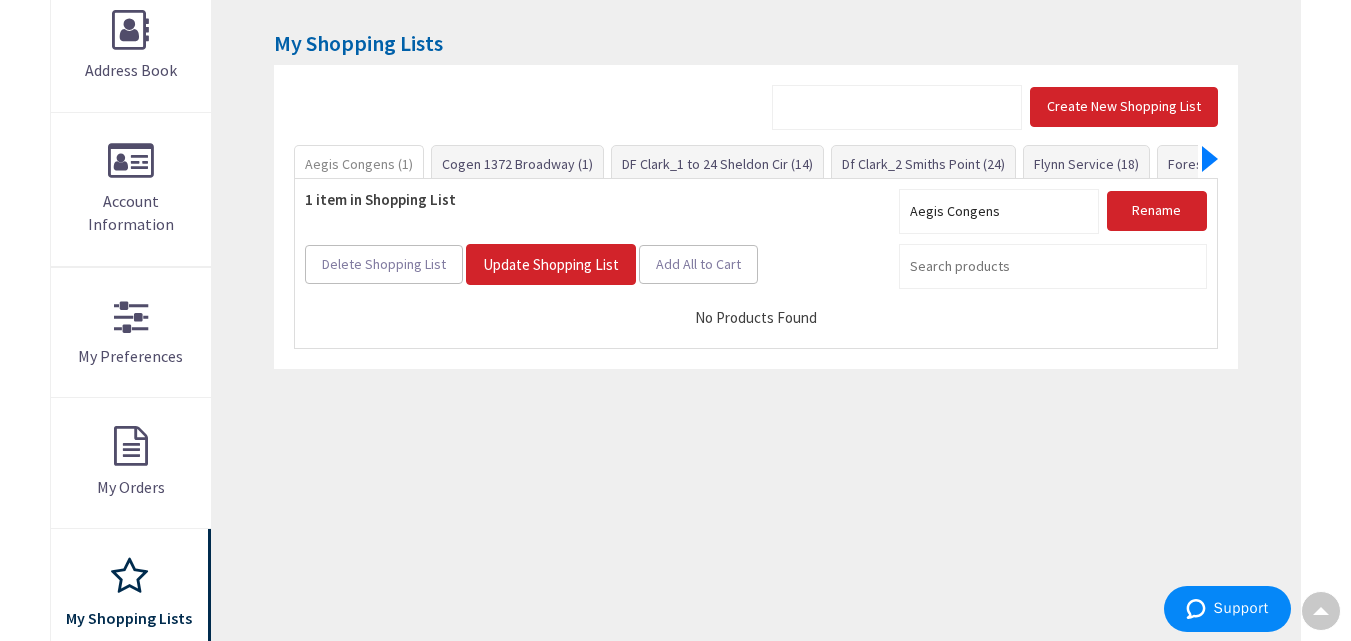 click at bounding box center [1210, 159] 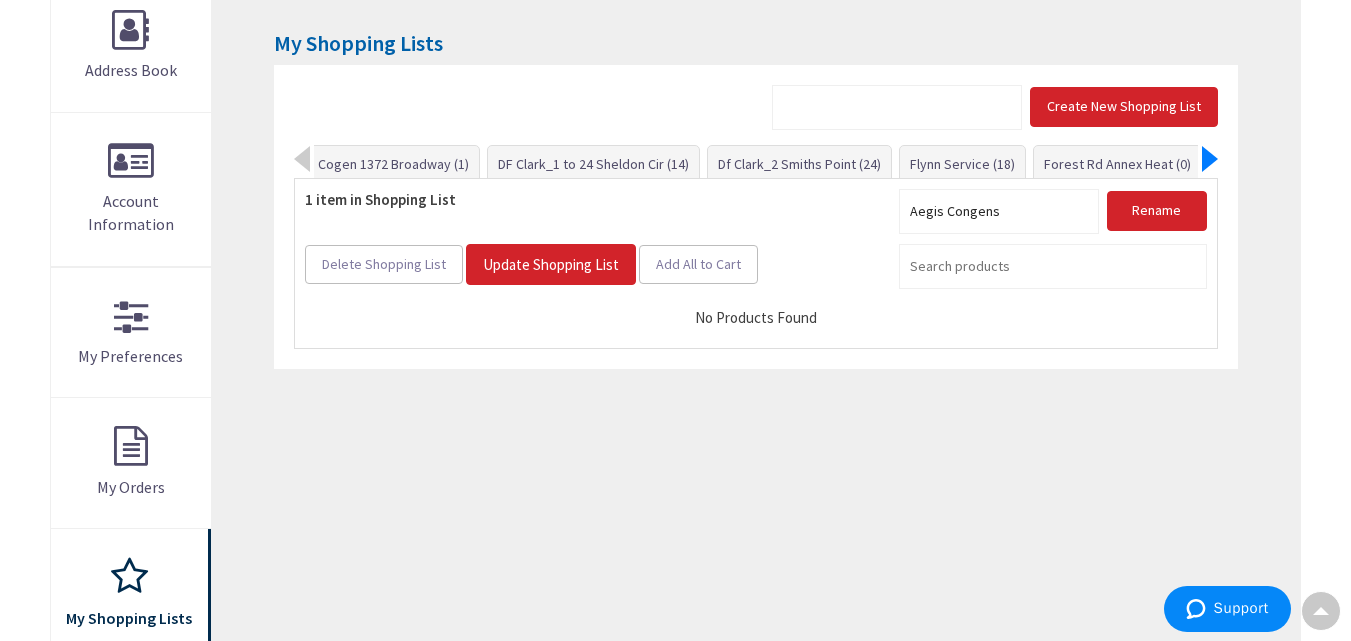 click at bounding box center (1210, 159) 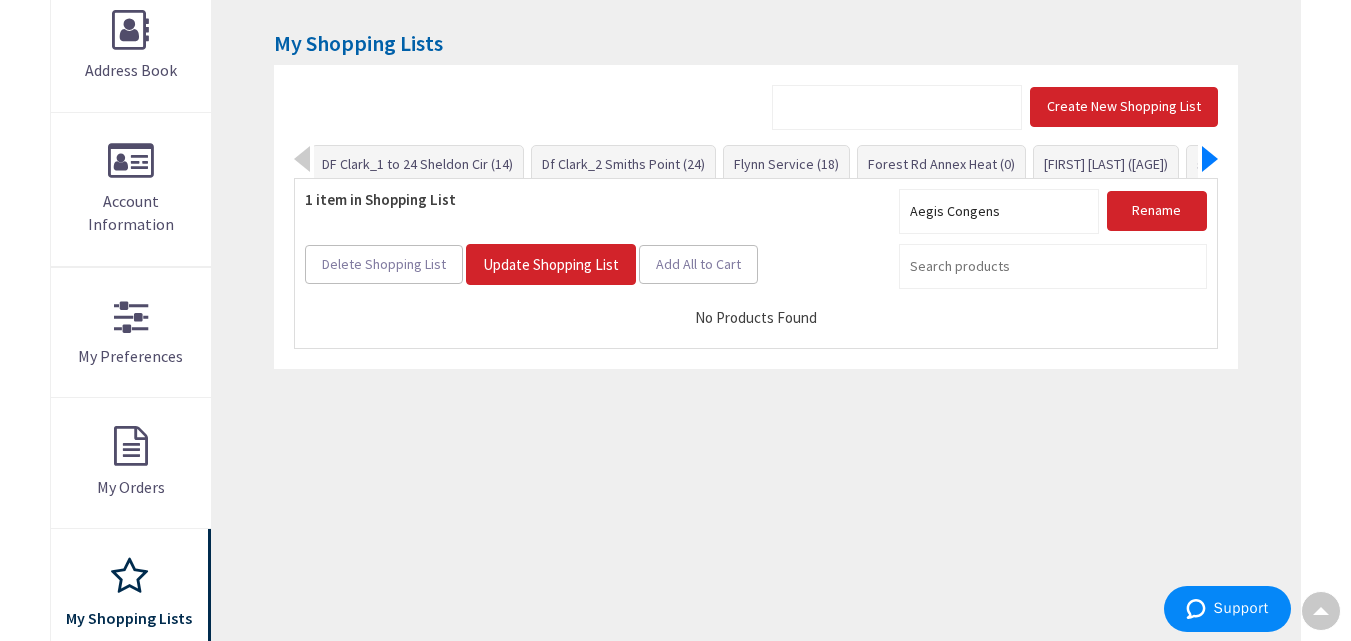 click at bounding box center [1210, 159] 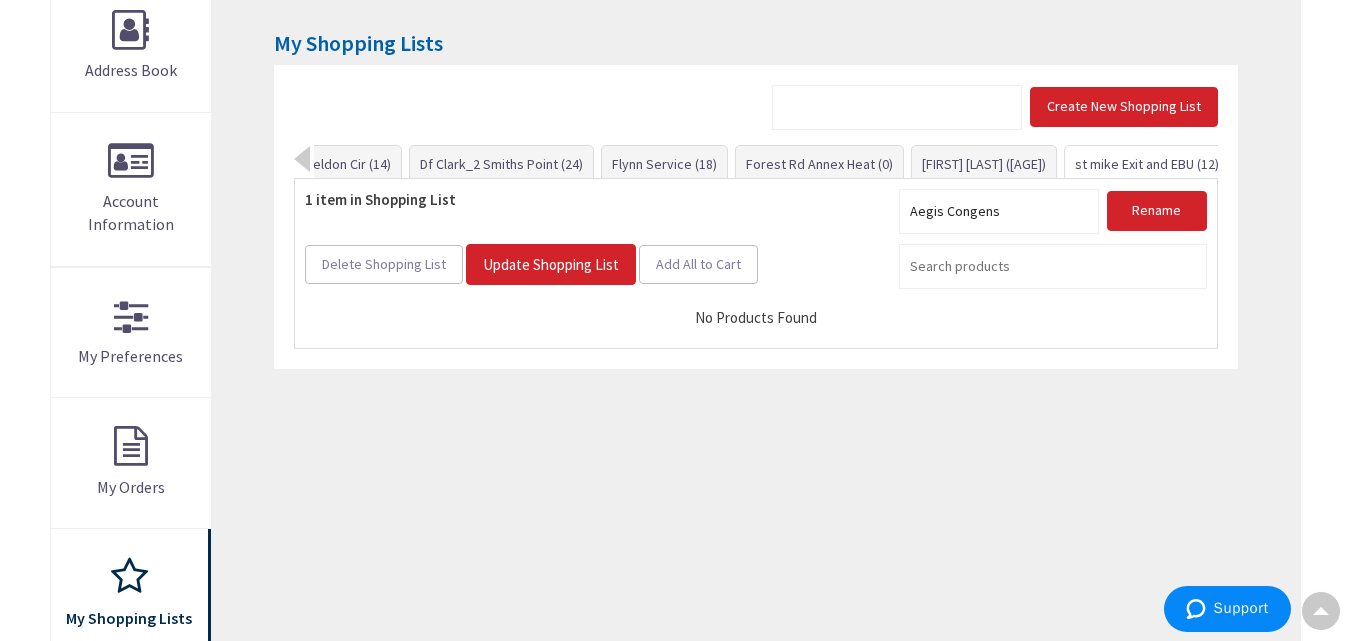 click on "st mike Exit and EBU (12)" at bounding box center [1147, 164] 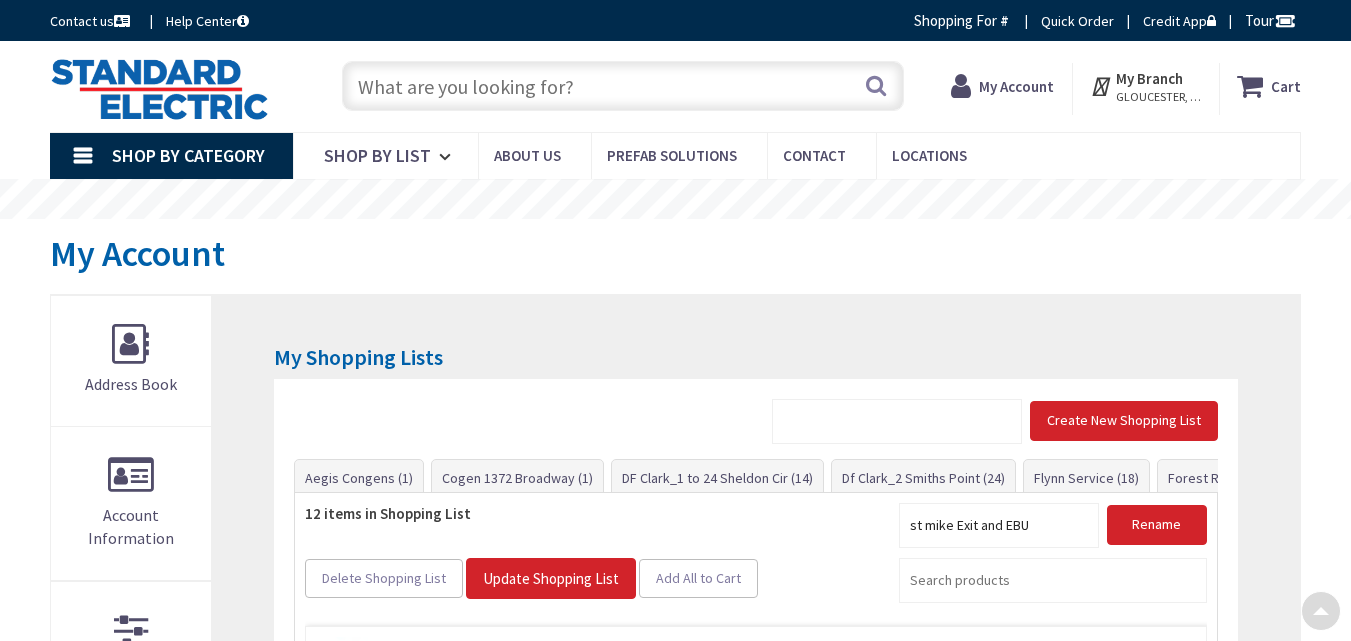 scroll, scrollTop: 418, scrollLeft: 0, axis: vertical 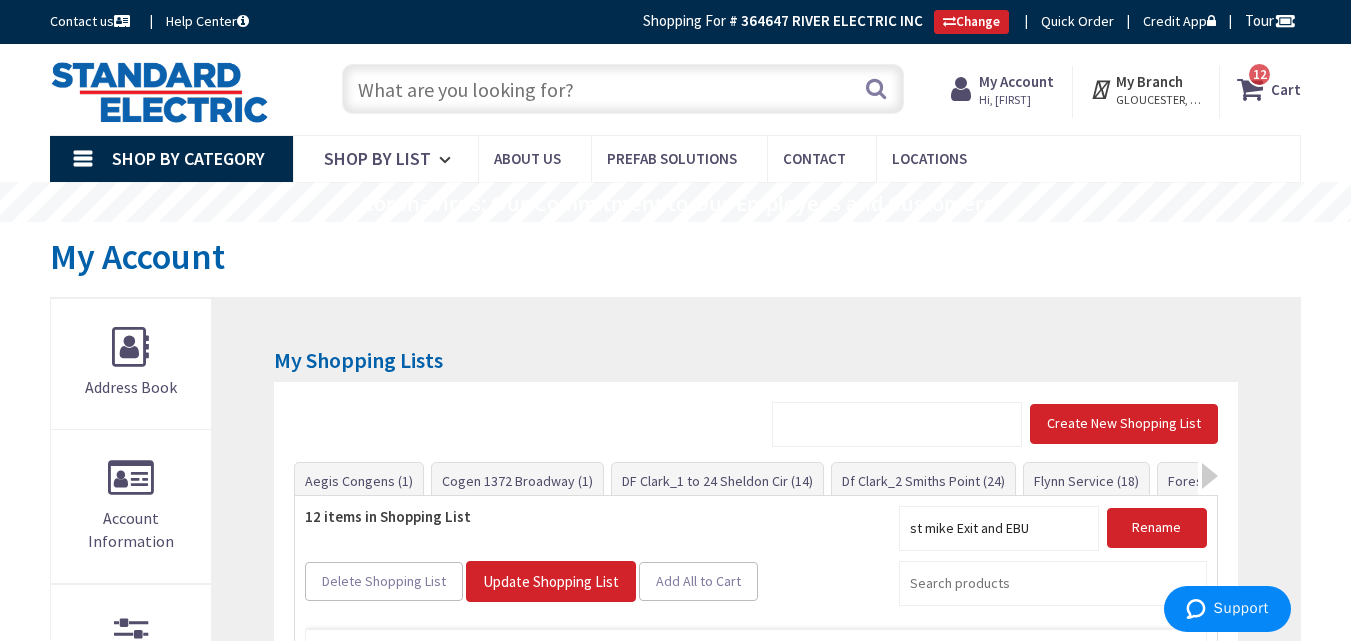 click on "Hi, [FIRST]" at bounding box center [1016, 100] 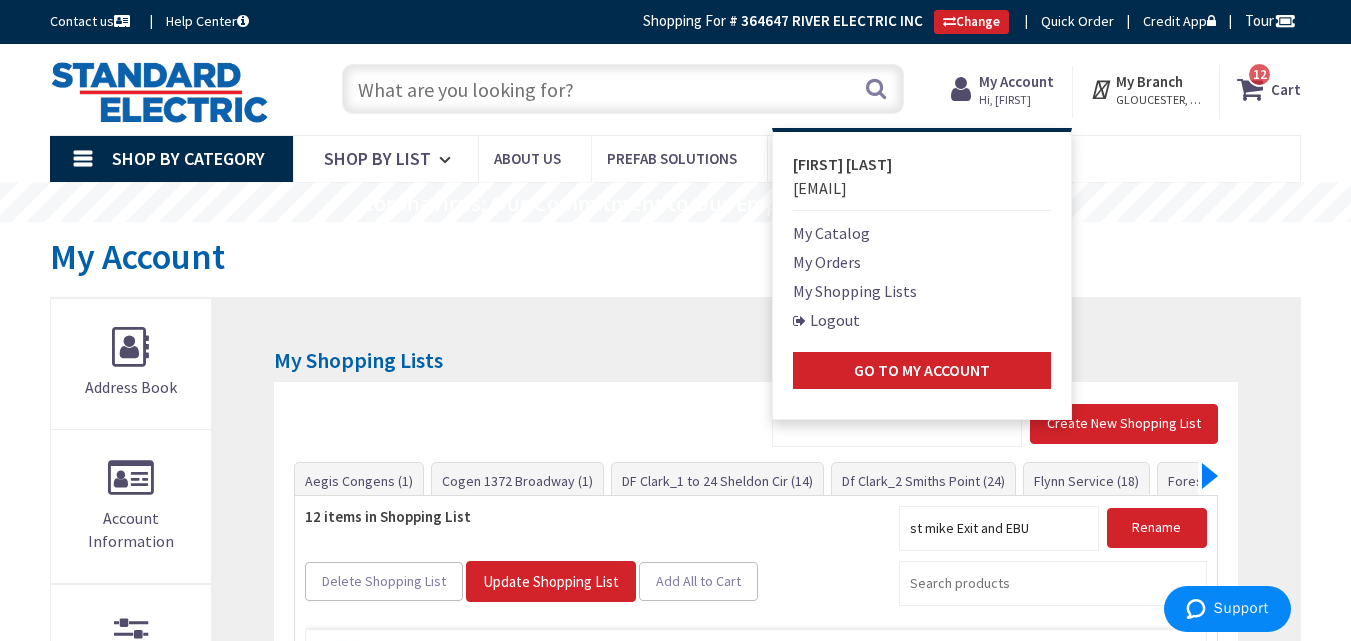 click at bounding box center [1210, 476] 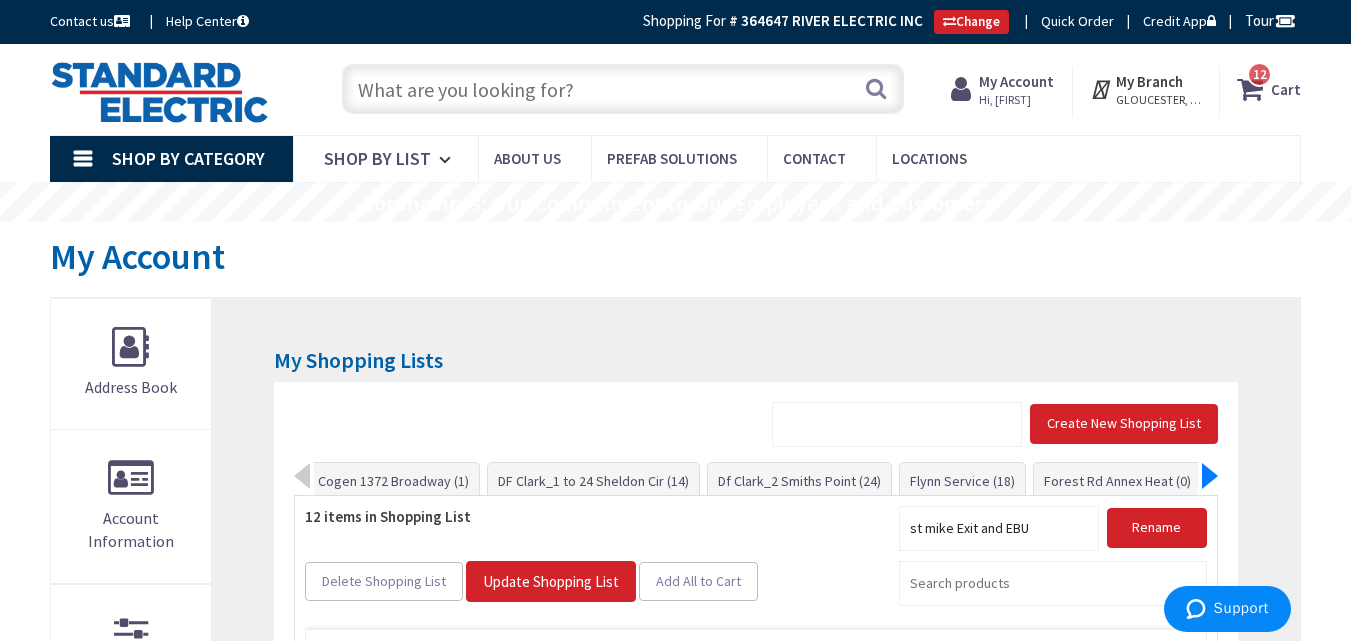 click at bounding box center (1210, 476) 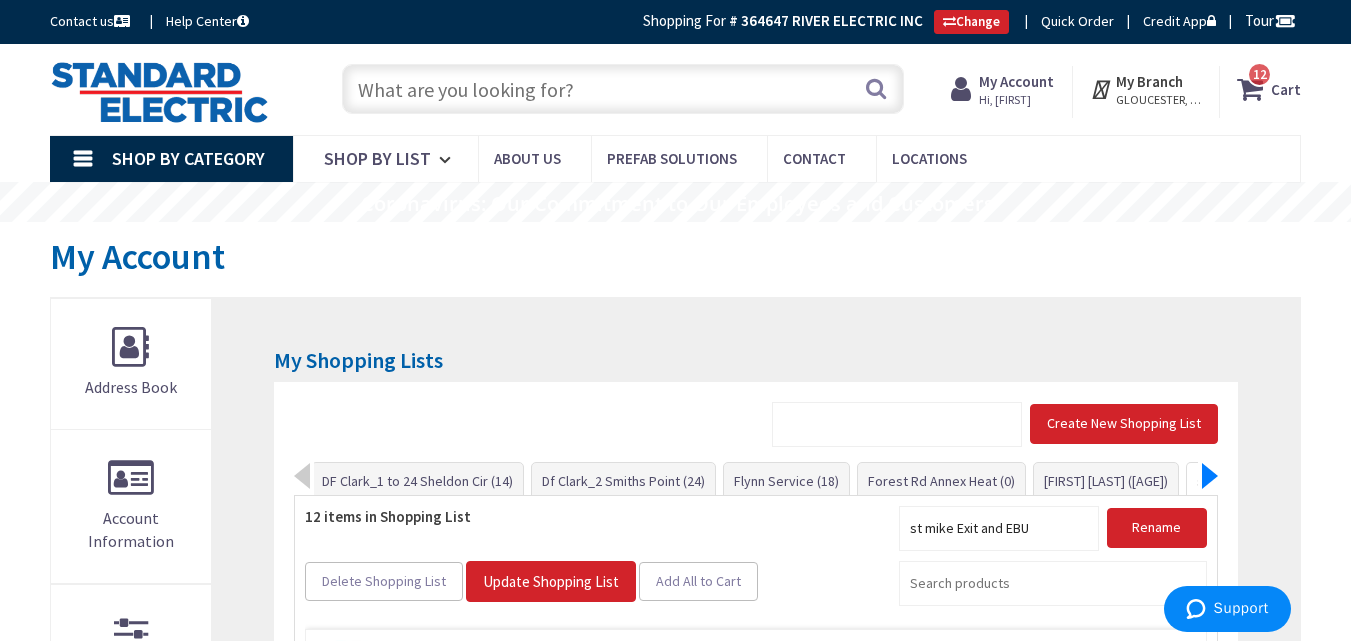 click at bounding box center (1210, 476) 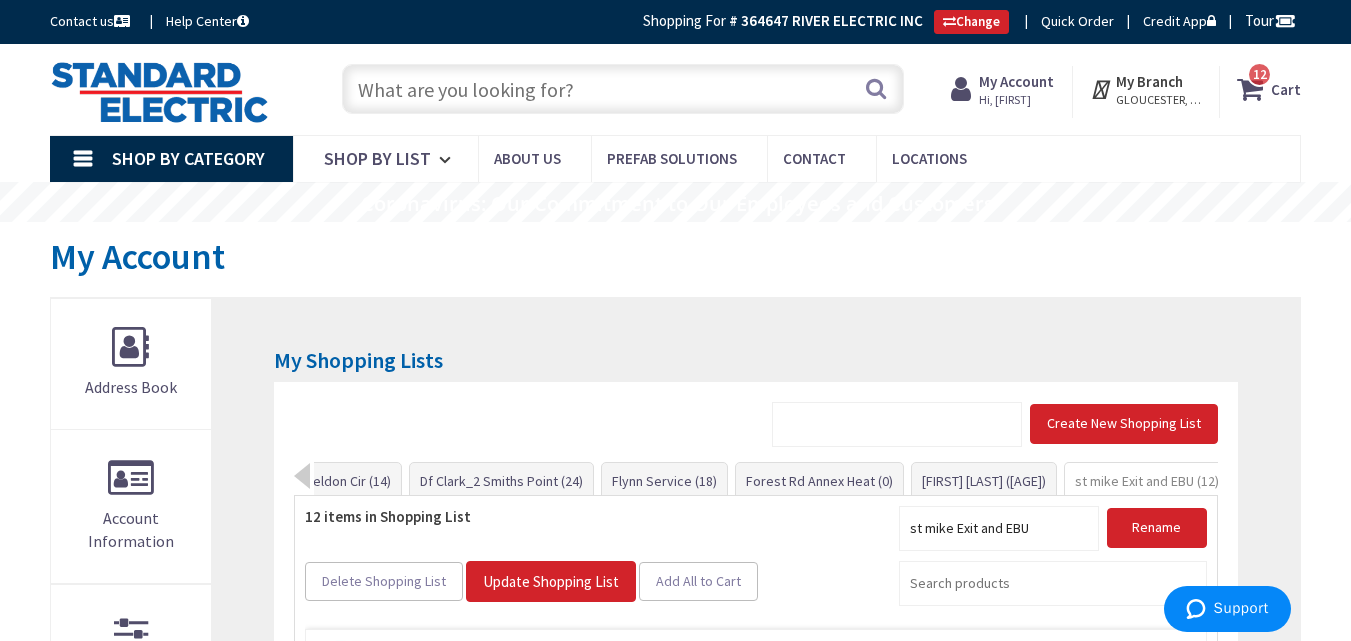 click on "Aegis Congens (1)
Cogen 1372 Broadway (1)
DF Clark_1 to 24 Sheldon Cir (14)
Df Clark_2 Smiths Point (24)" at bounding box center (765, 479) 